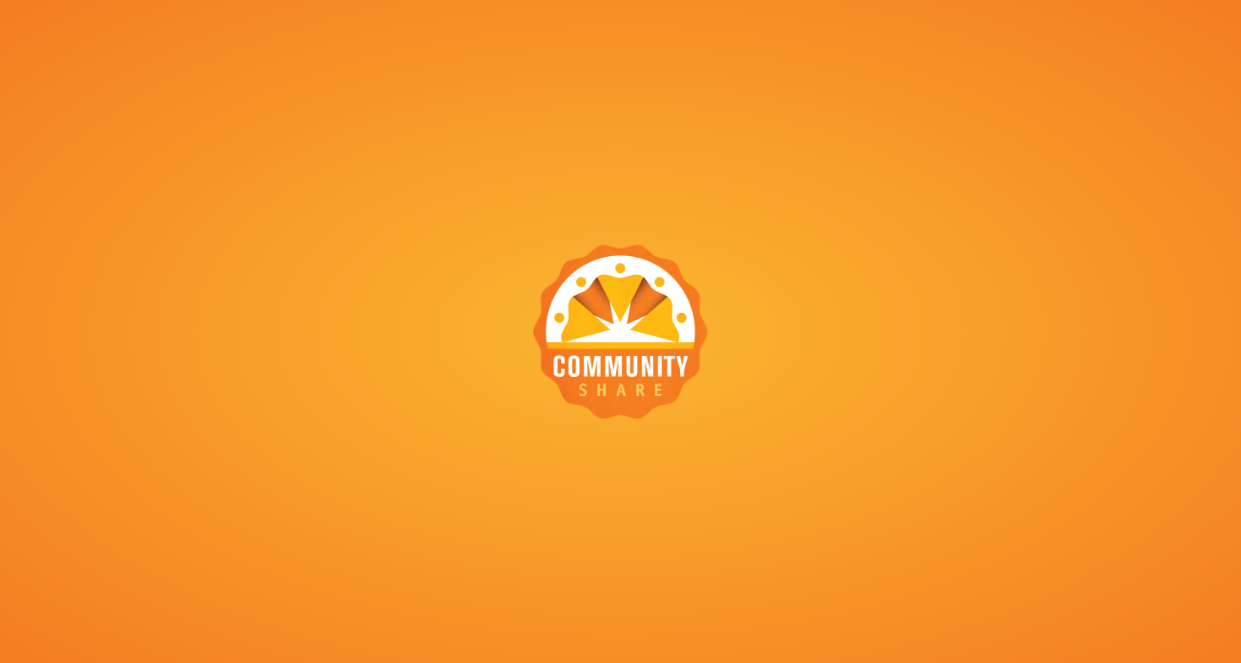 scroll, scrollTop: 0, scrollLeft: 0, axis: both 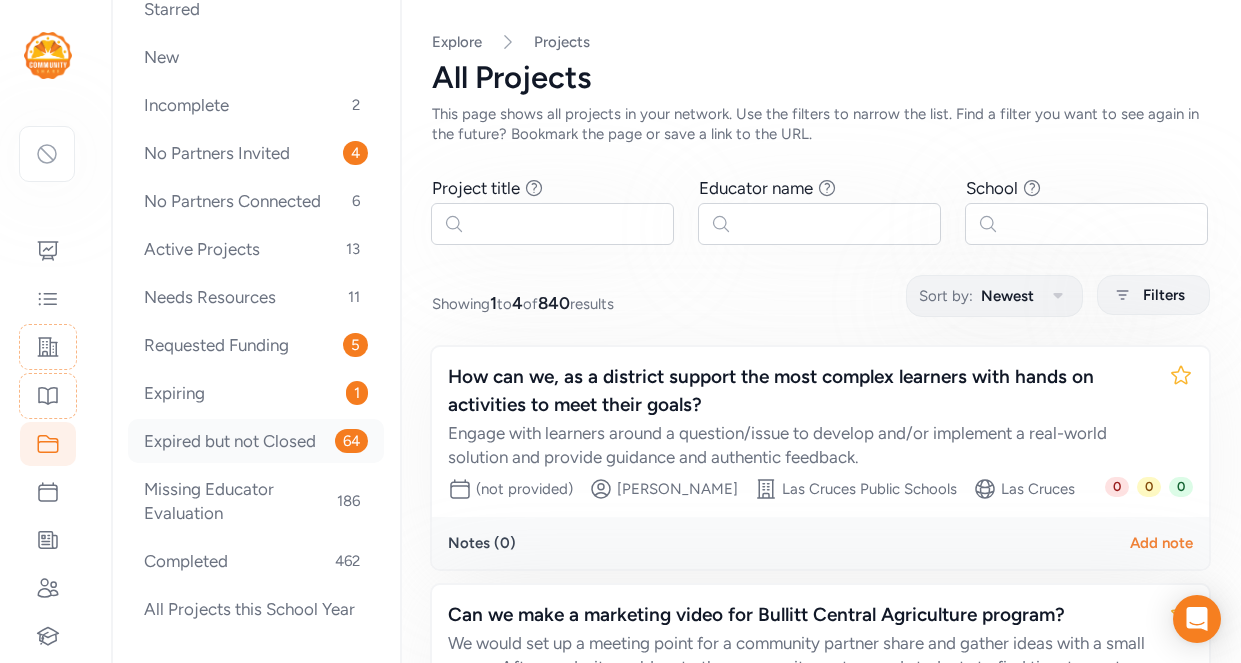 click on "Expired but not Closed 64" at bounding box center (256, 441) 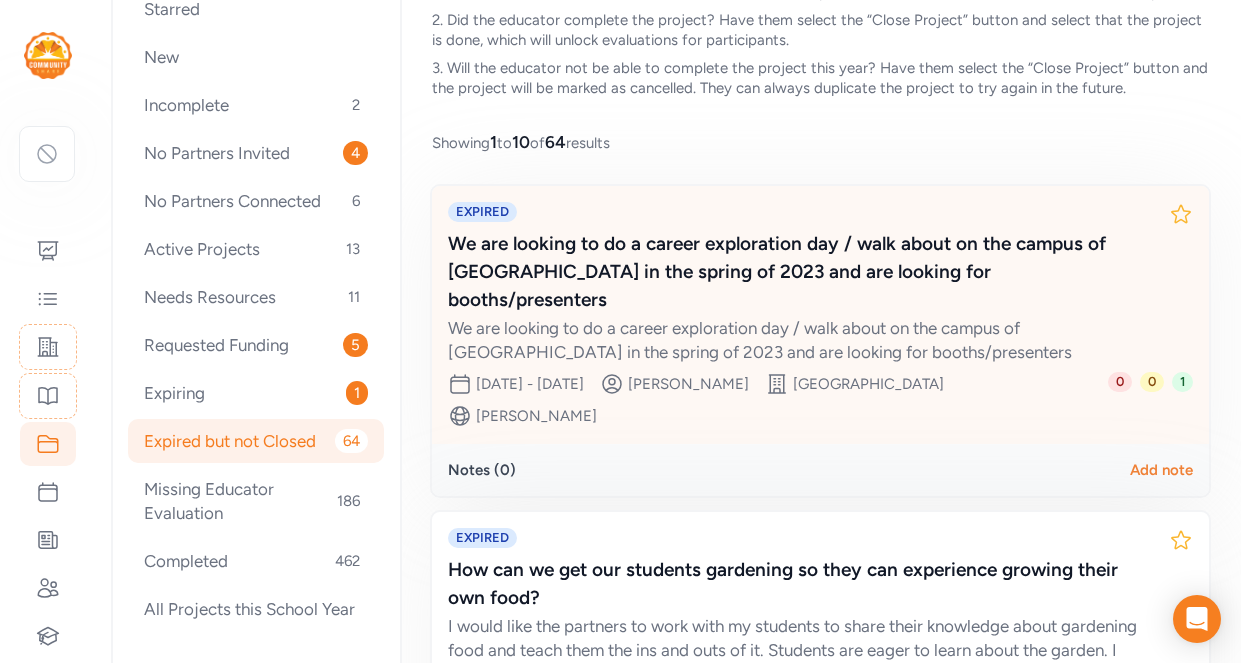 scroll, scrollTop: 202, scrollLeft: 0, axis: vertical 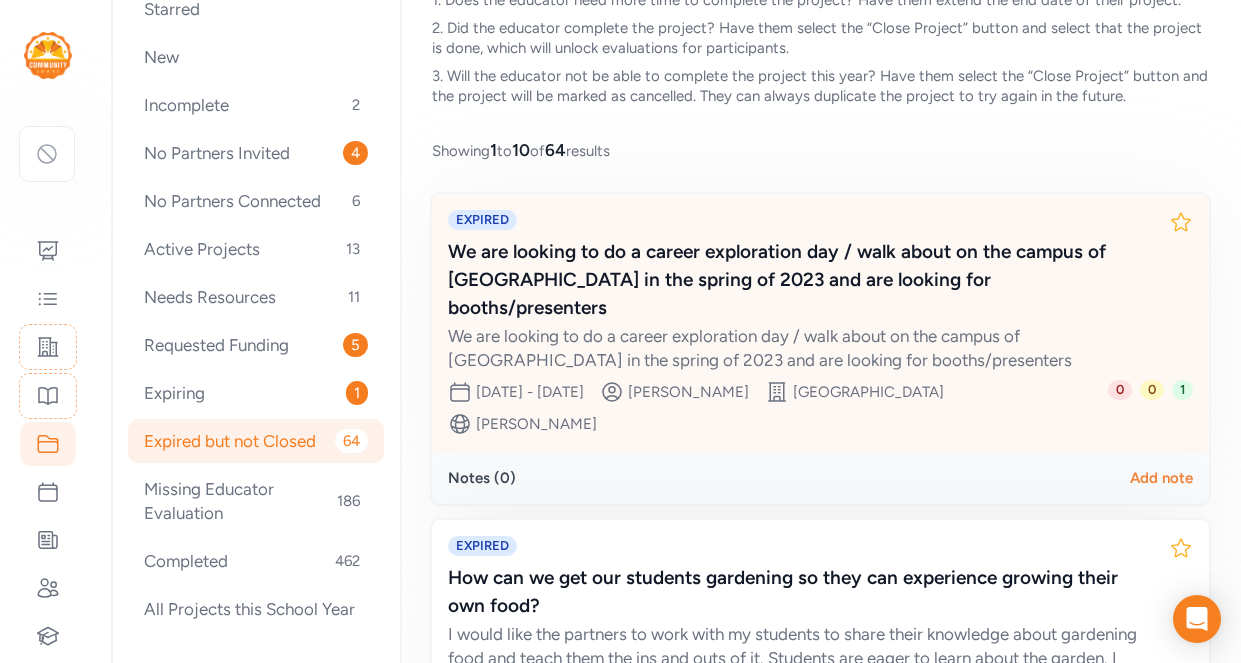 click on "We are looking to do a career exploration day / walk about on the campus of [GEOGRAPHIC_DATA] in the spring of 2023 and are looking for booths/presenters" at bounding box center [800, 280] 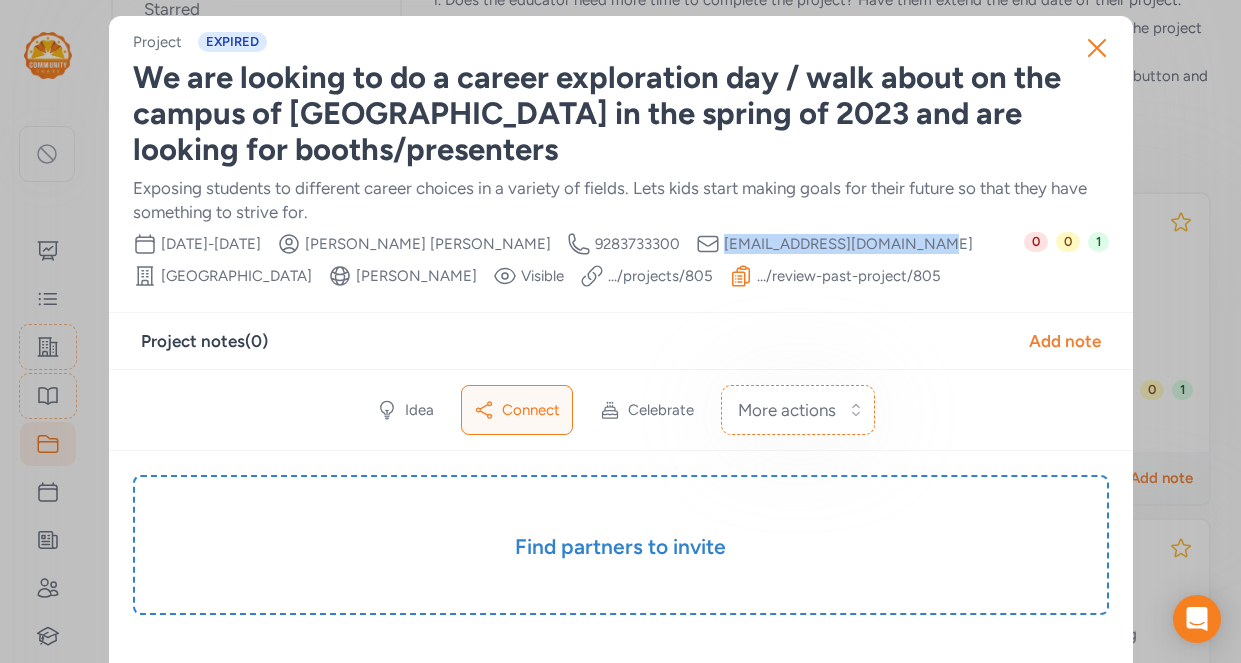 drag, startPoint x: 696, startPoint y: 245, endPoint x: 886, endPoint y: 239, distance: 190.09471 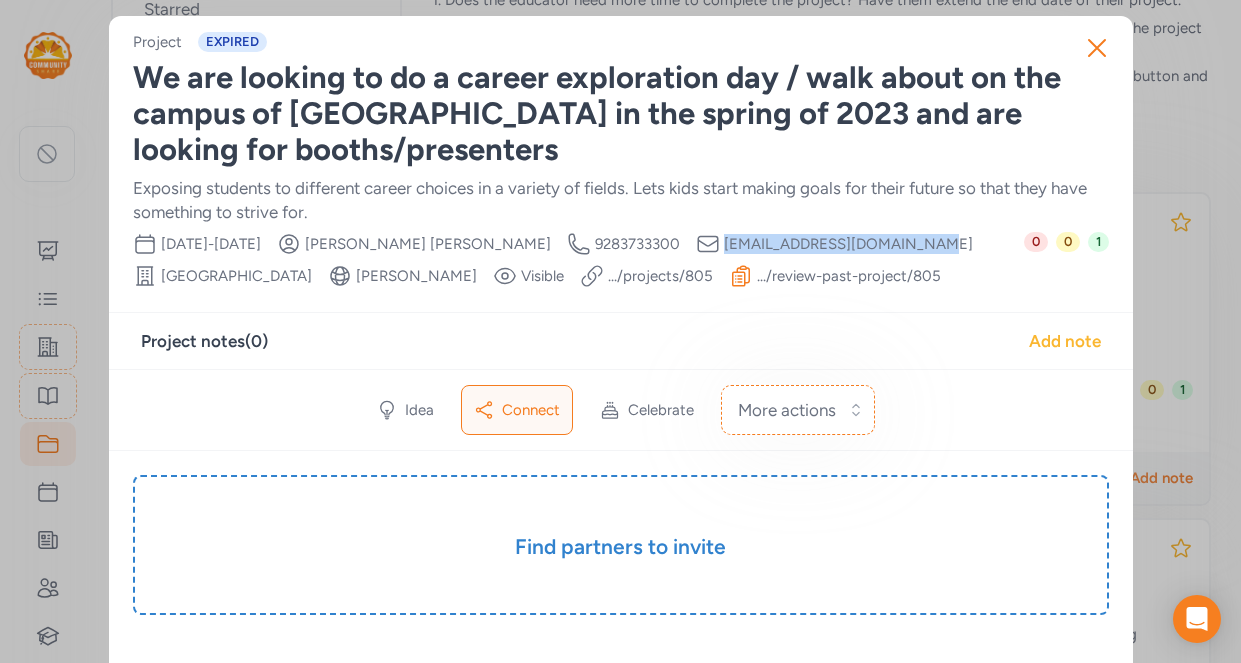 click on "Add note" at bounding box center (1065, 341) 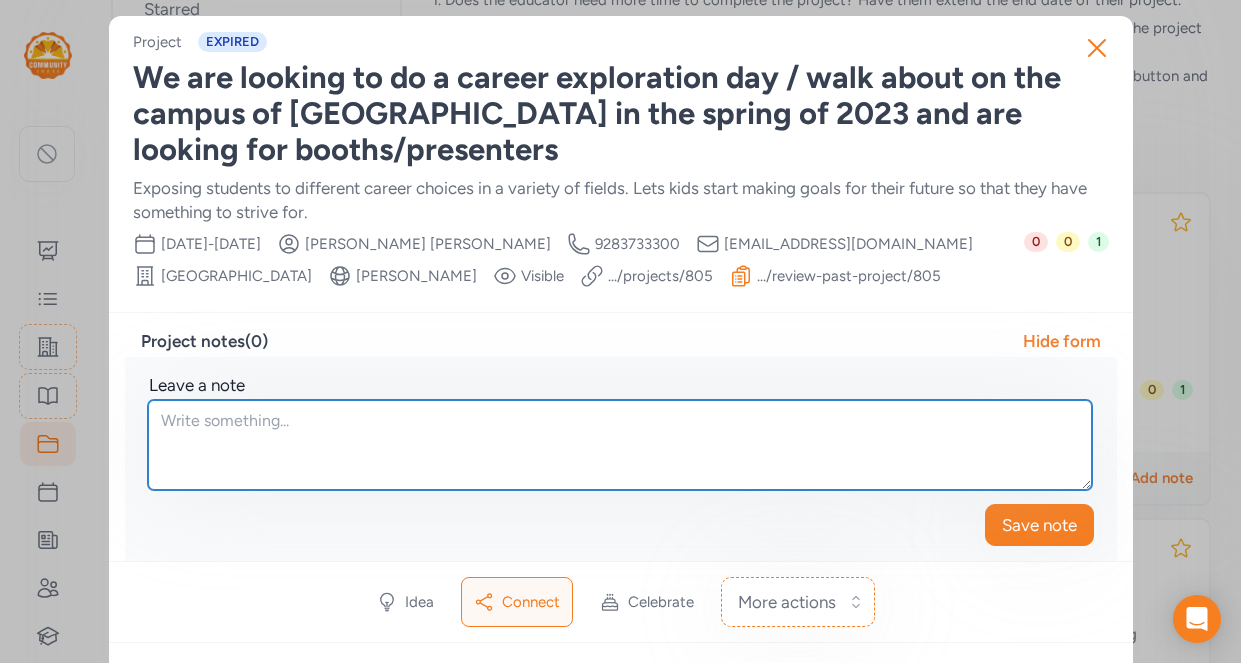 click at bounding box center [620, 445] 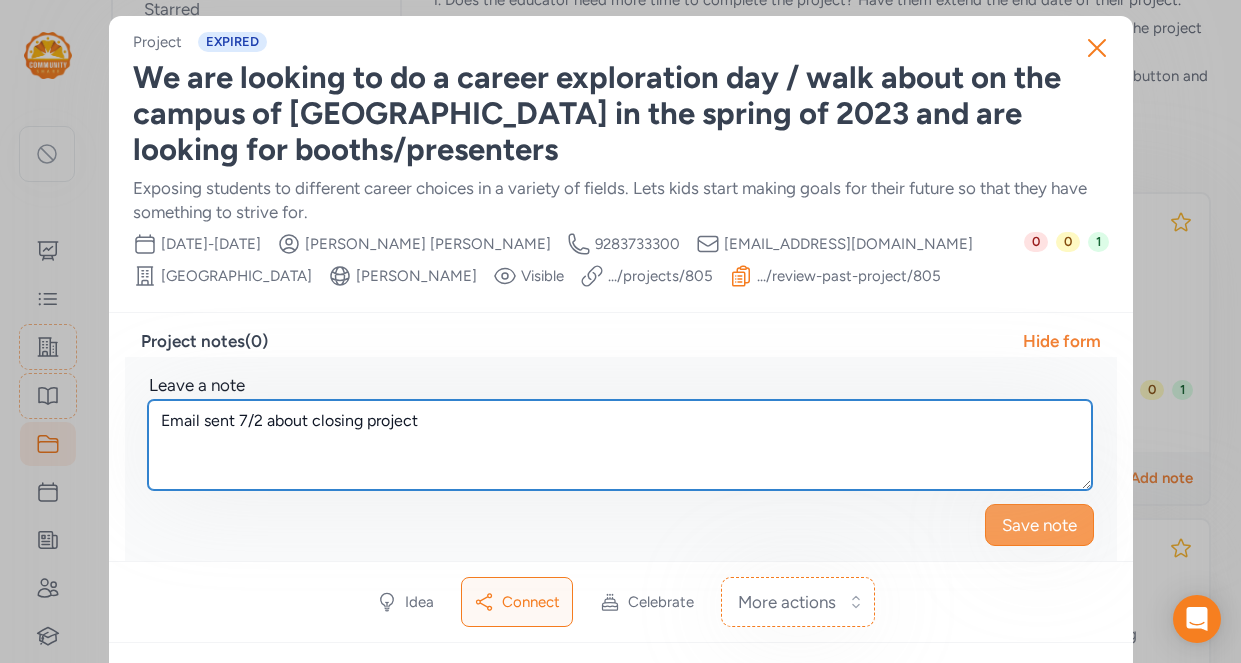 type on "Email sent 7/2 about closing project" 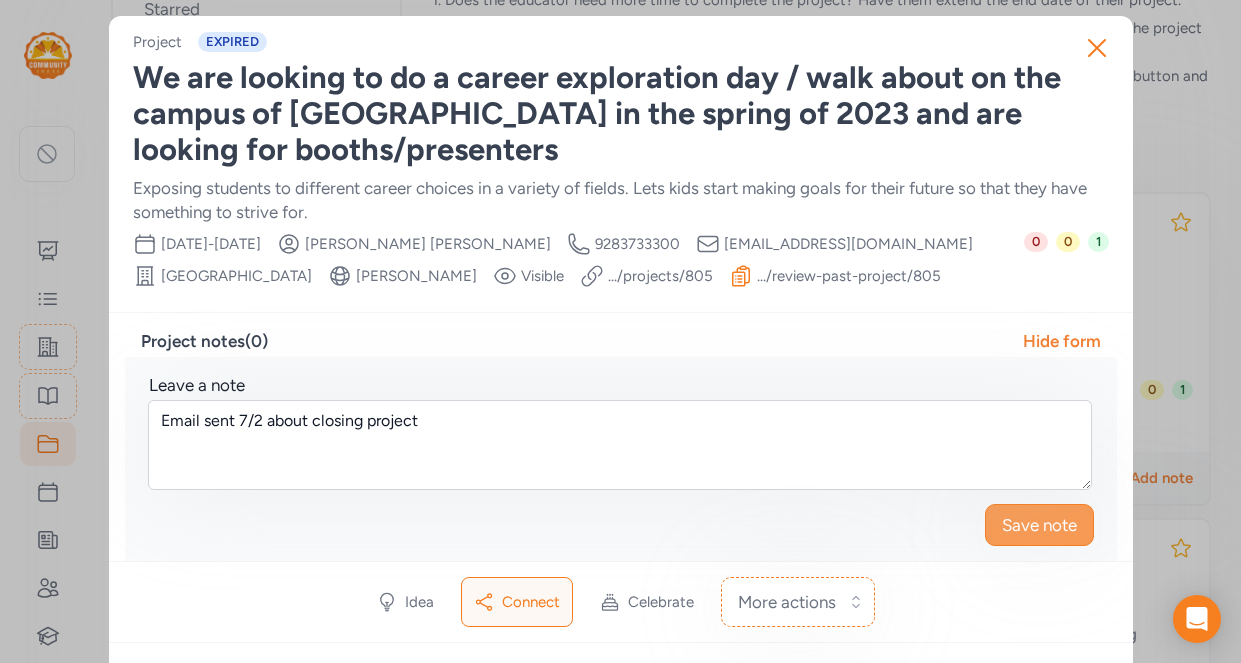 click on "Save note" at bounding box center [1039, 525] 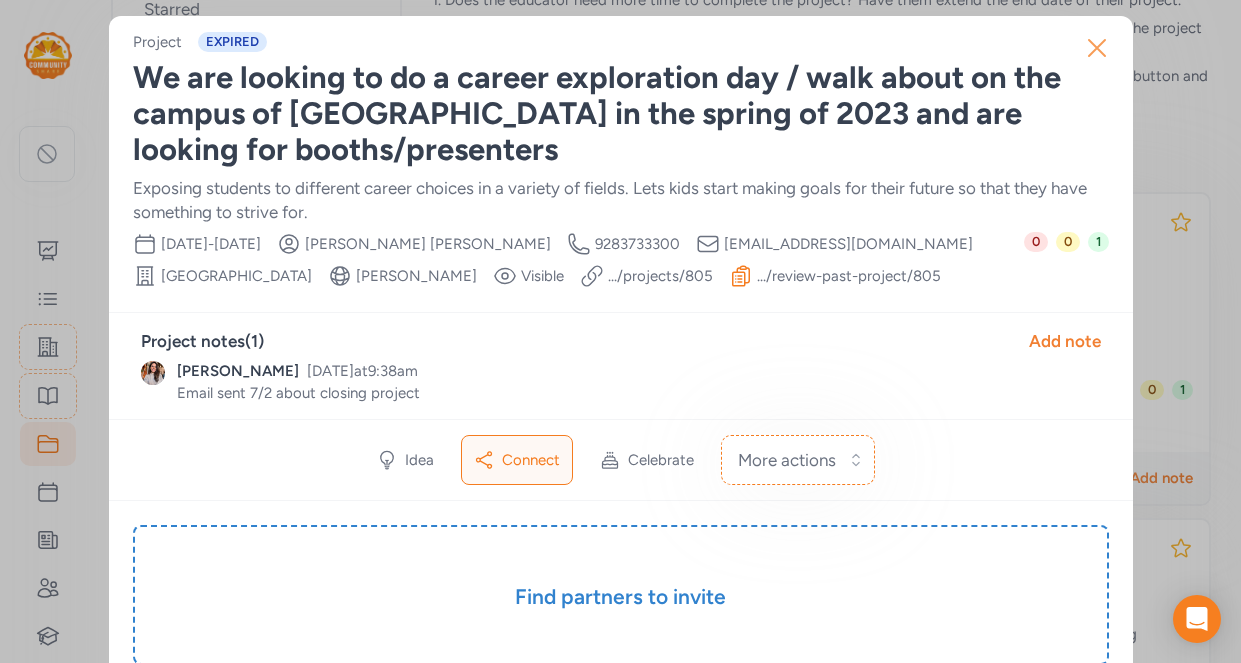 click 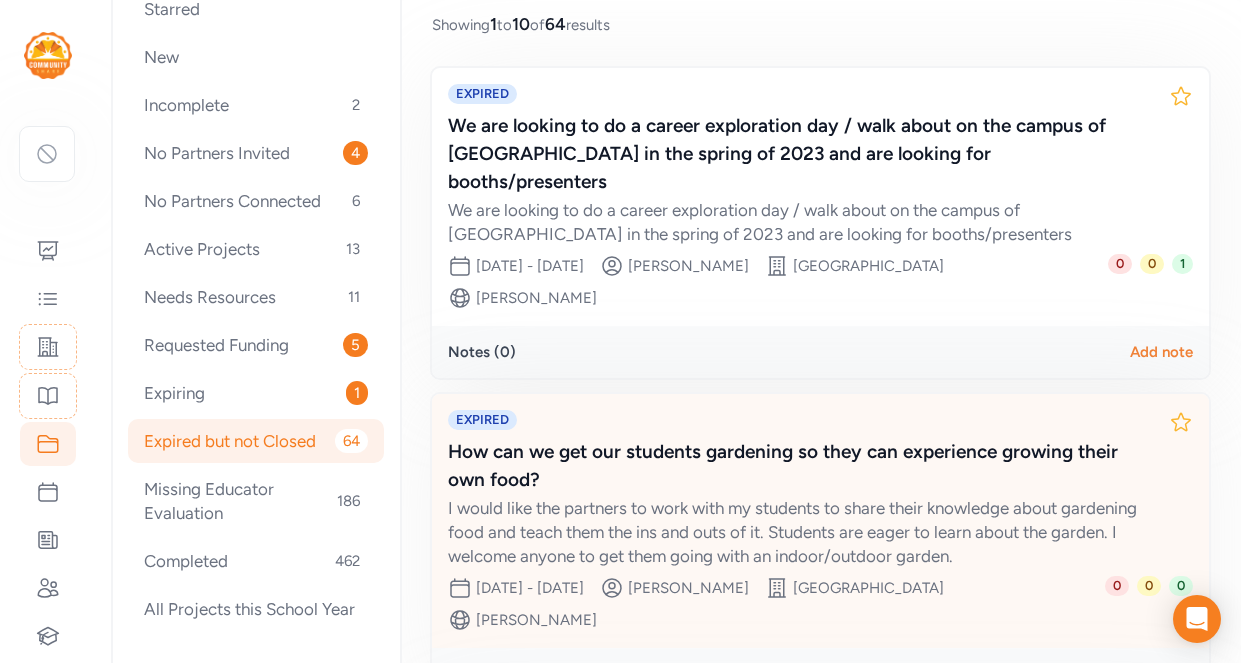 scroll, scrollTop: 282, scrollLeft: 0, axis: vertical 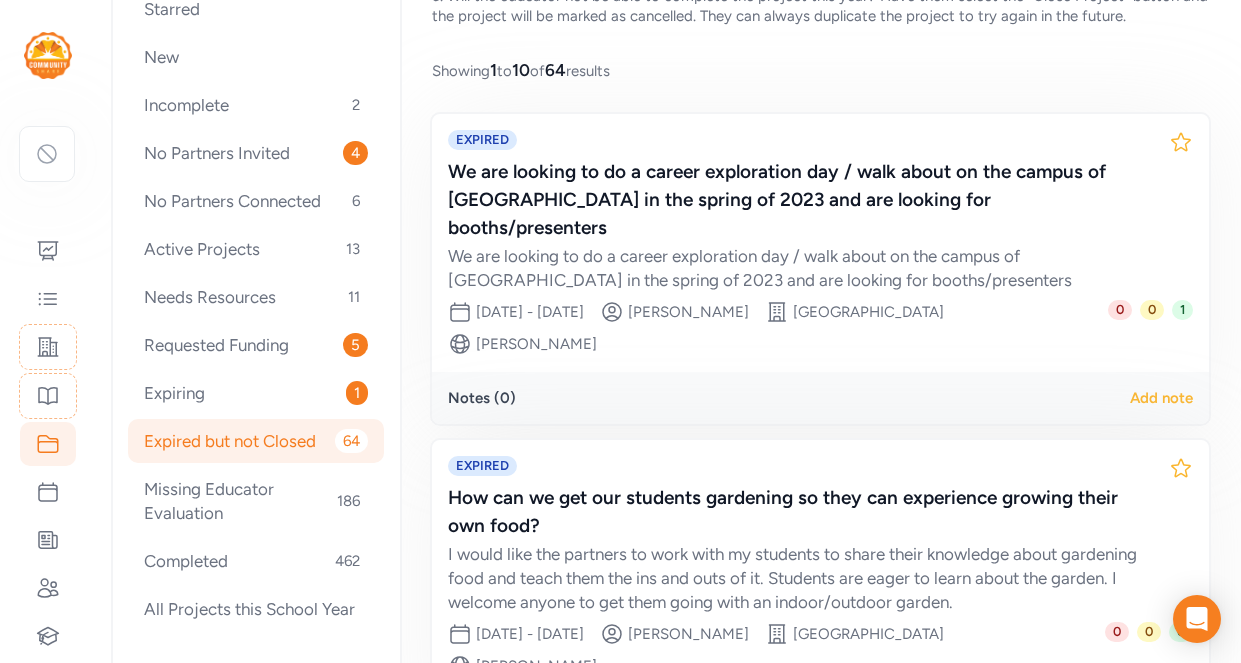 click on "Add note" at bounding box center [1161, 398] 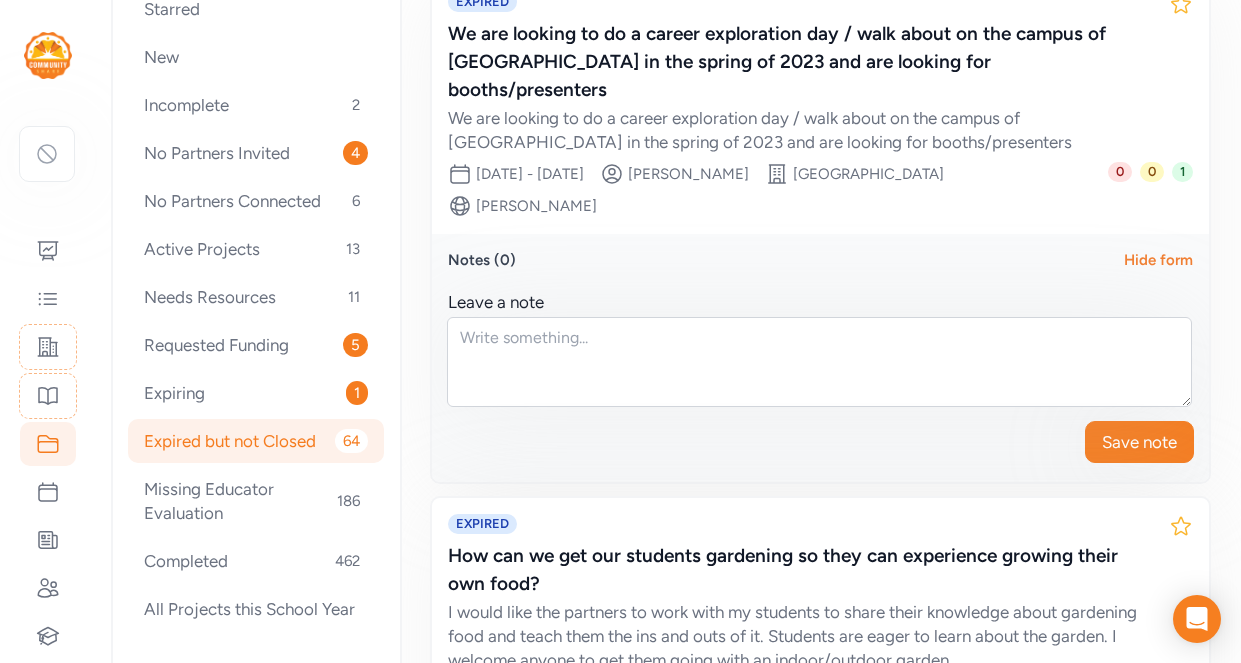 scroll, scrollTop: 433, scrollLeft: 0, axis: vertical 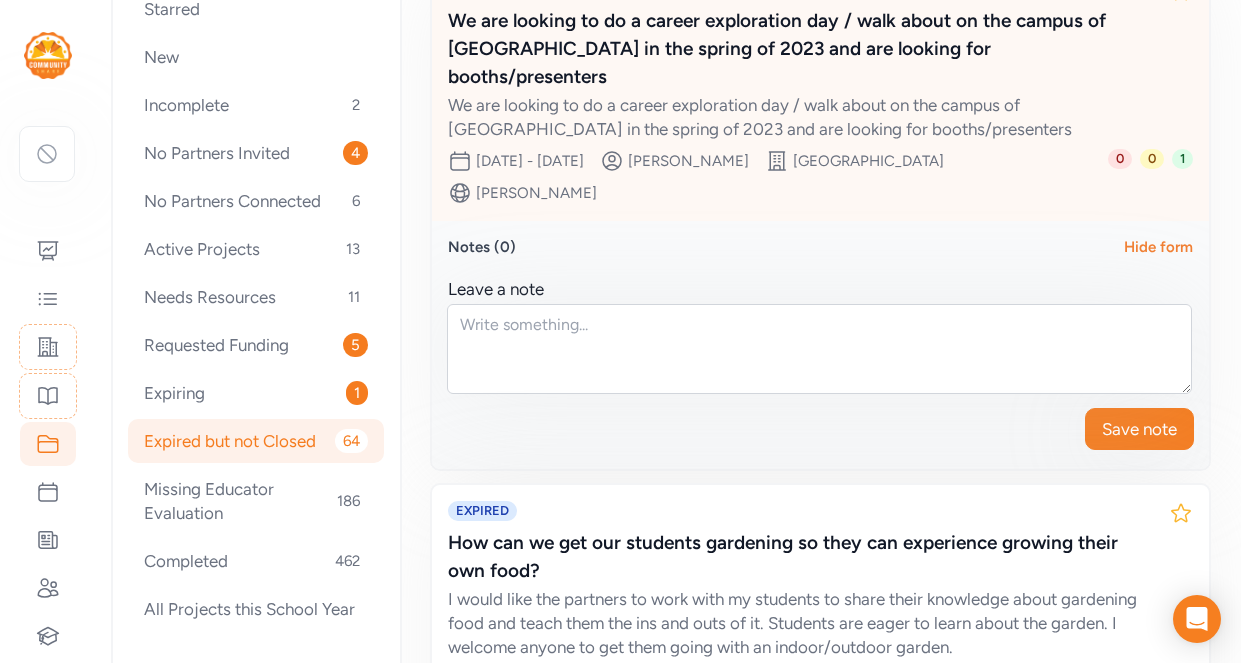 click on "We are looking to do a career exploration day / walk about on the campus of [GEOGRAPHIC_DATA] in the spring of 2023 and are looking for booths/presenters" at bounding box center [800, 49] 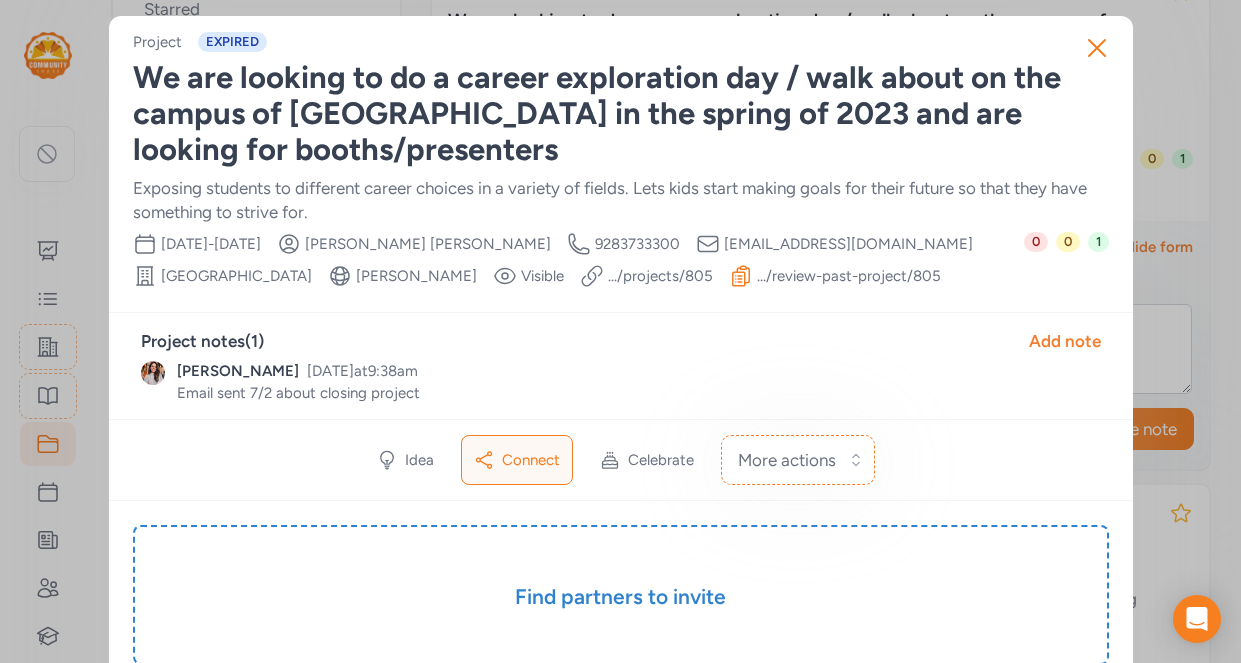 click on "[PERSON_NAME]" at bounding box center (238, 371) 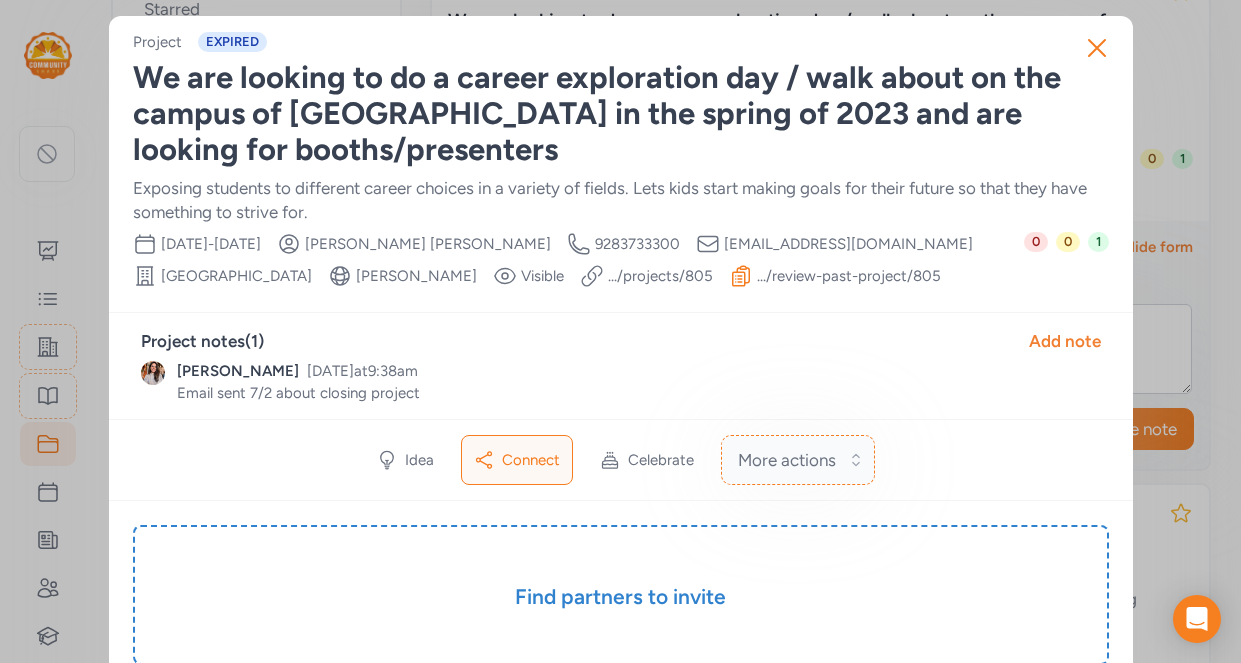 click on "More actions" at bounding box center (787, 460) 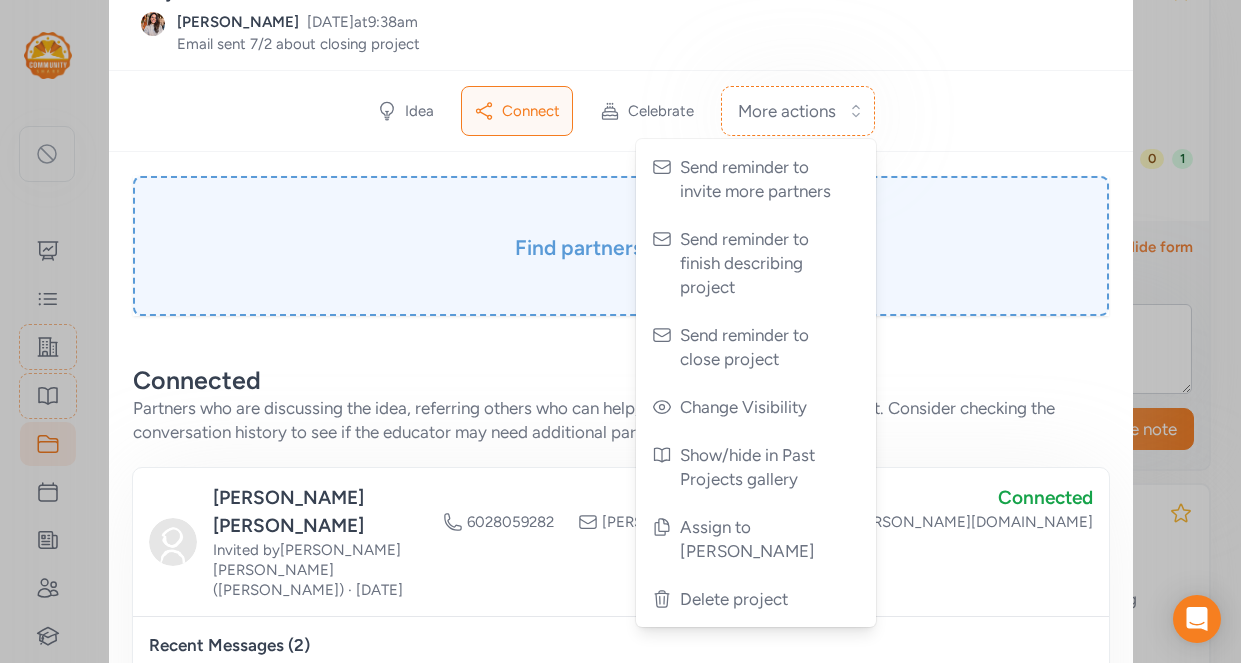 scroll, scrollTop: 348, scrollLeft: 0, axis: vertical 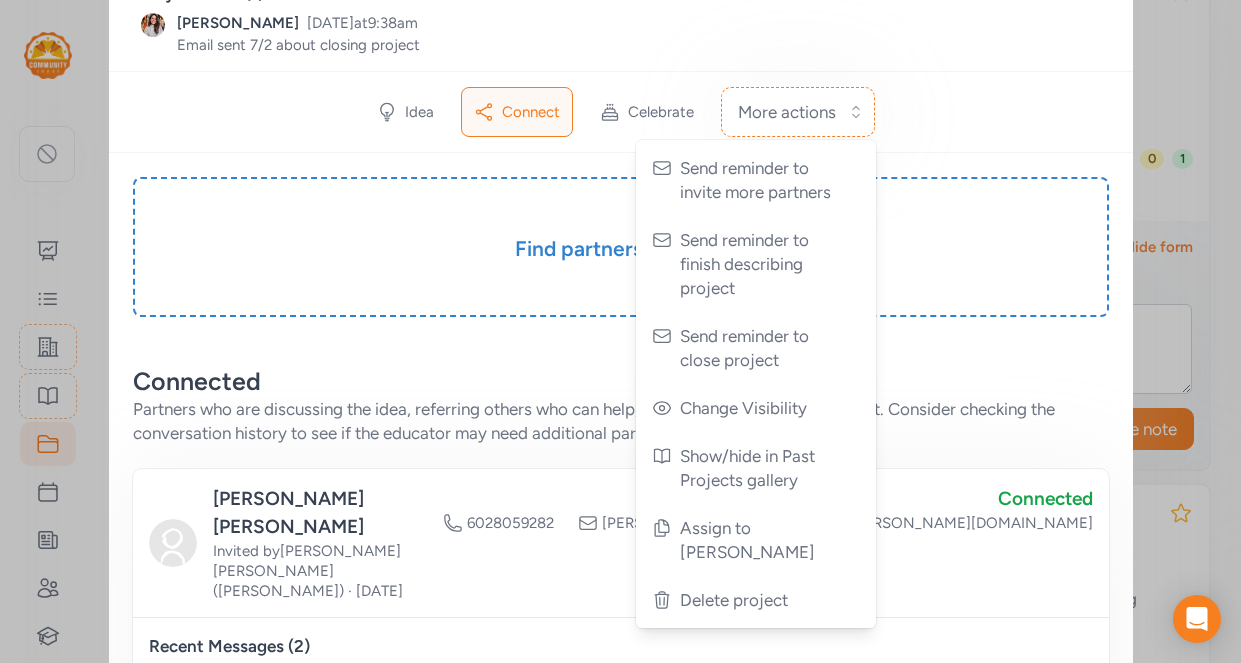 click on "Idea Connect Celebrate More actions Send reminder to invite more partners [PERSON_NAME] reminder to finish describing project Send reminder to close project Change Visibility Show/hide in Past Projects gallery Assign to [PERSON_NAME] Delete project" at bounding box center (621, 112) 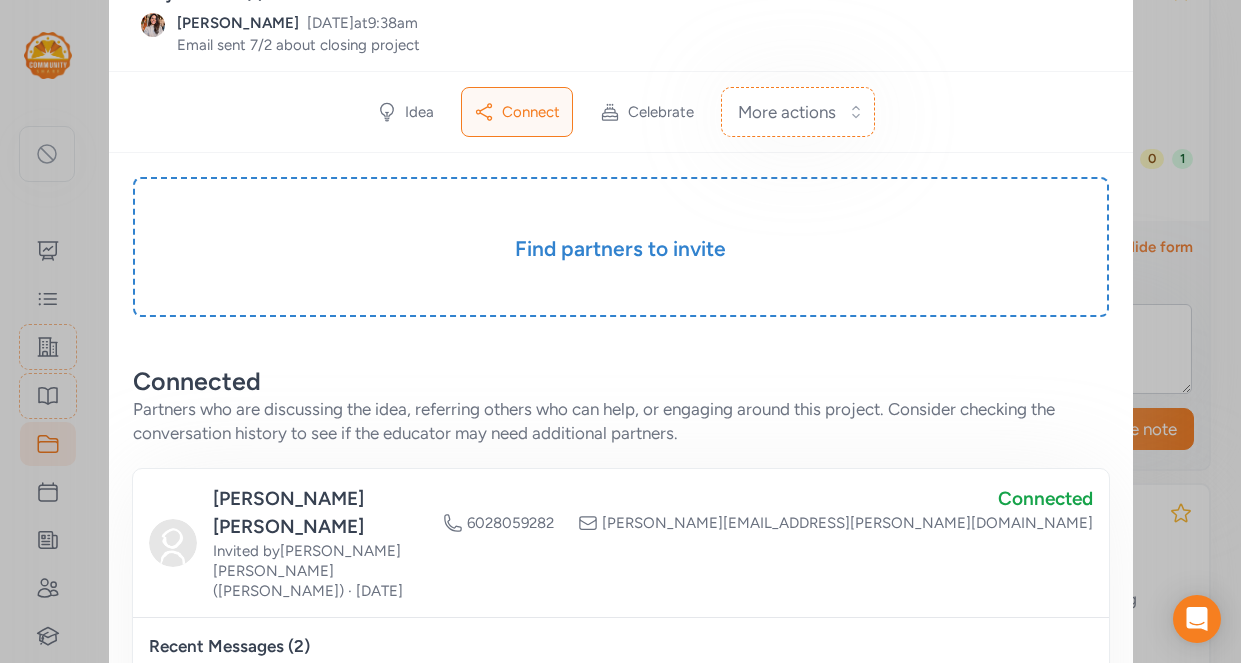 click on "Idea Connect Celebrate More actions" at bounding box center [621, 112] 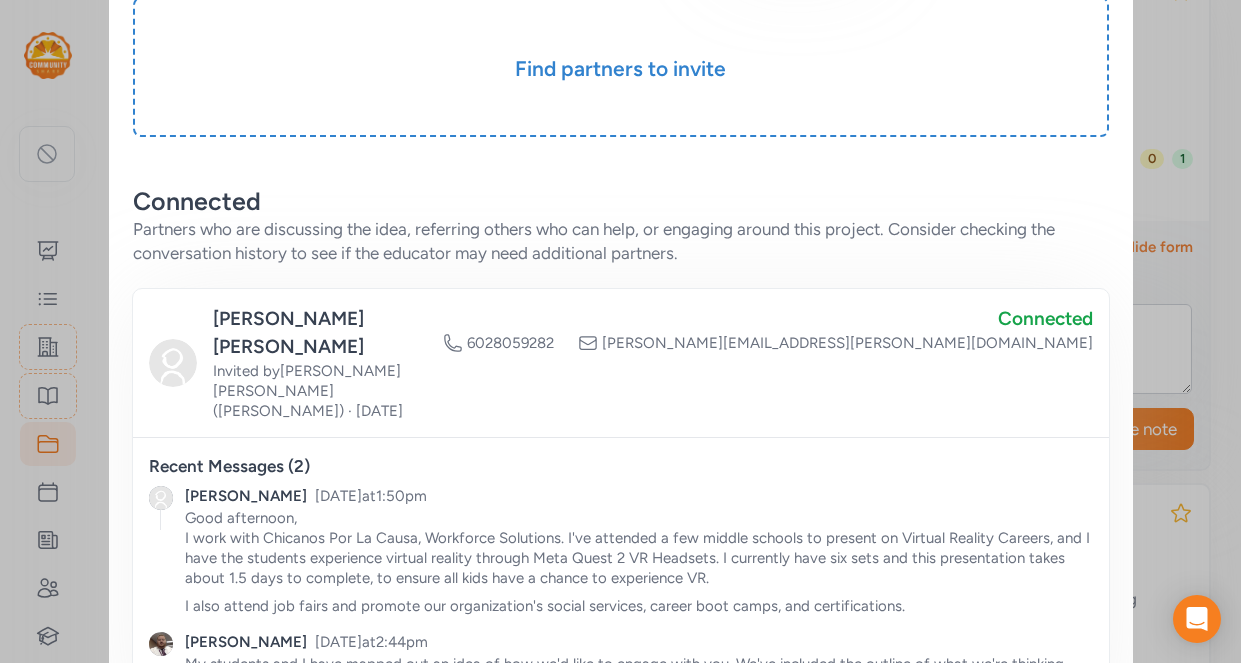 scroll, scrollTop: 0, scrollLeft: 0, axis: both 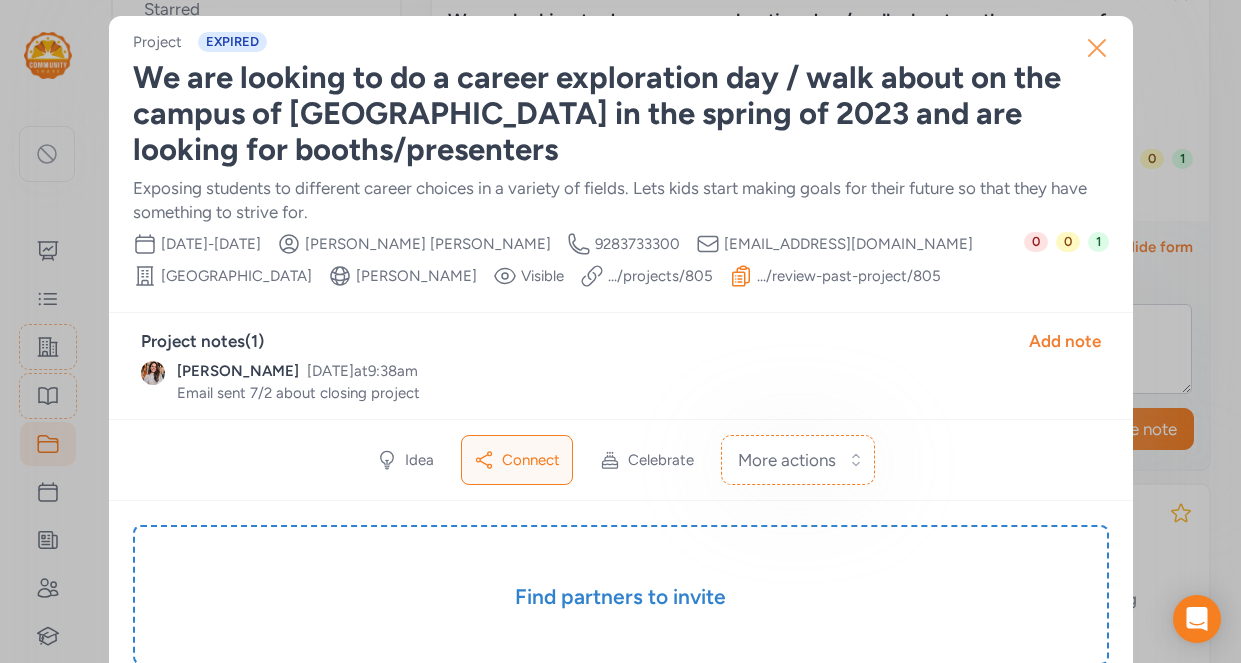 click 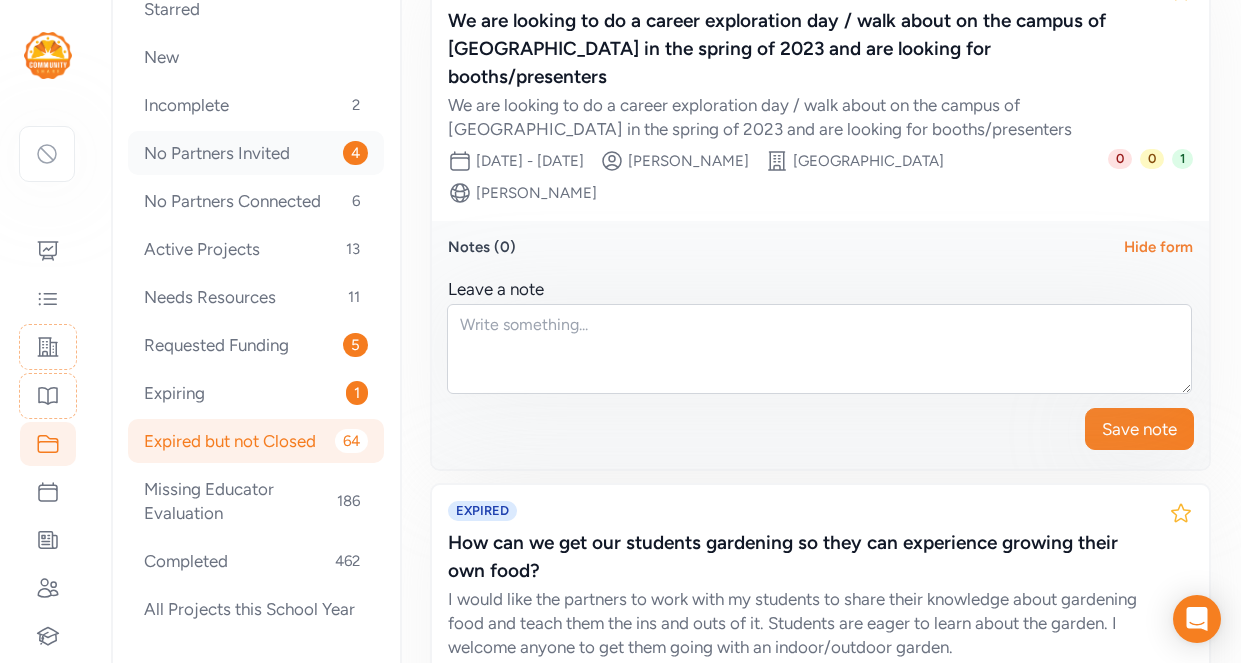 click on "No Partners Invited 4" at bounding box center (256, 153) 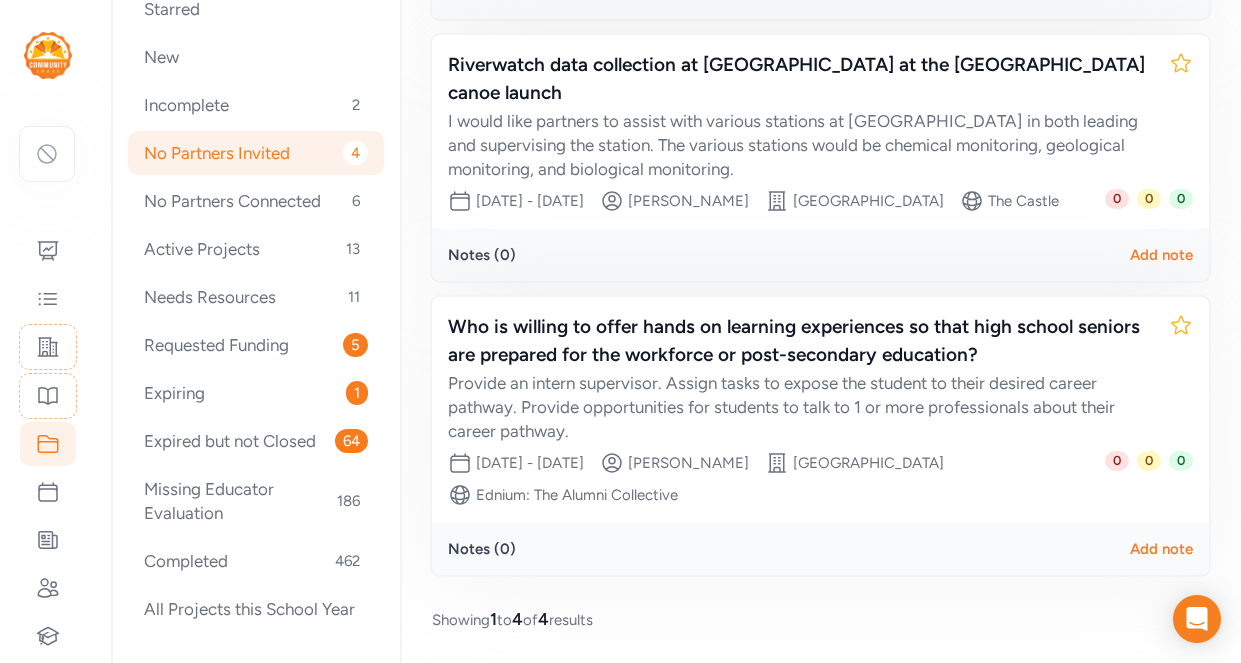 scroll, scrollTop: 797, scrollLeft: 0, axis: vertical 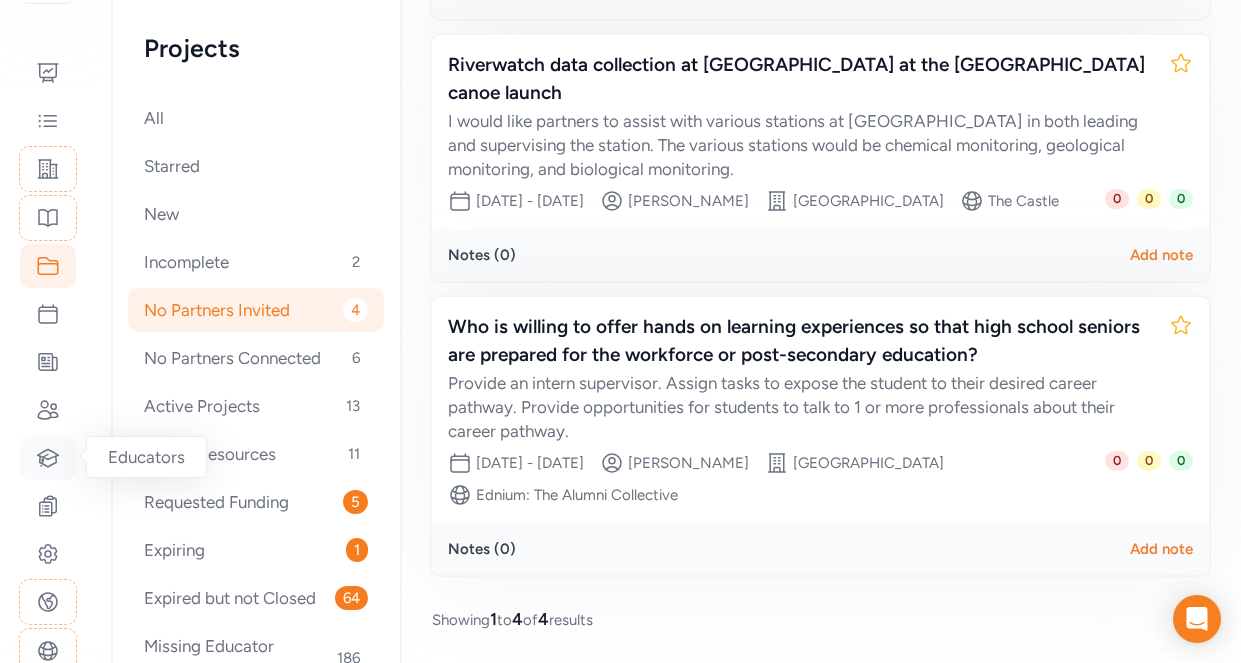 click 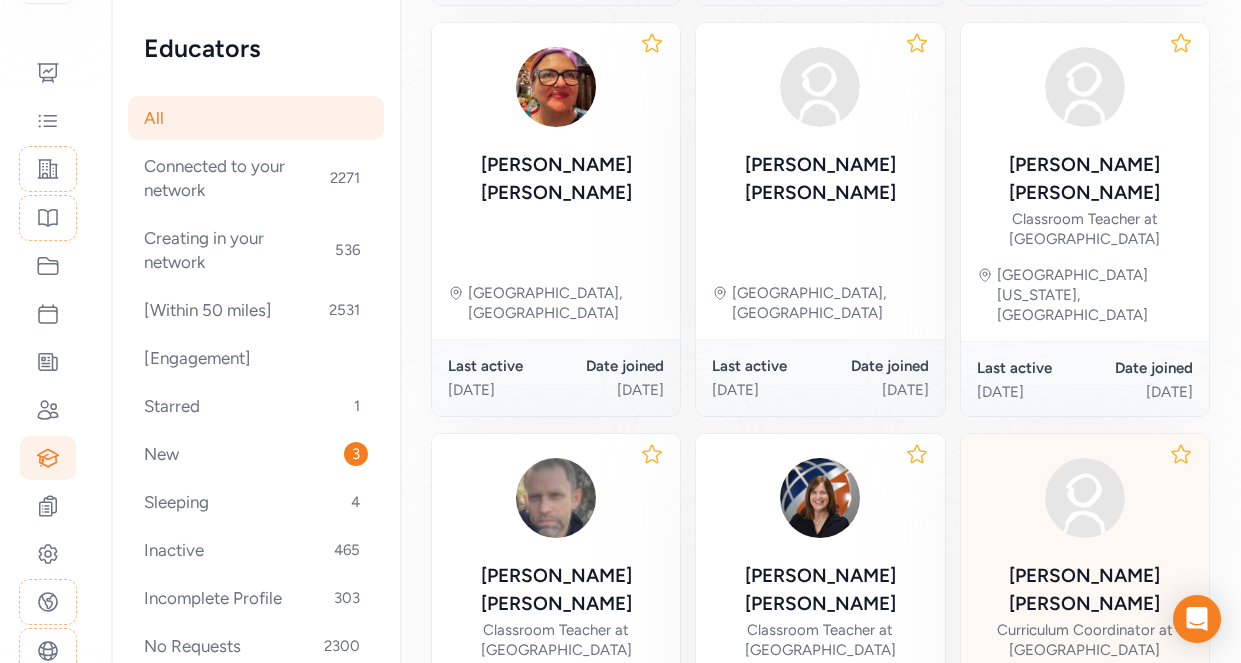 scroll, scrollTop: 1200, scrollLeft: 0, axis: vertical 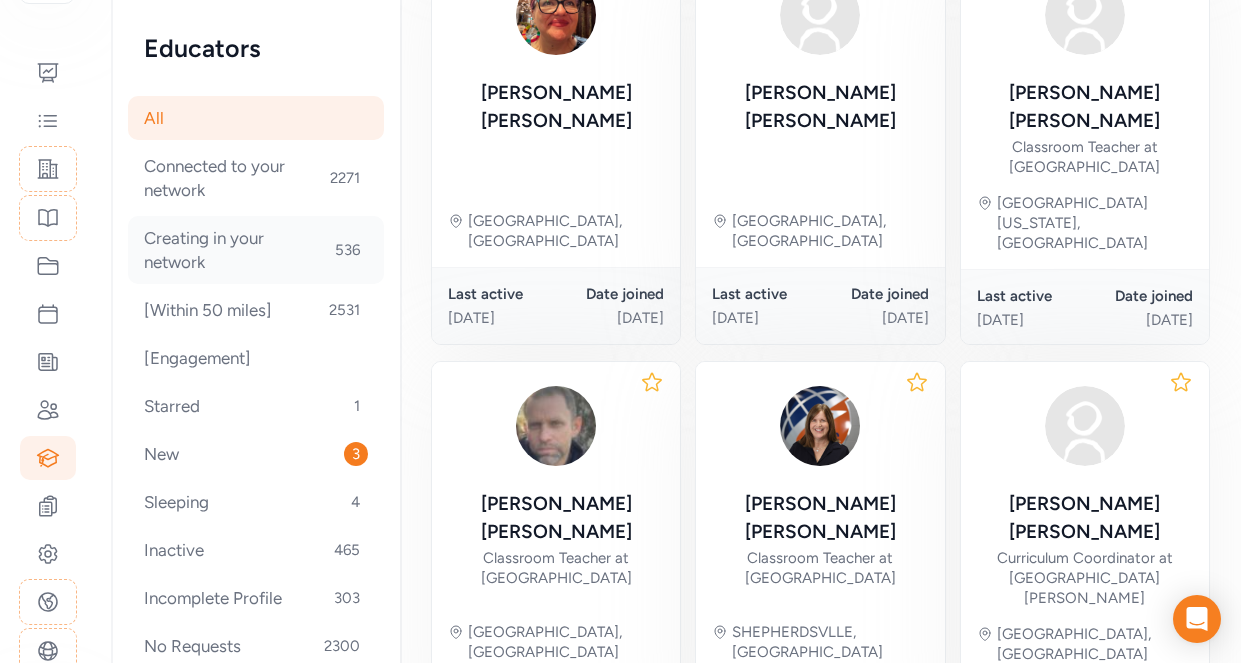 click on "Creating in your network 536" at bounding box center (256, 250) 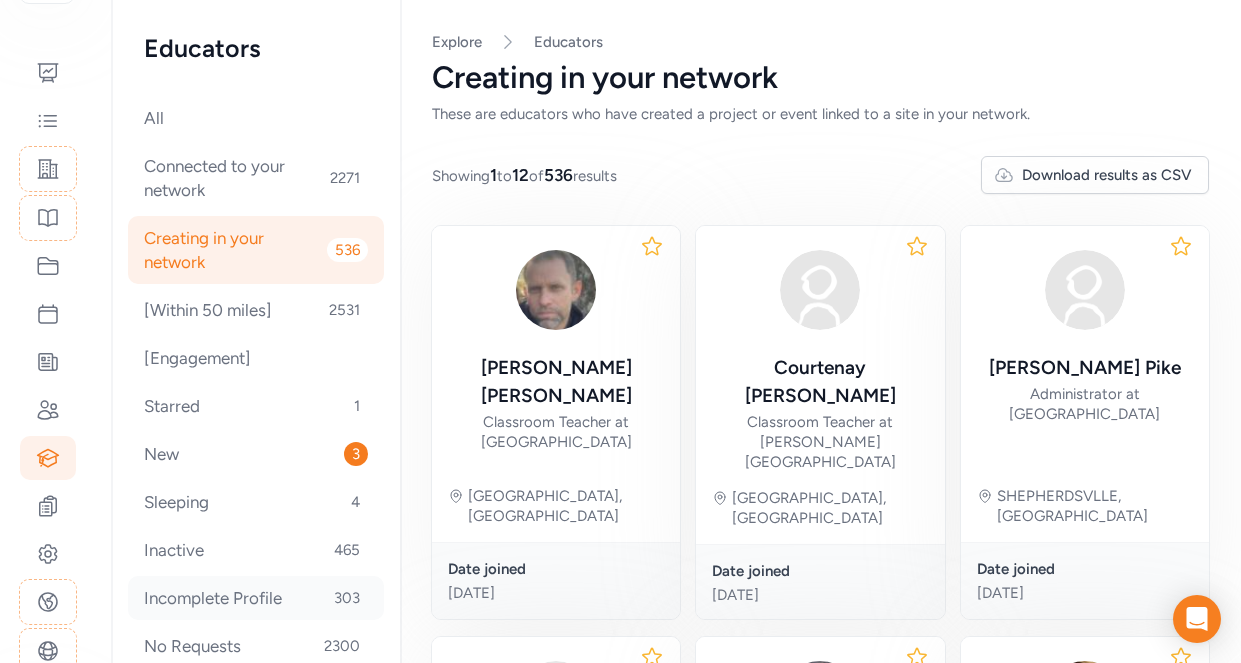 scroll, scrollTop: 85, scrollLeft: 0, axis: vertical 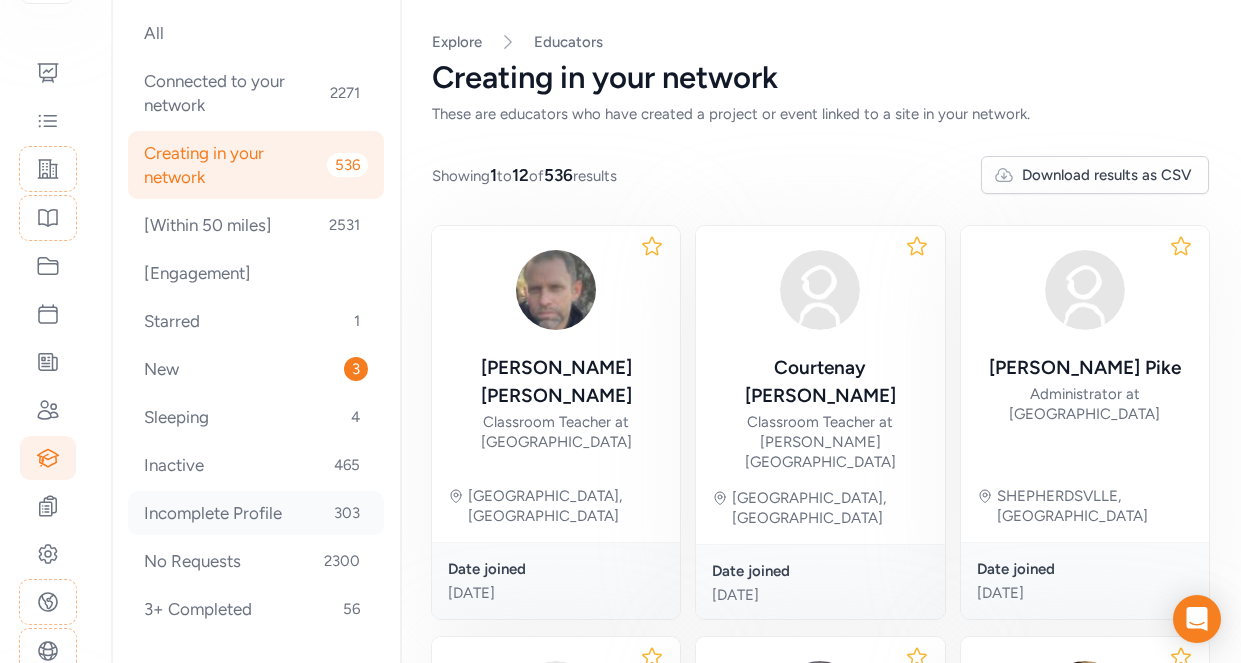 click on "Incomplete Profile 303" at bounding box center [256, 513] 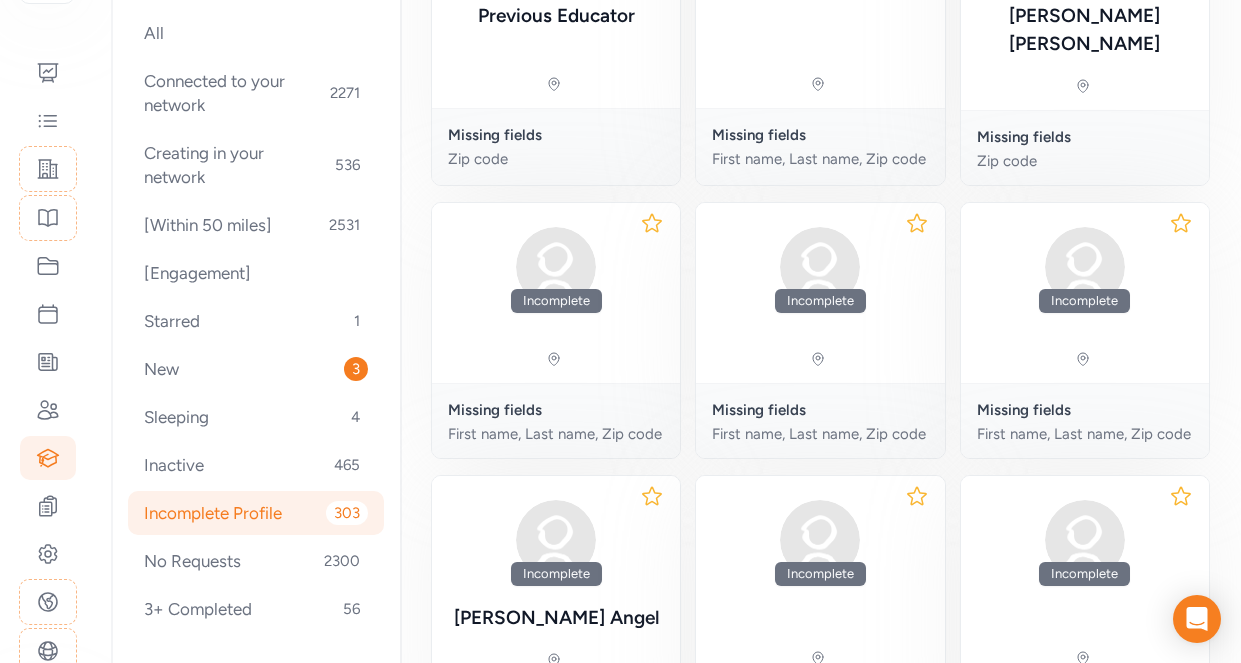 scroll, scrollTop: 390, scrollLeft: 0, axis: vertical 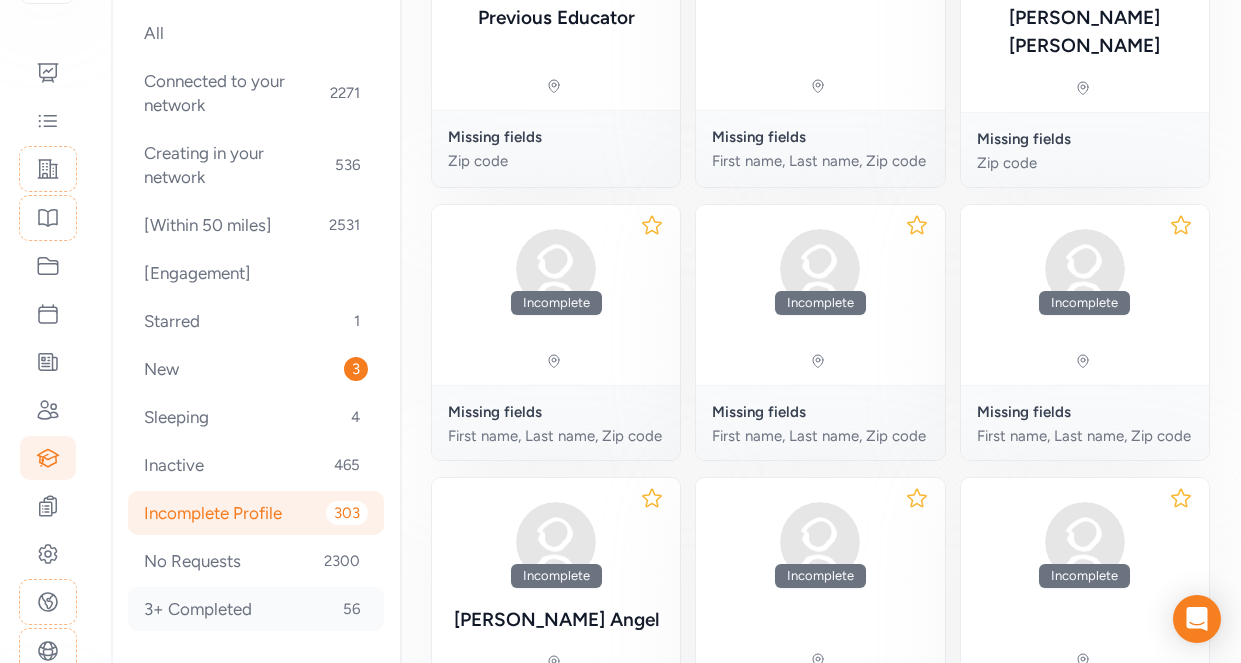 click on "3+ Completed 56" at bounding box center [256, 609] 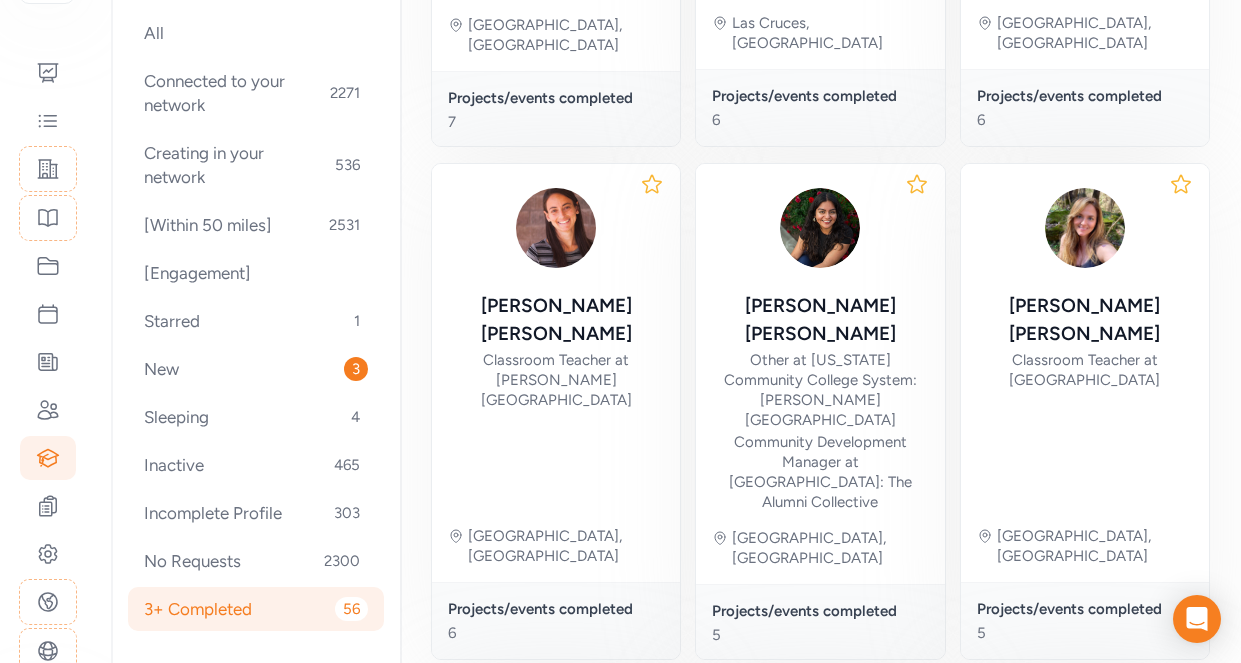 scroll, scrollTop: 1535, scrollLeft: 0, axis: vertical 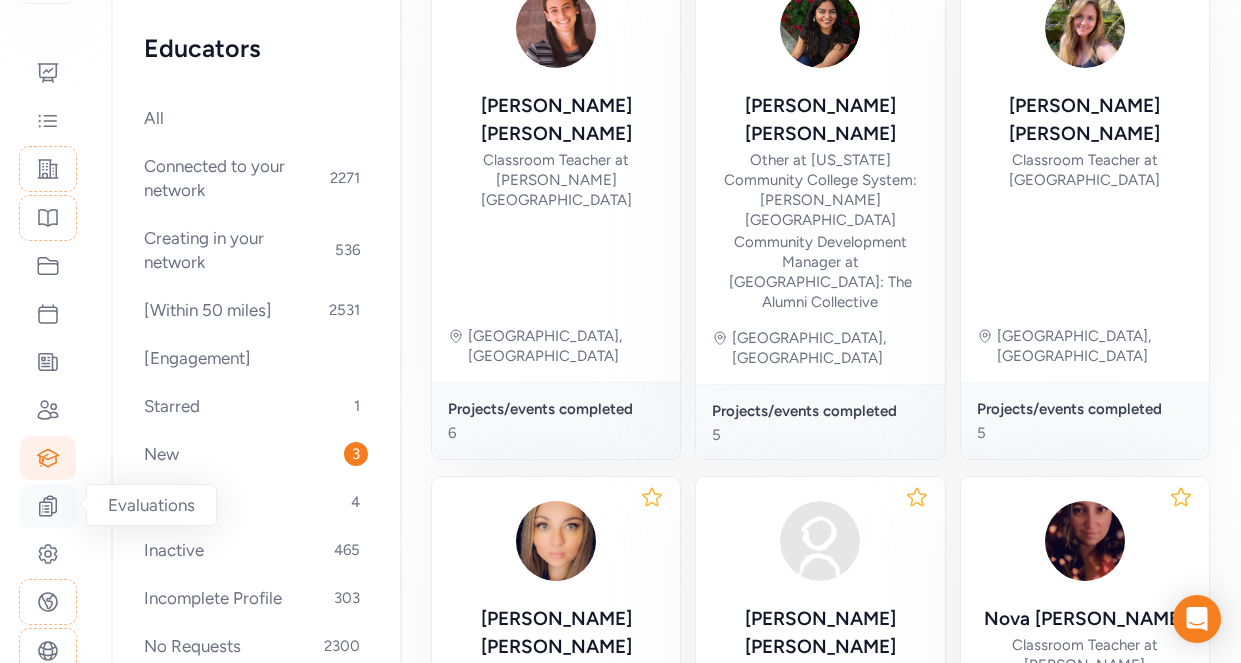 click 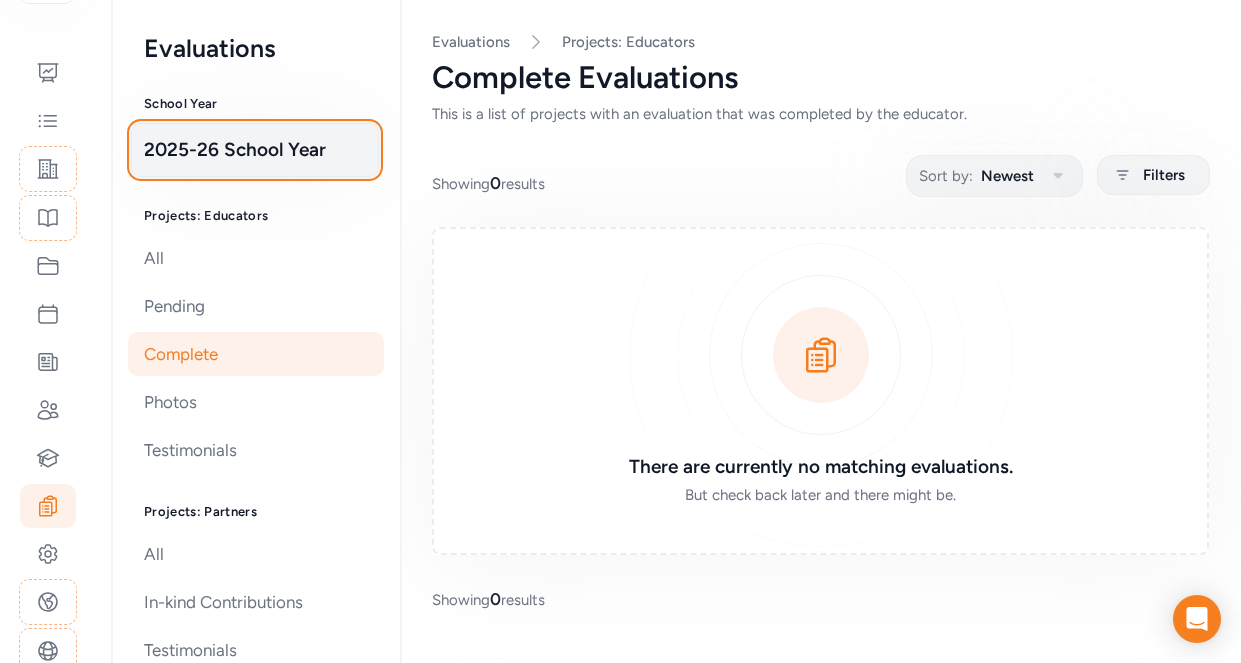click on "2025-26 School Year" at bounding box center [255, 150] 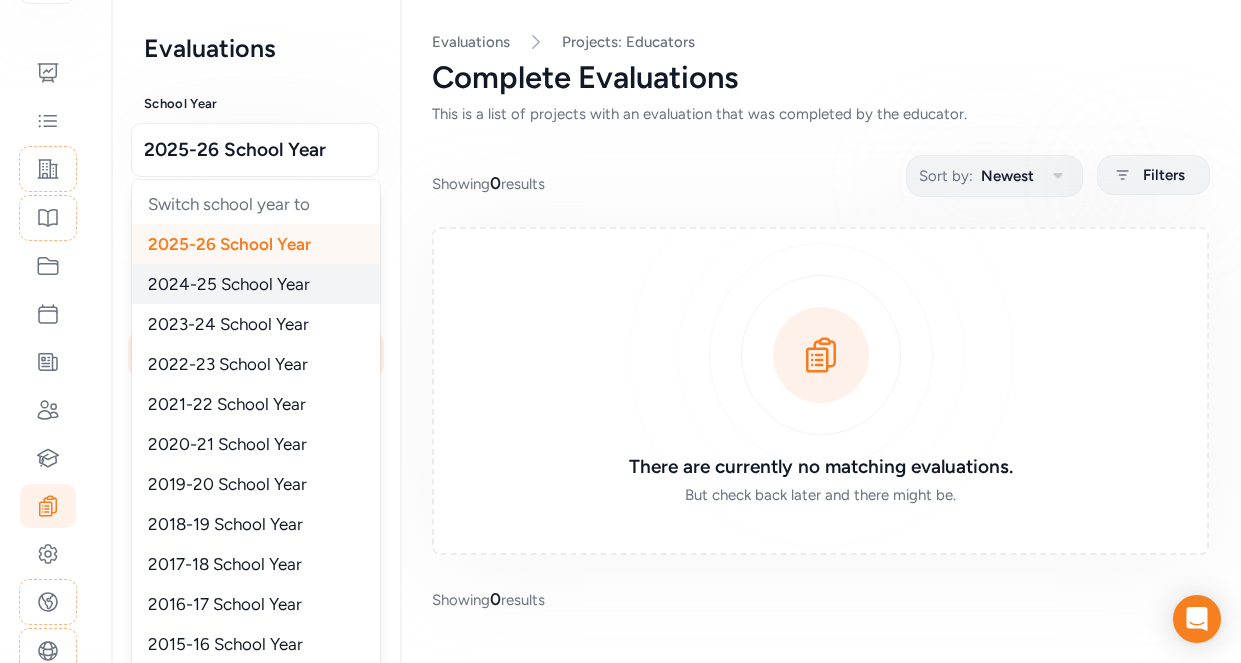 click on "2024-25 School Year" at bounding box center (229, 284) 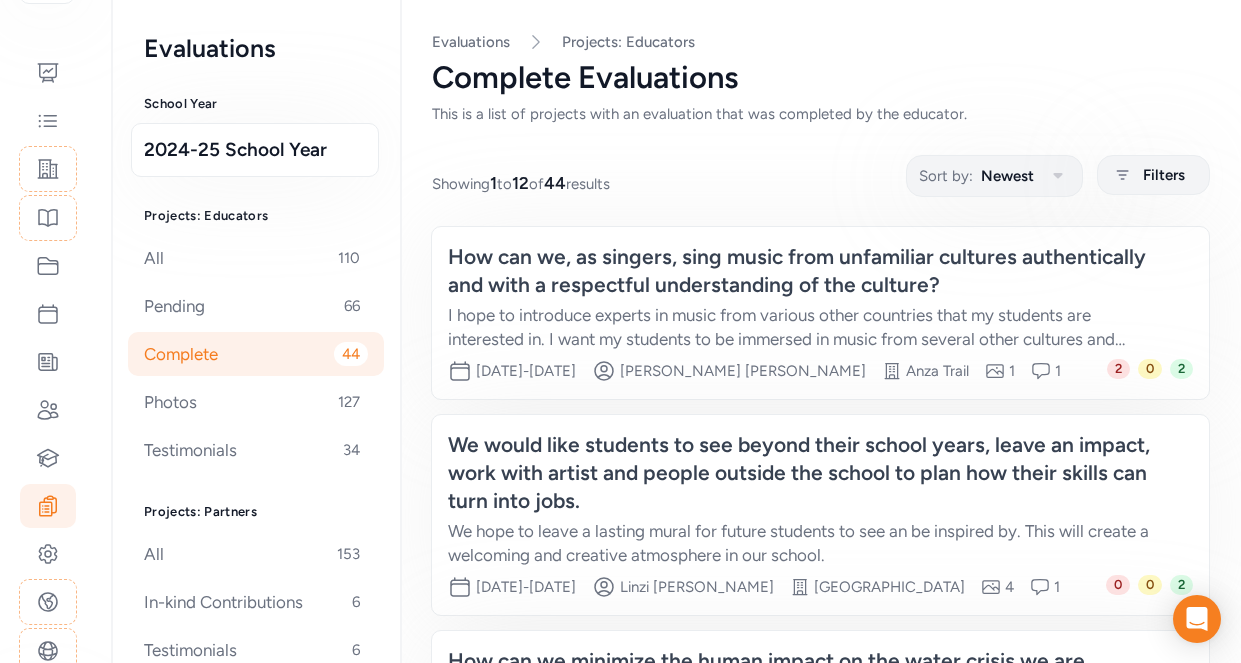 click on "How can we, as singers, sing music from unfamiliar cultures authentically and with a respectful understanding of the culture?" at bounding box center [800, 271] 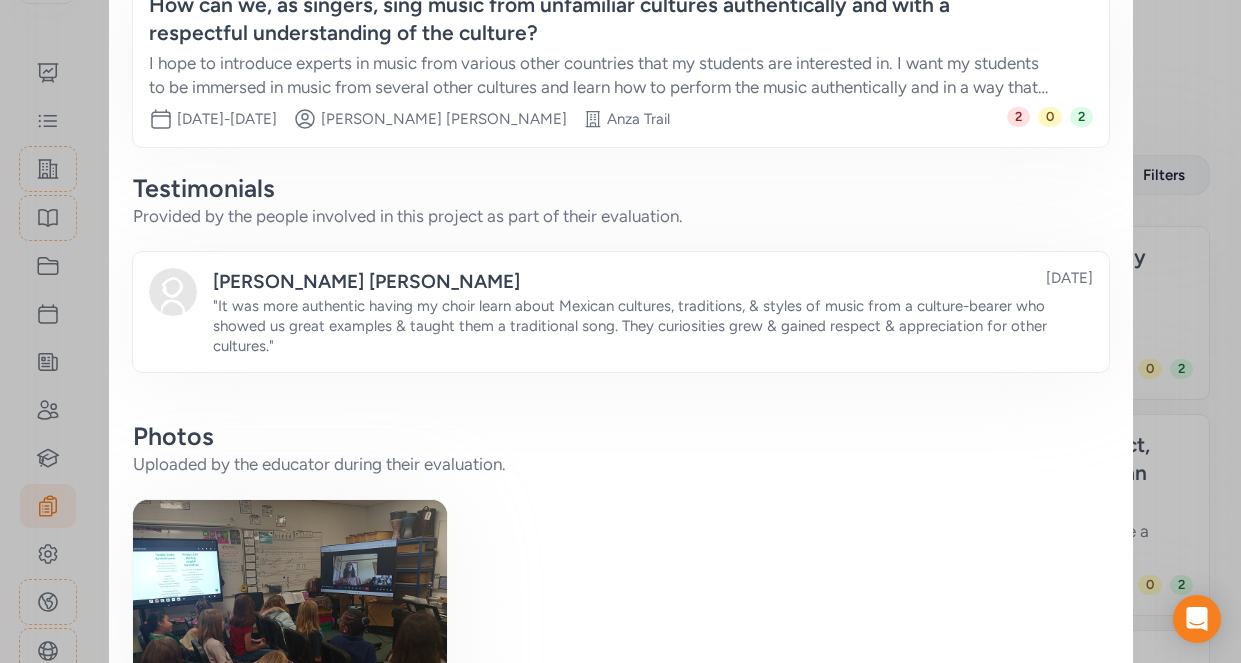 scroll, scrollTop: 0, scrollLeft: 0, axis: both 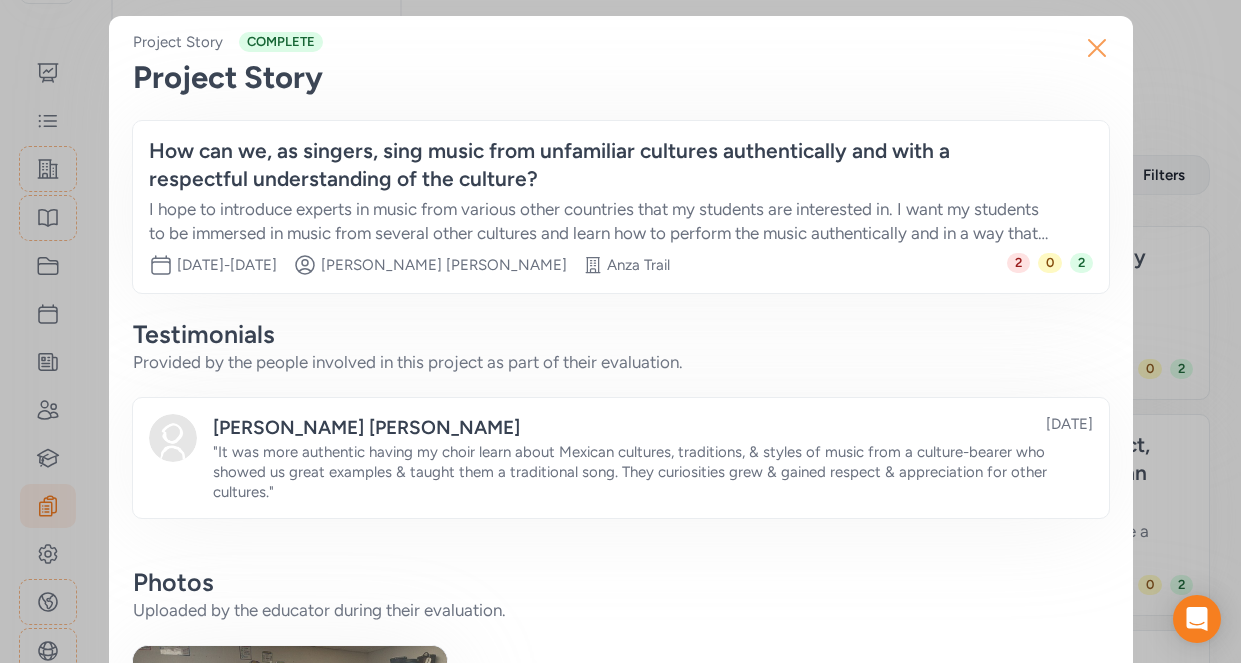 click 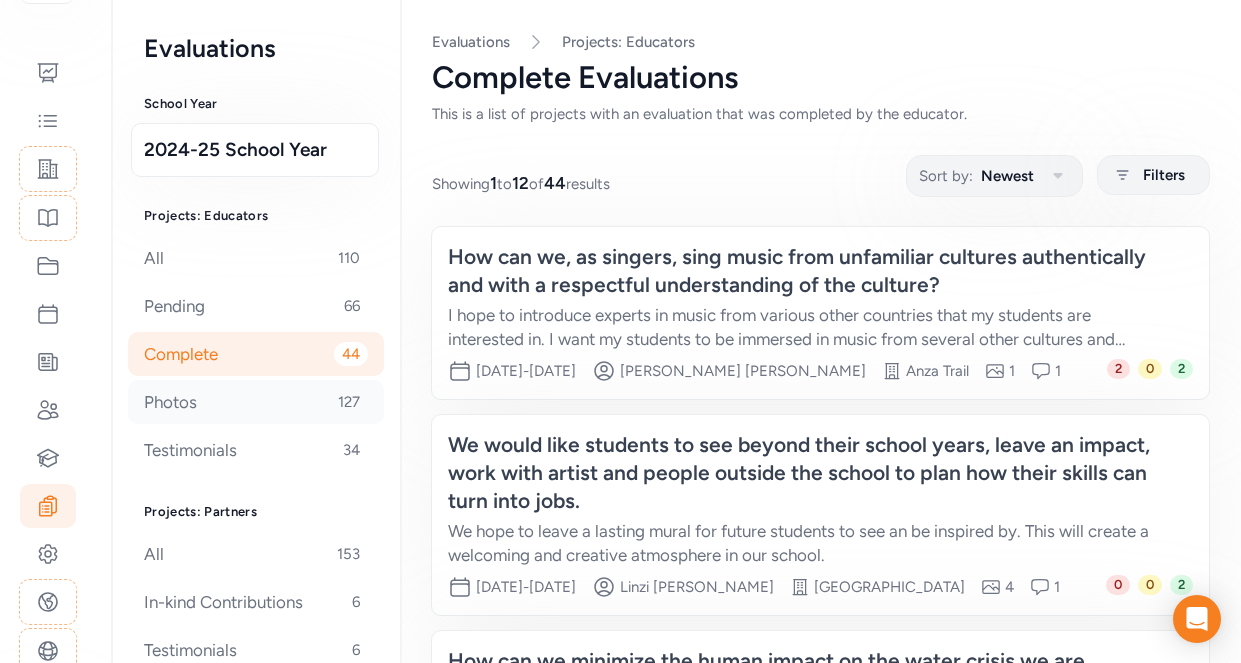 click on "Photos 127" at bounding box center (256, 402) 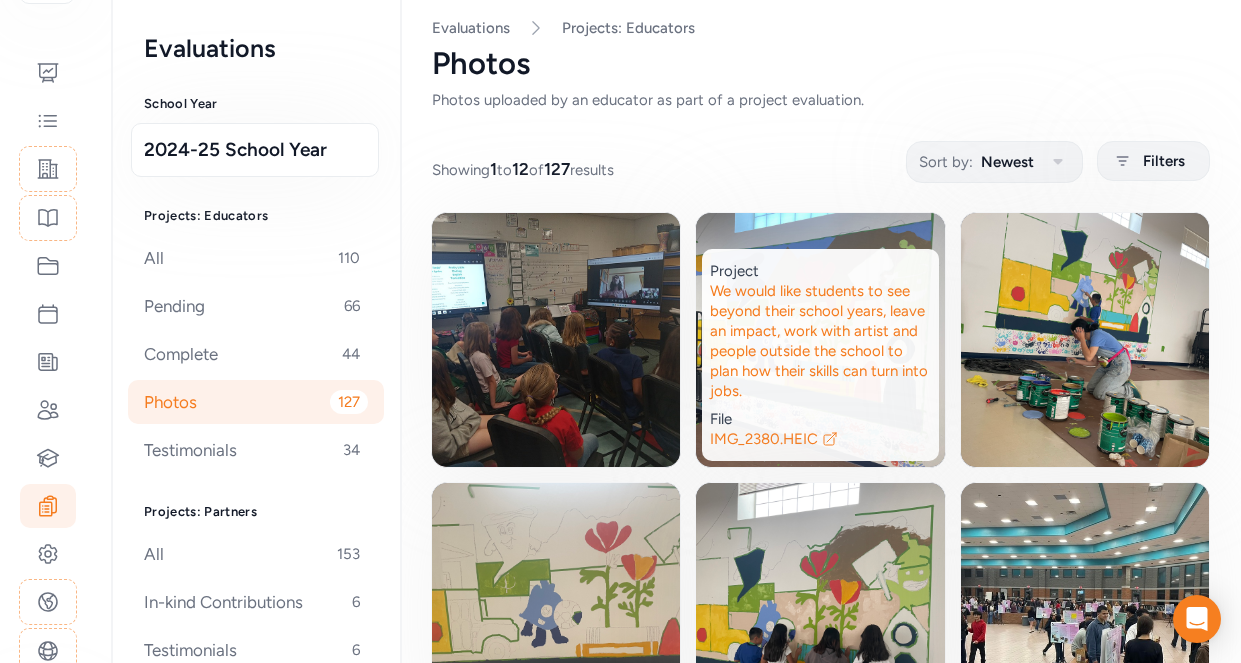 scroll, scrollTop: 18, scrollLeft: 0, axis: vertical 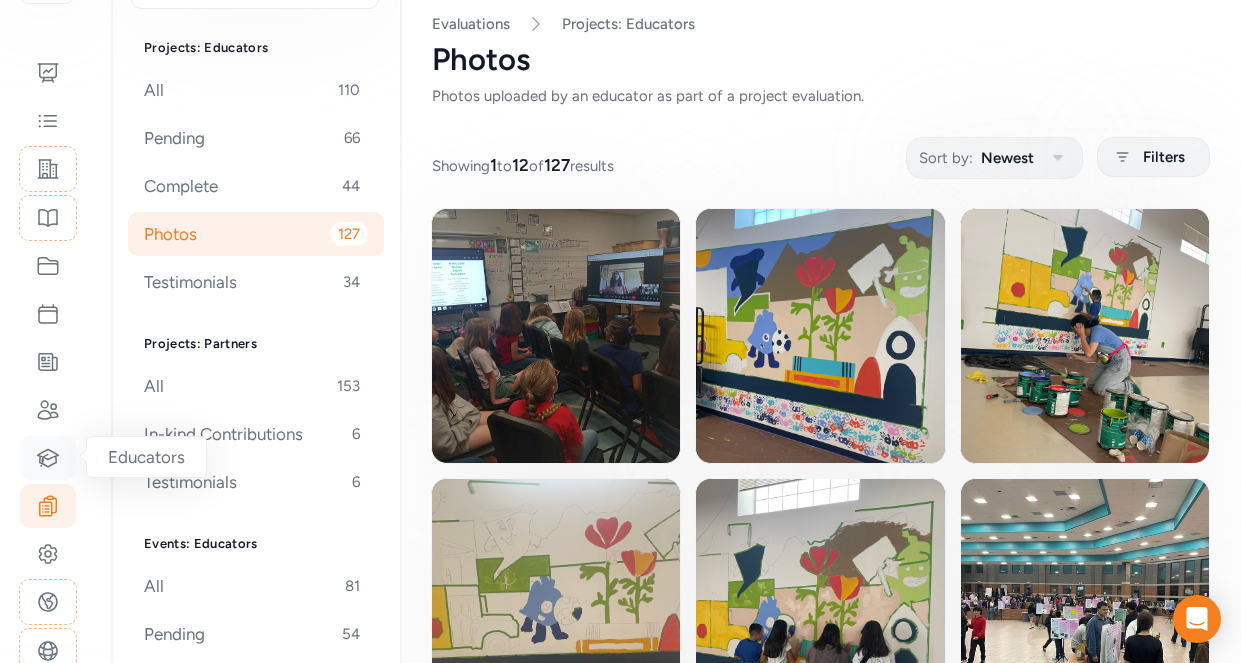 click 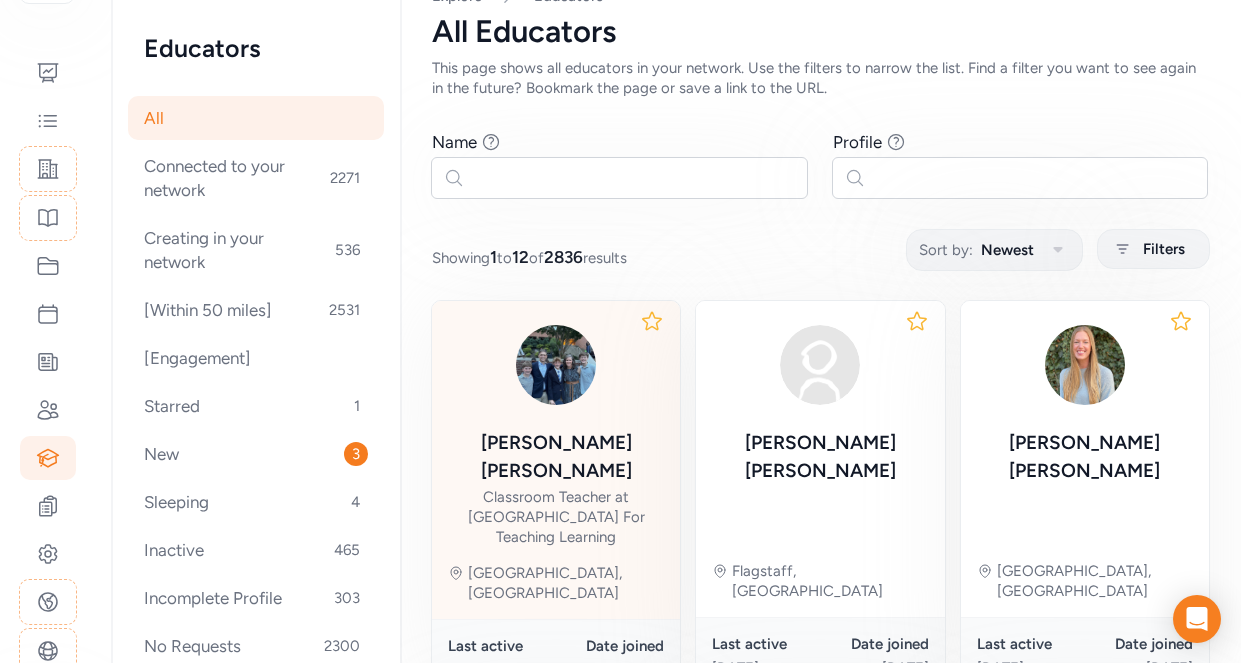 scroll, scrollTop: 0, scrollLeft: 0, axis: both 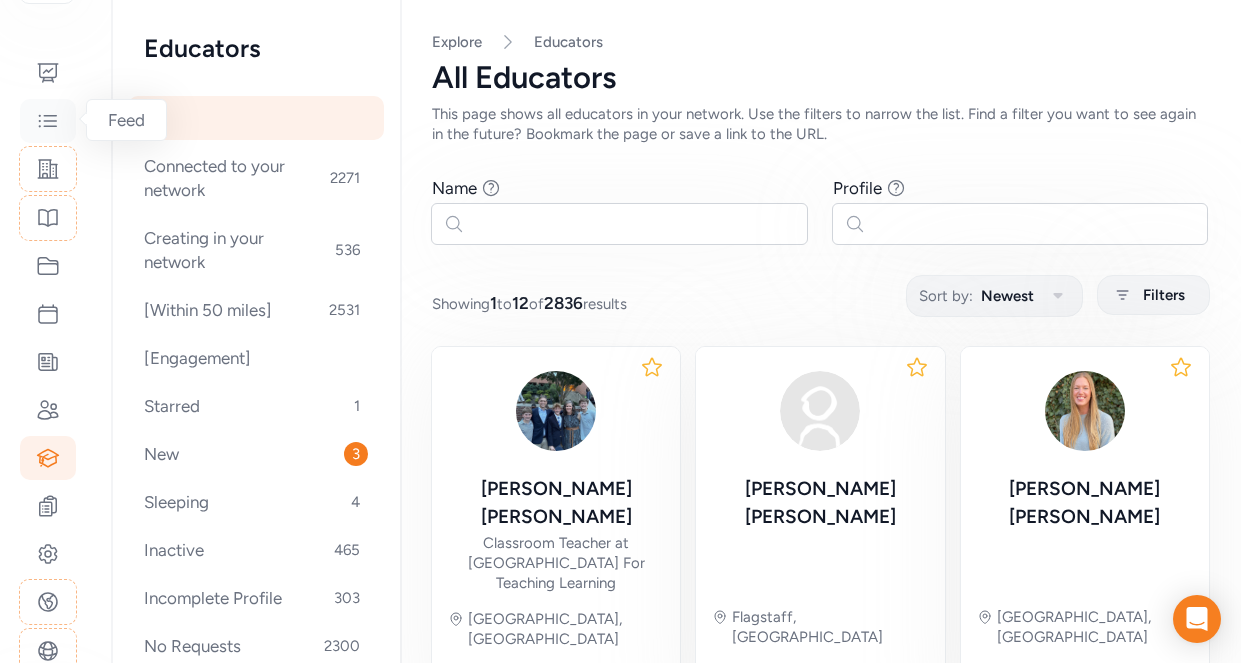 click 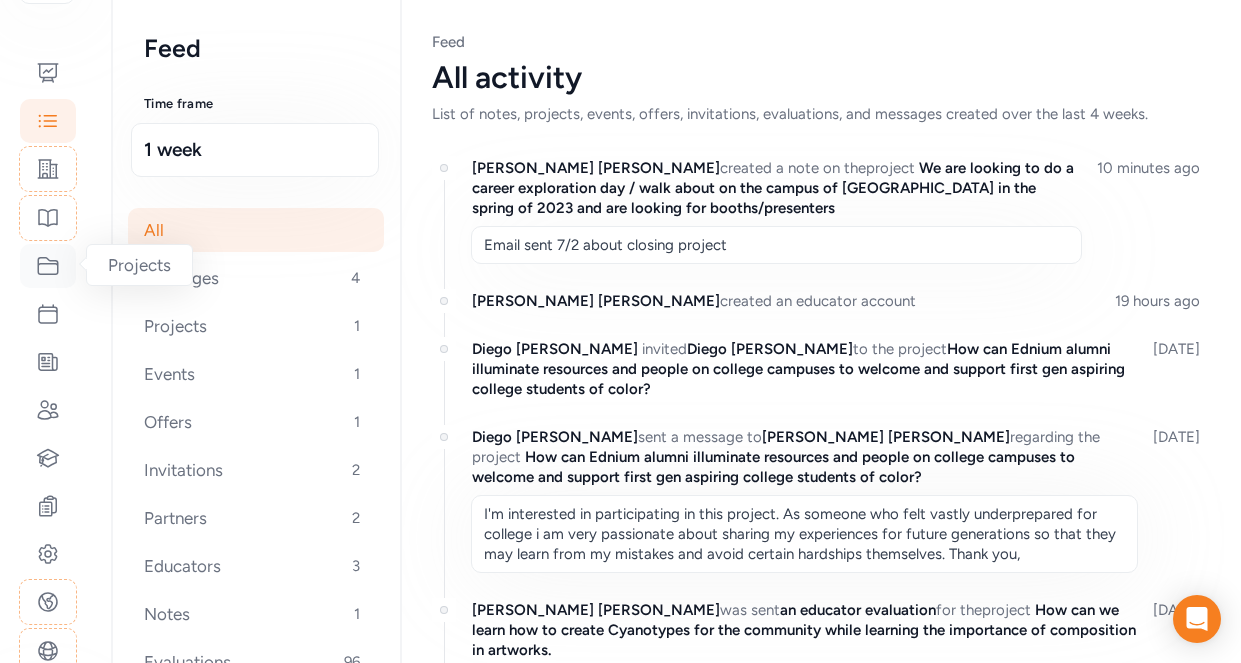 click 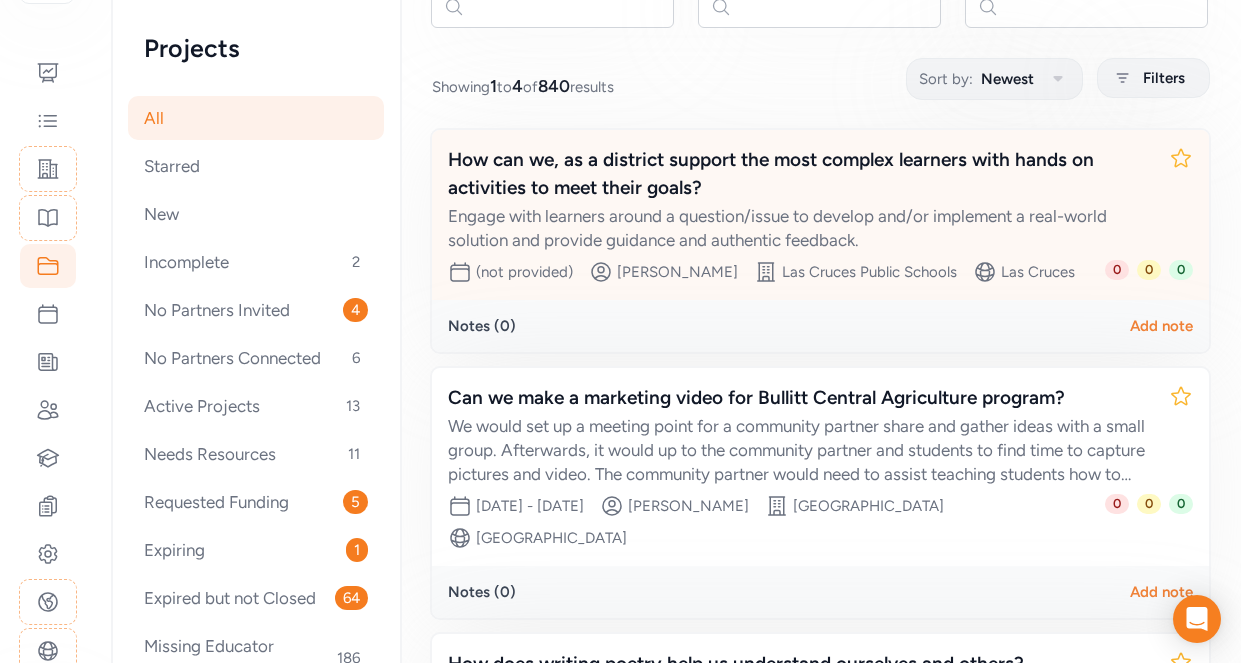 scroll, scrollTop: 216, scrollLeft: 0, axis: vertical 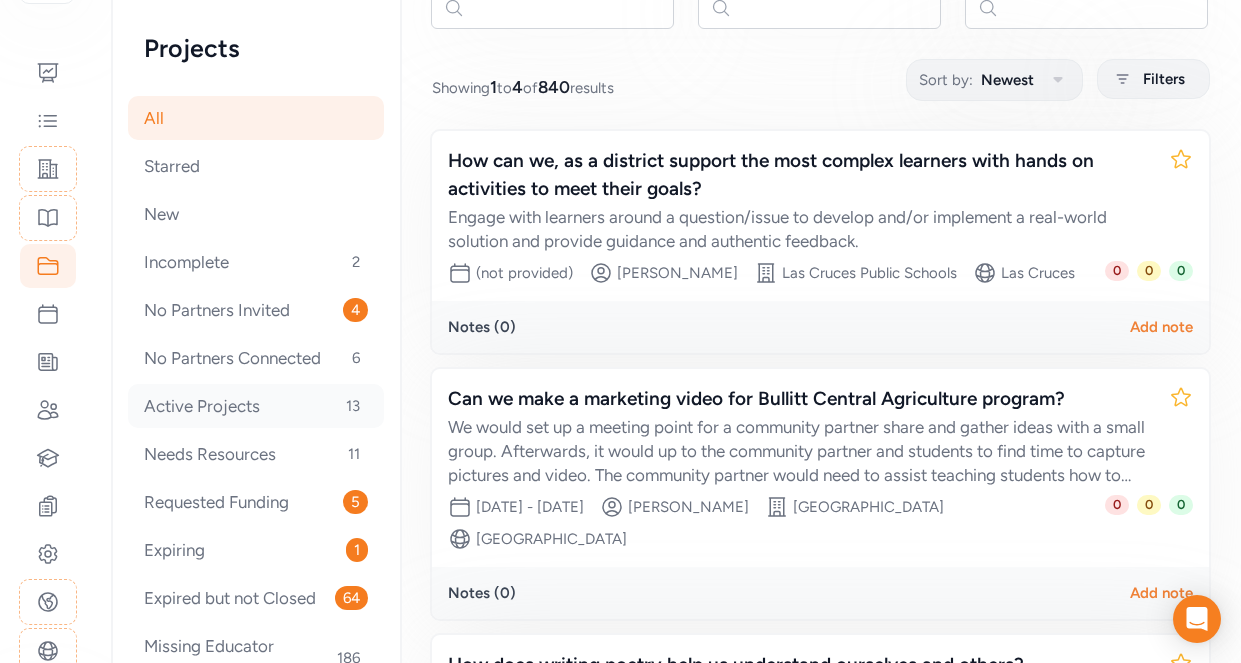 click on "Active Projects 13" at bounding box center (256, 406) 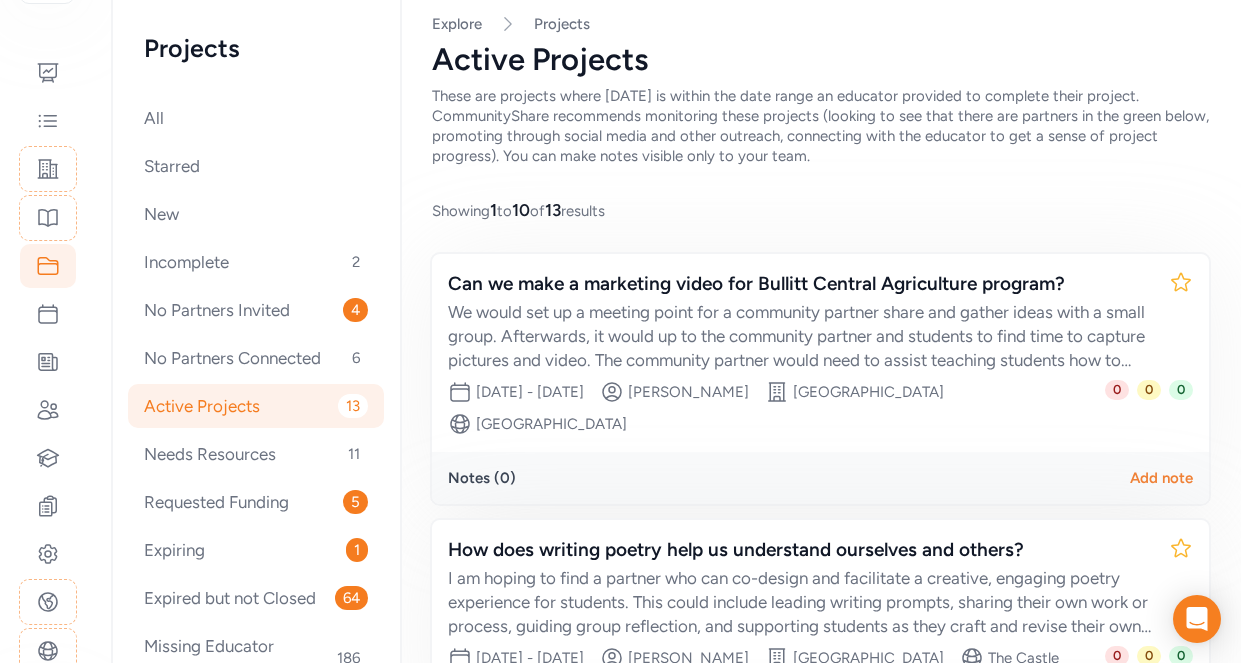 scroll, scrollTop: 19, scrollLeft: 0, axis: vertical 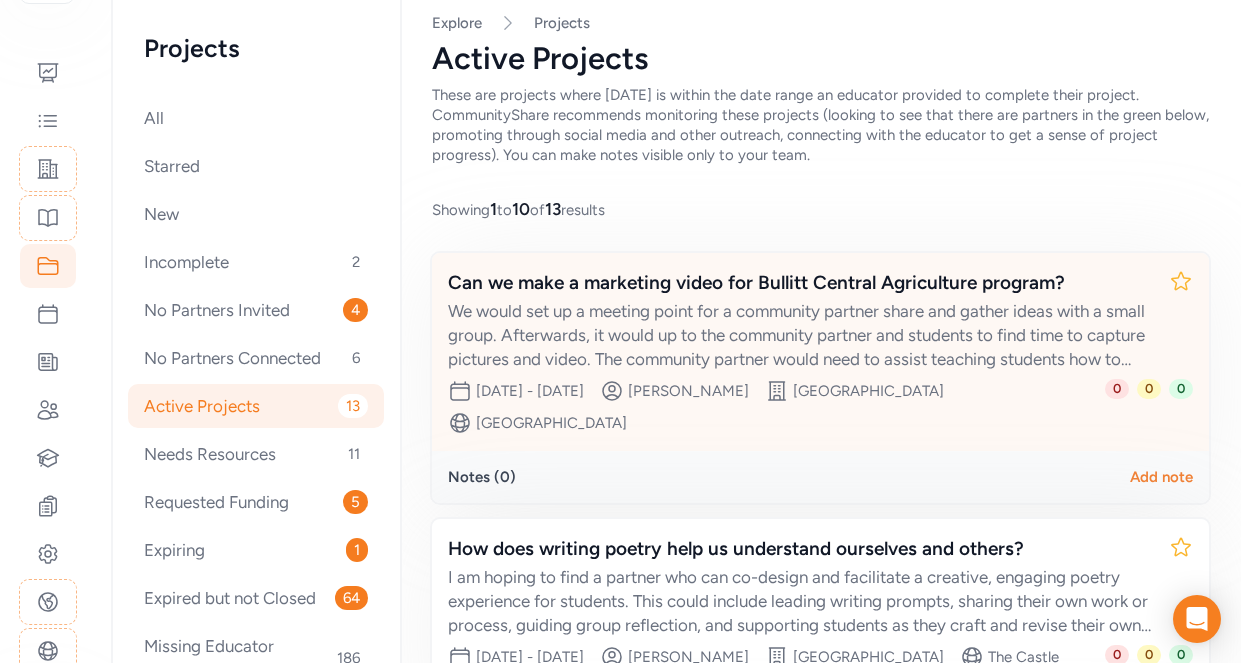 click on "We would set up a meeting point for a community partner share and gather ideas with a small group.  Afterwards, it would up to the community partner and students to find time to capture pictures and video.  The community partner would need to assist teaching students how to edit material to create a final piece." at bounding box center [800, 335] 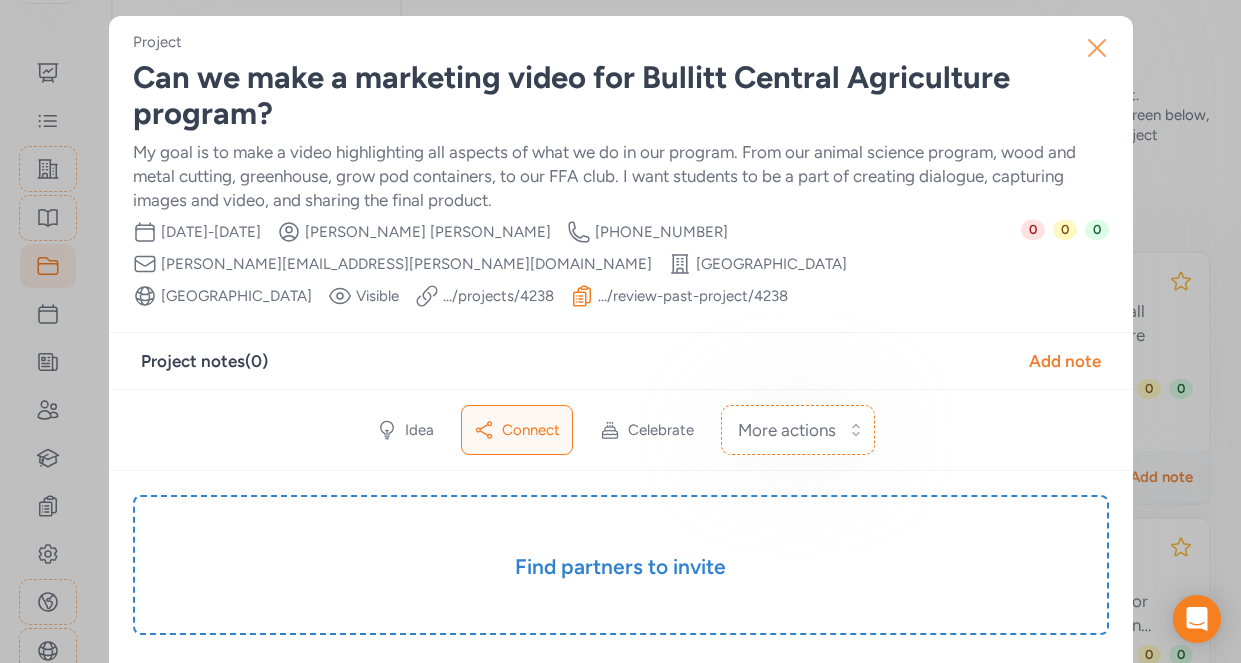 click 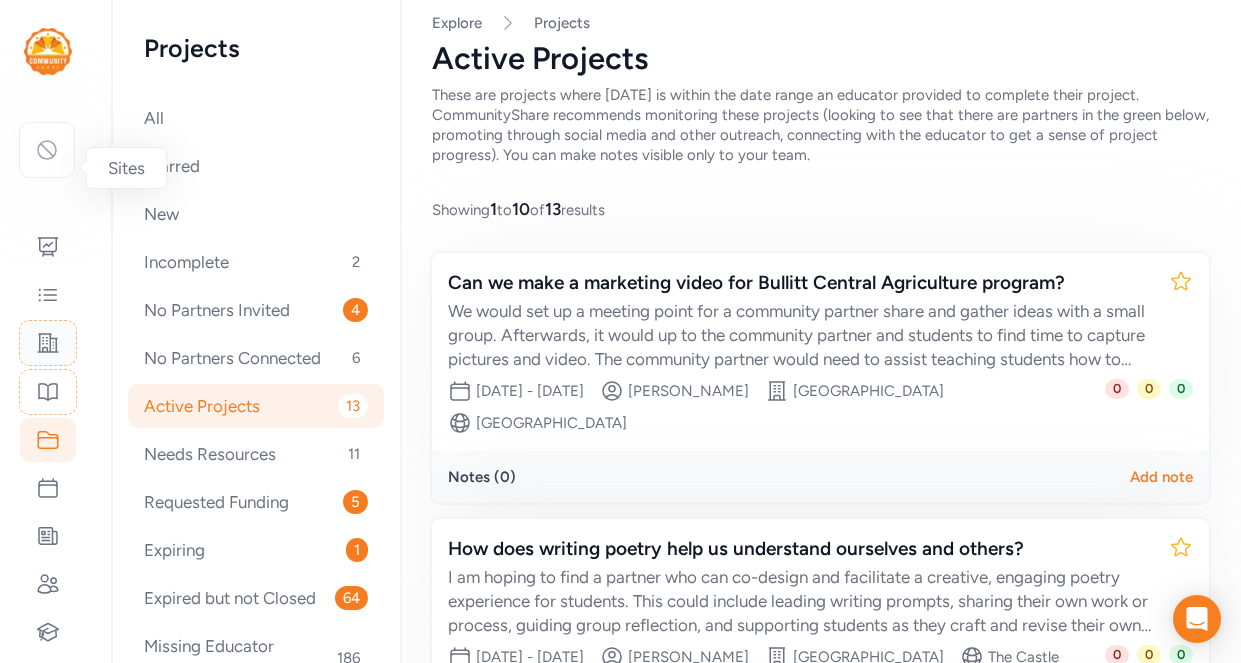 scroll, scrollTop: 0, scrollLeft: 0, axis: both 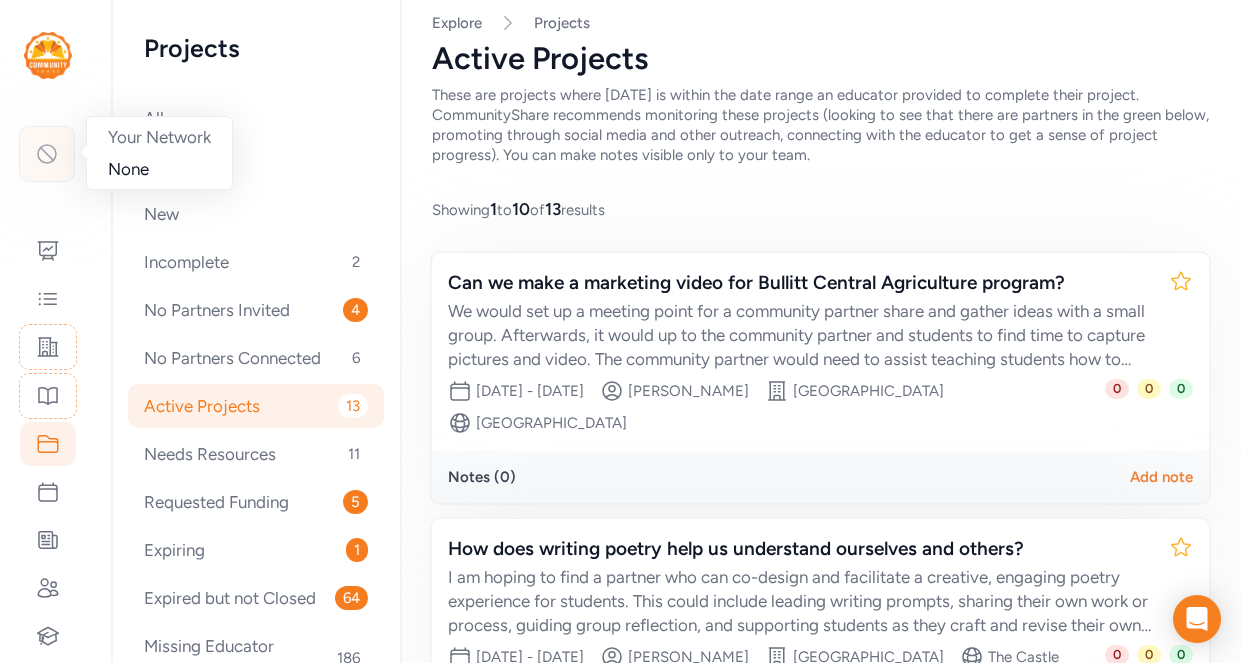 click 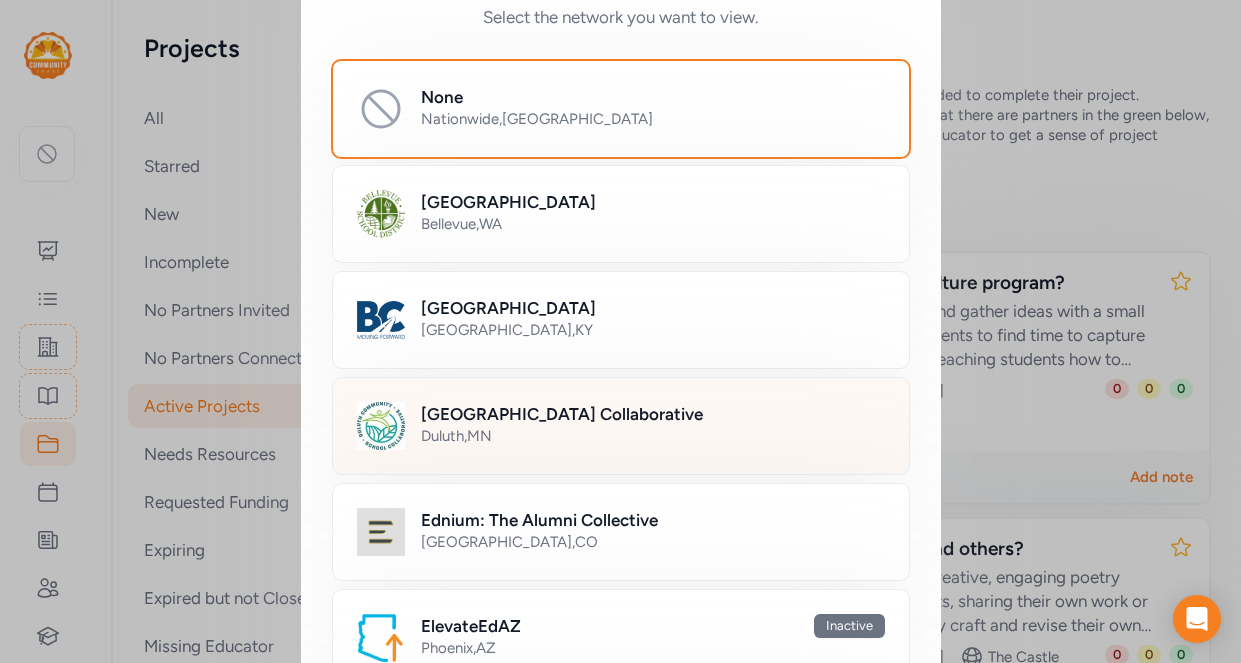 scroll, scrollTop: 106, scrollLeft: 0, axis: vertical 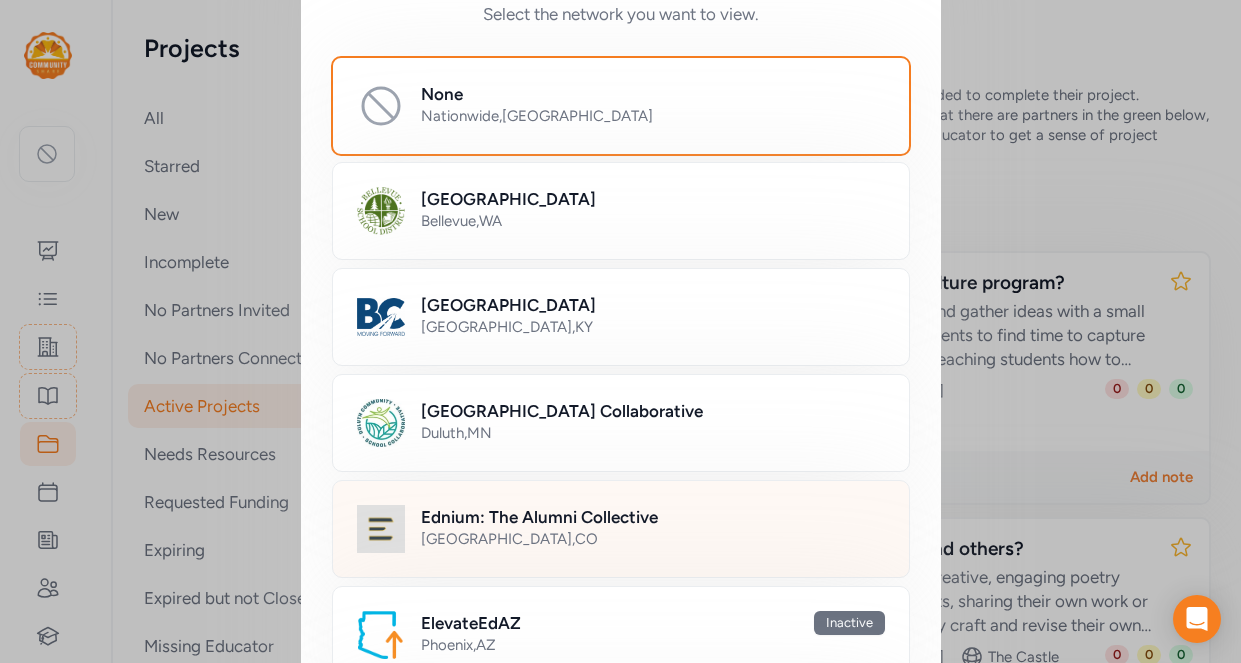 click on "Ednium: The Alumni Collective" at bounding box center [539, 517] 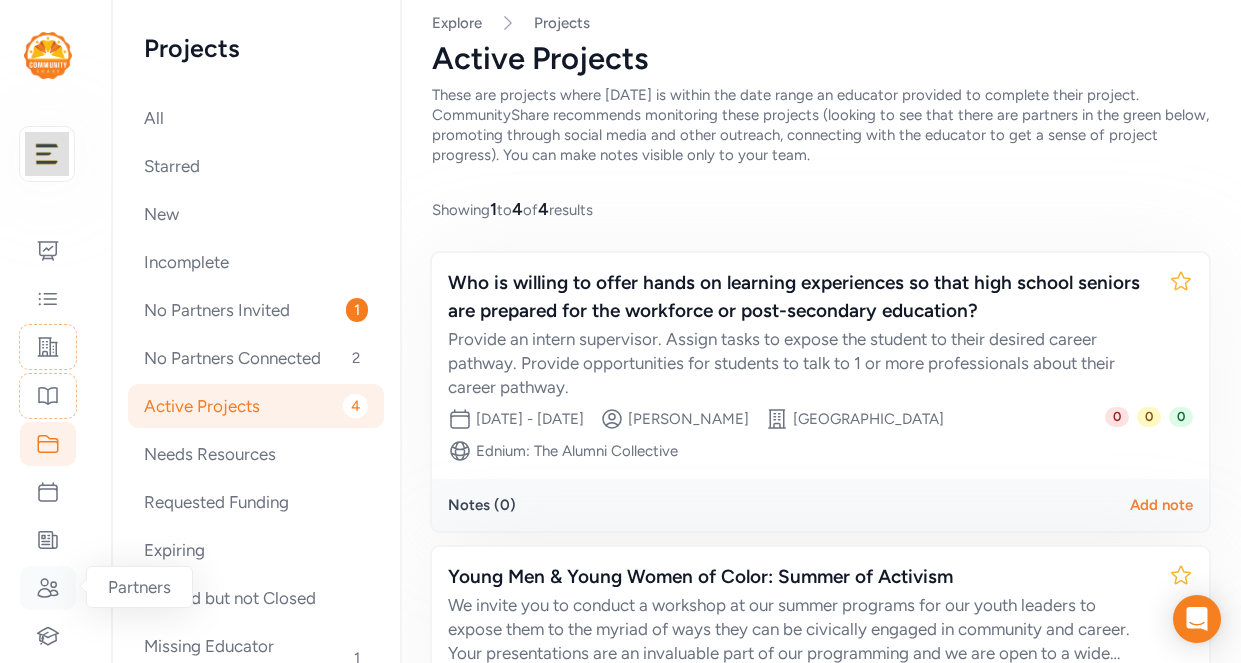 click 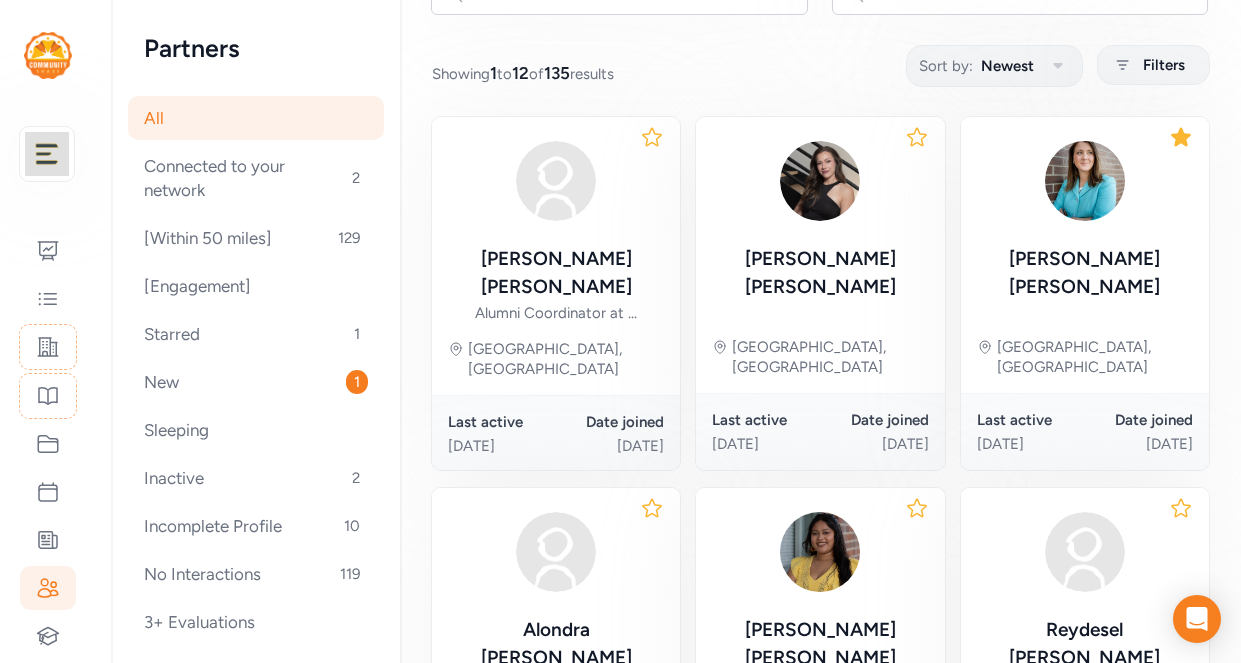 scroll, scrollTop: 229, scrollLeft: 0, axis: vertical 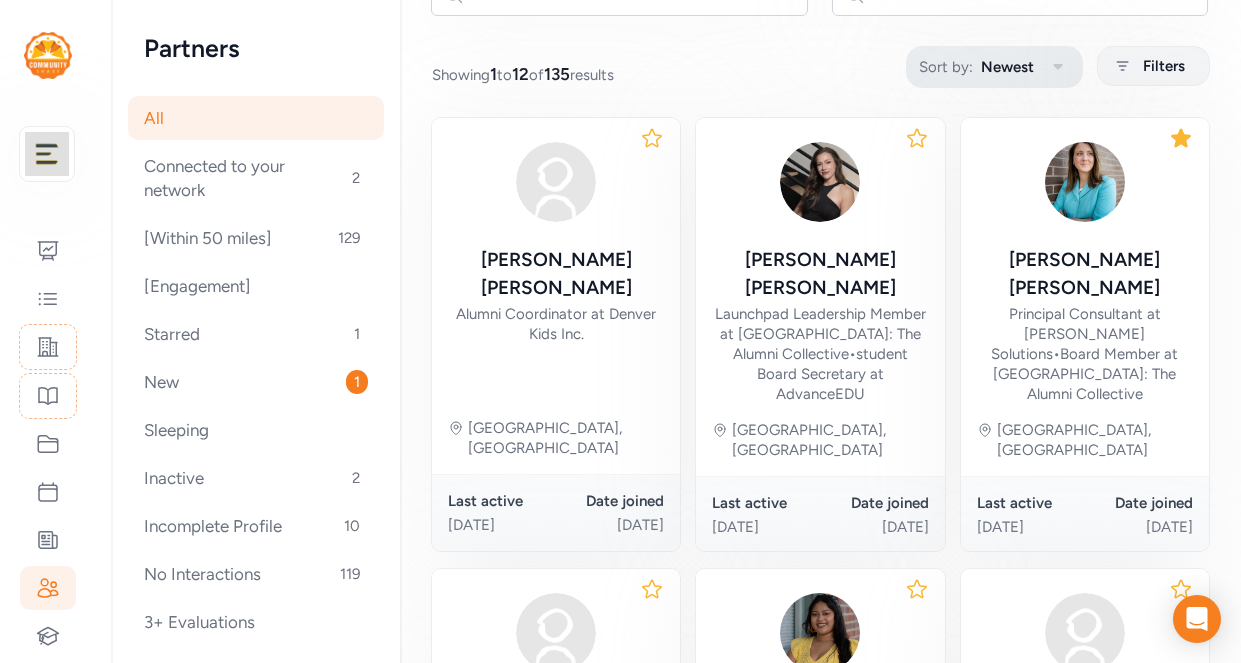 click 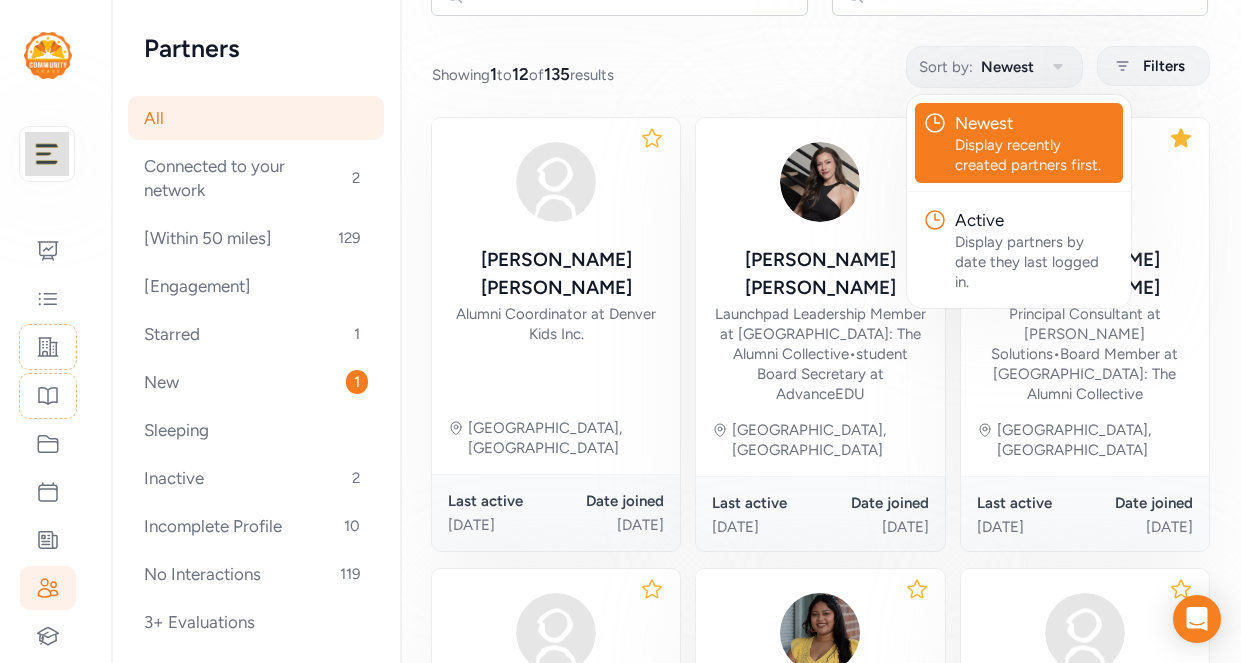 click on "Showing  1  to  12  of  135  results Sort by: Newest Newest Display recently created partners first. Active Display partners by date they last logged in. Filters" at bounding box center [820, 66] 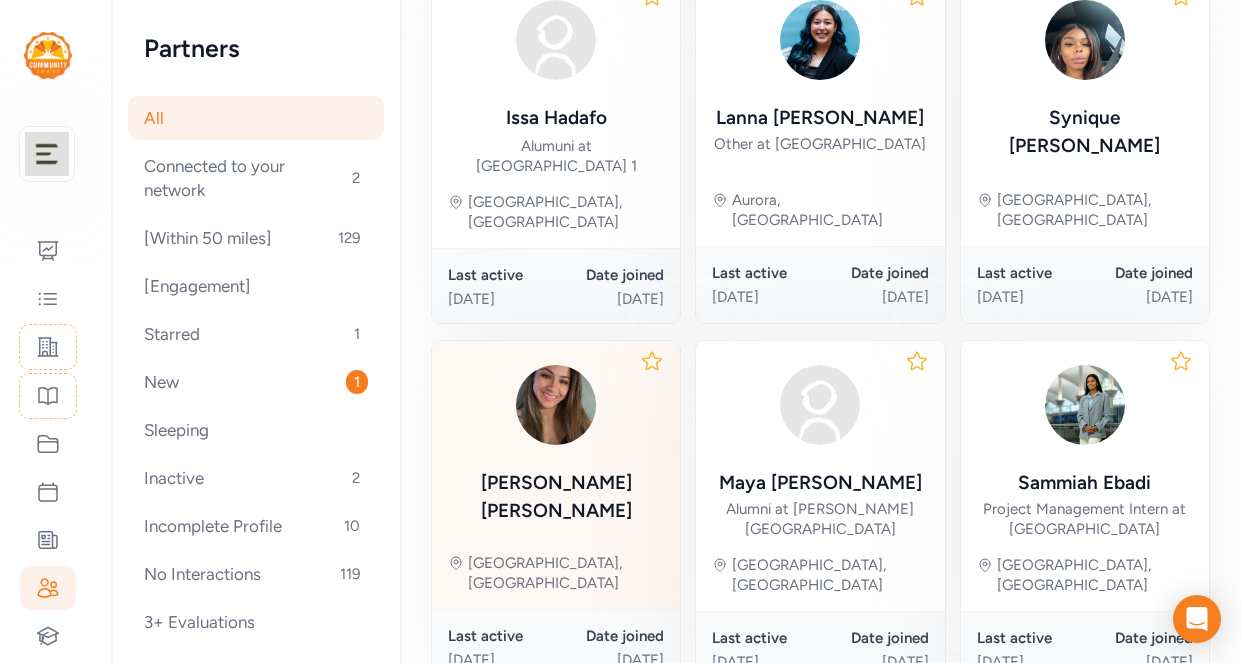 scroll, scrollTop: 1176, scrollLeft: 0, axis: vertical 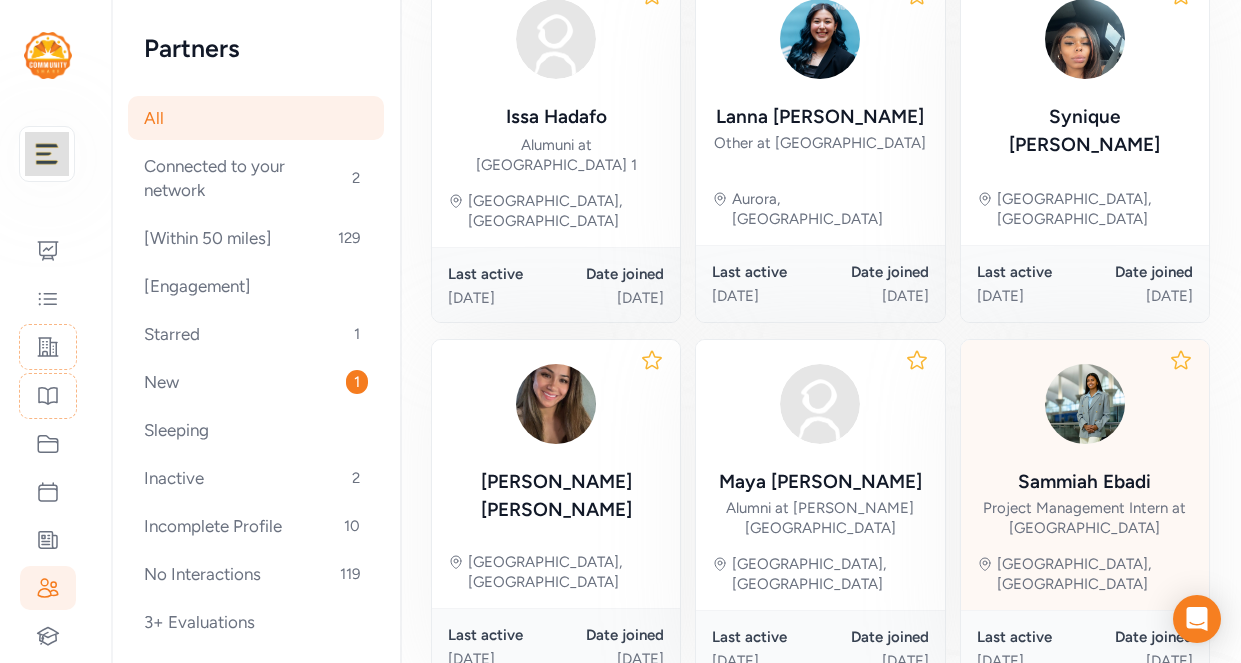 click at bounding box center (1085, 404) 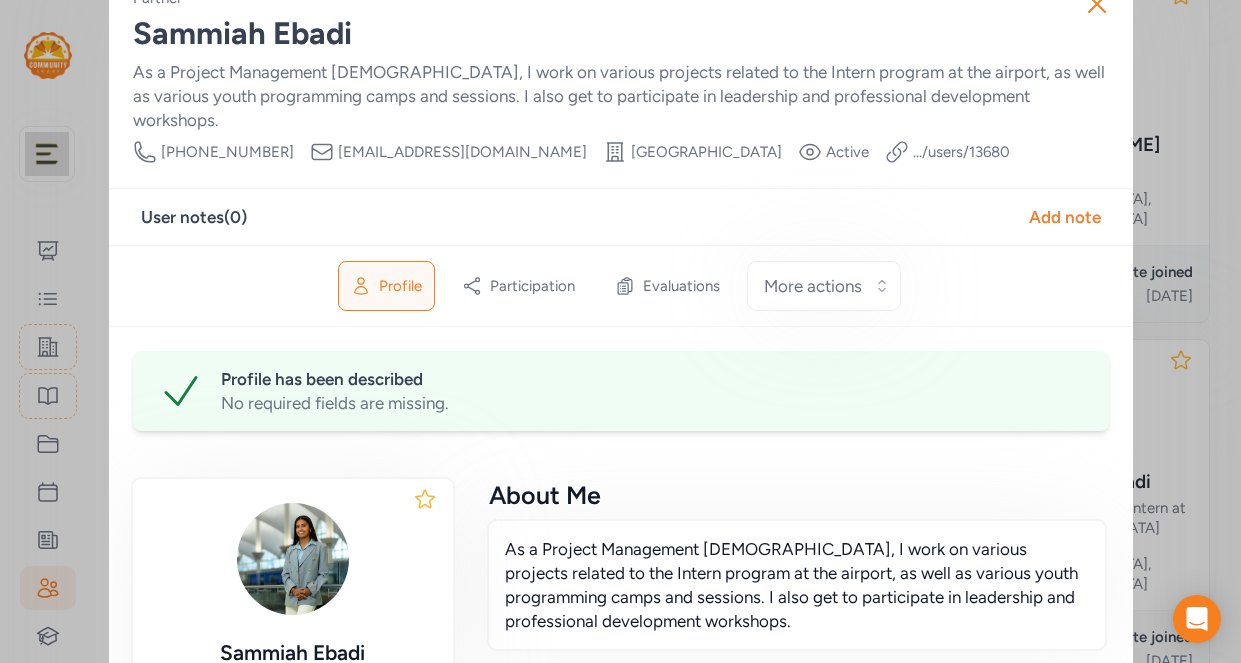 scroll, scrollTop: 18, scrollLeft: 0, axis: vertical 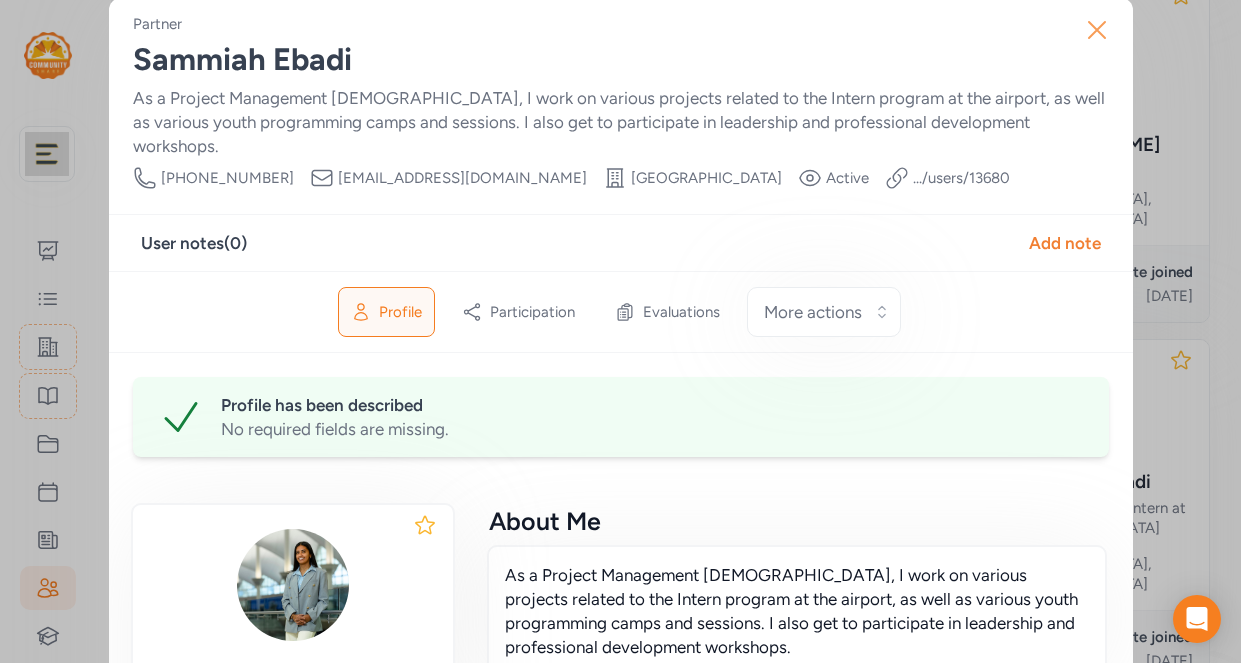 click 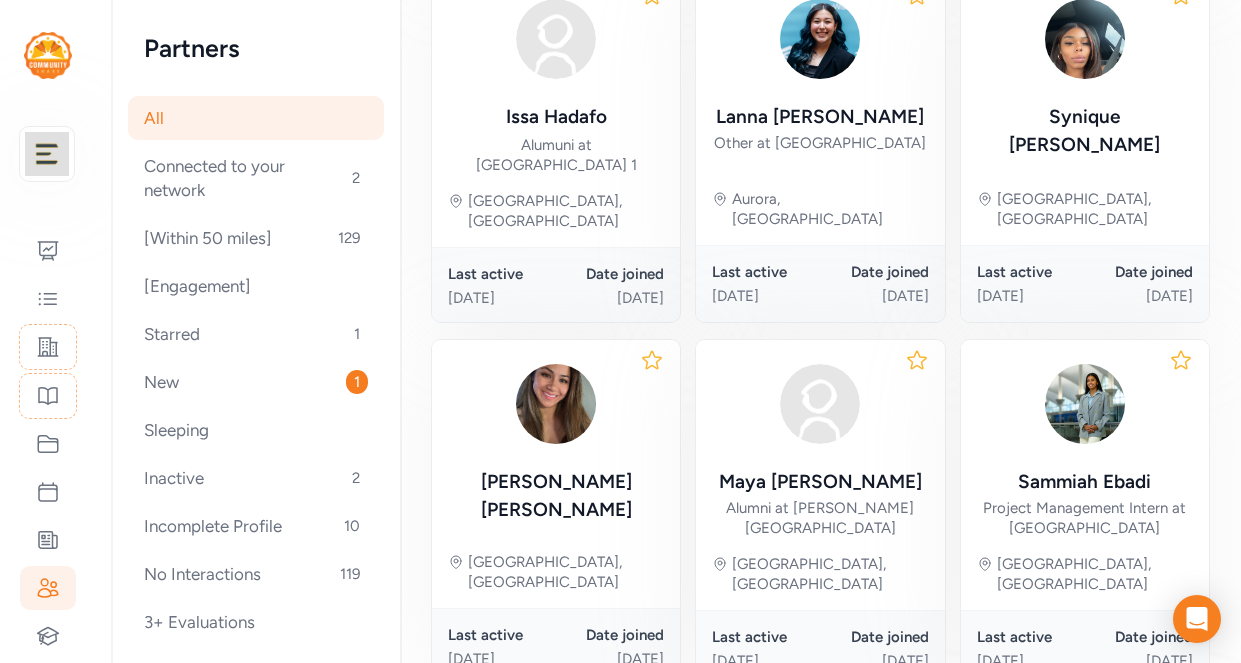 scroll, scrollTop: 1228, scrollLeft: 0, axis: vertical 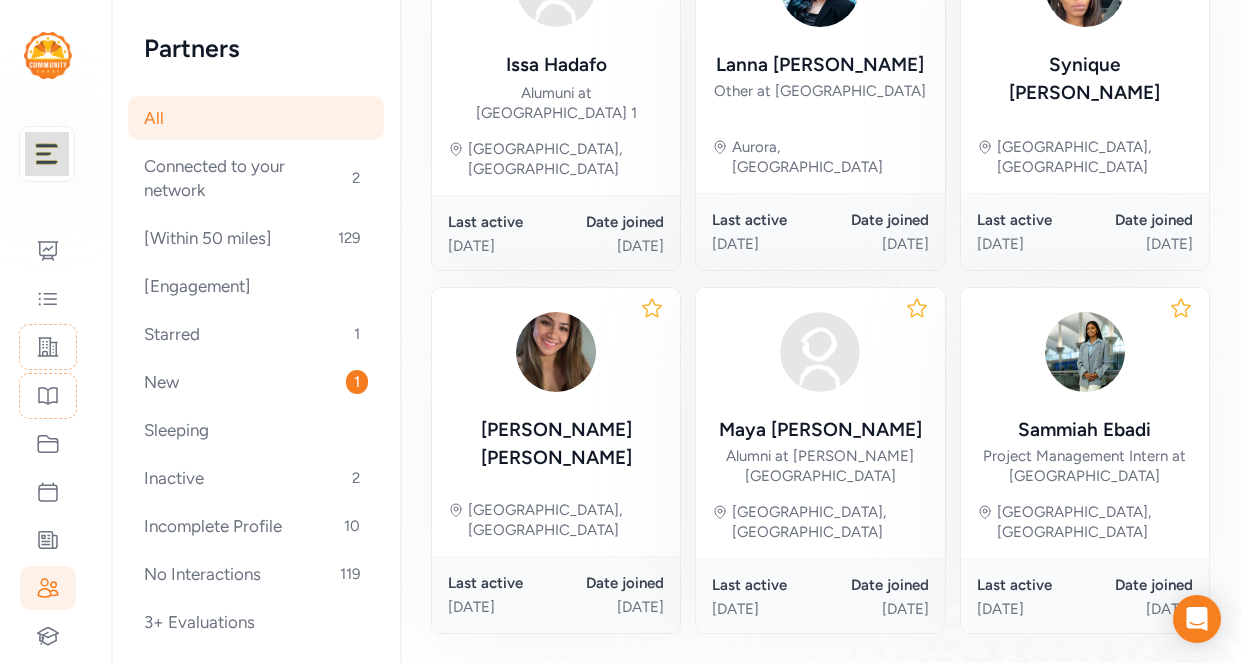 click on "2" at bounding box center (1028, 686) 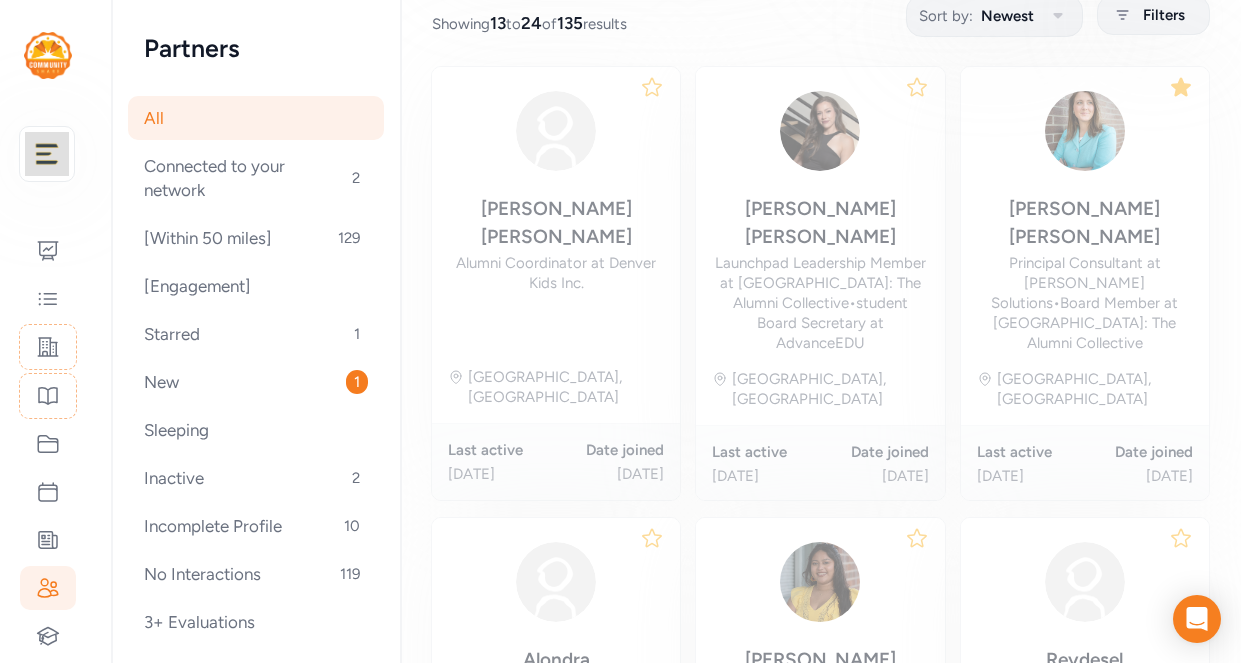 scroll, scrollTop: 276, scrollLeft: 0, axis: vertical 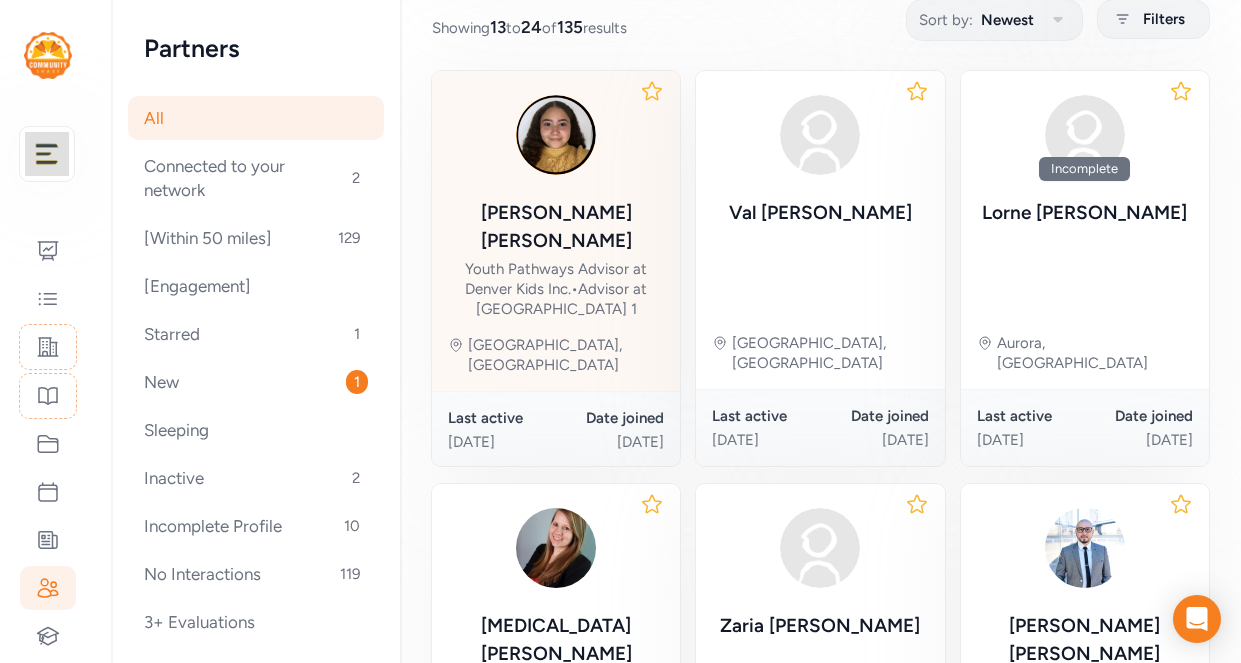 click on "•" at bounding box center [574, 289] 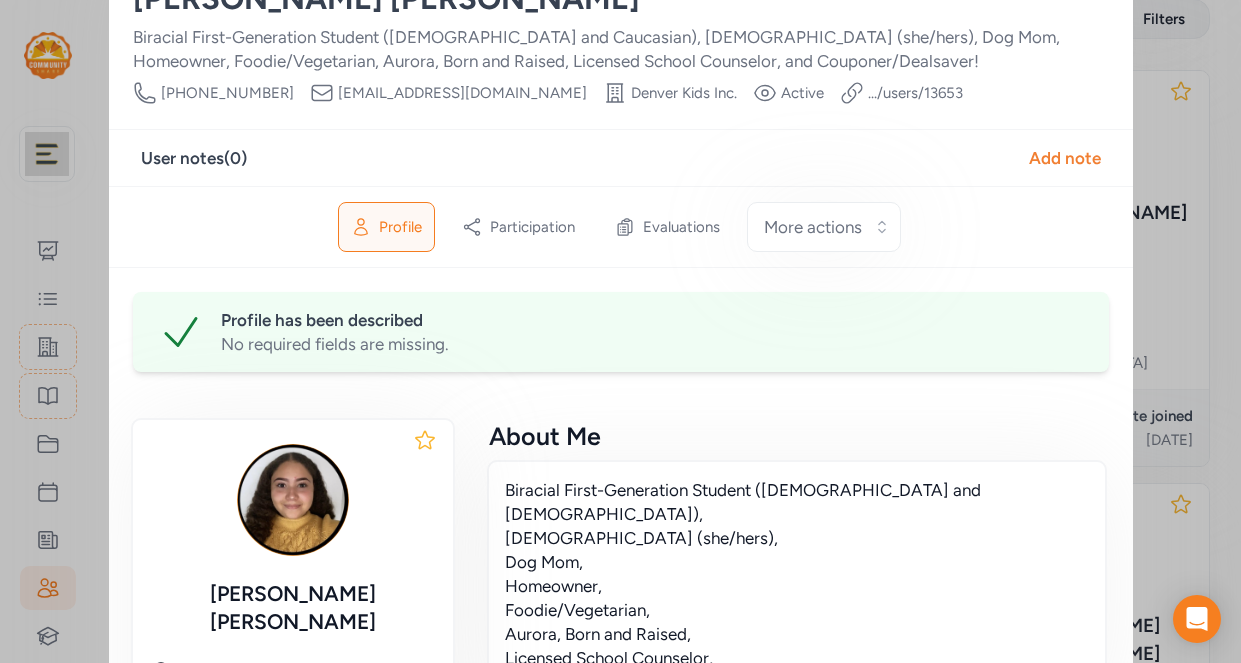 scroll, scrollTop: 0, scrollLeft: 0, axis: both 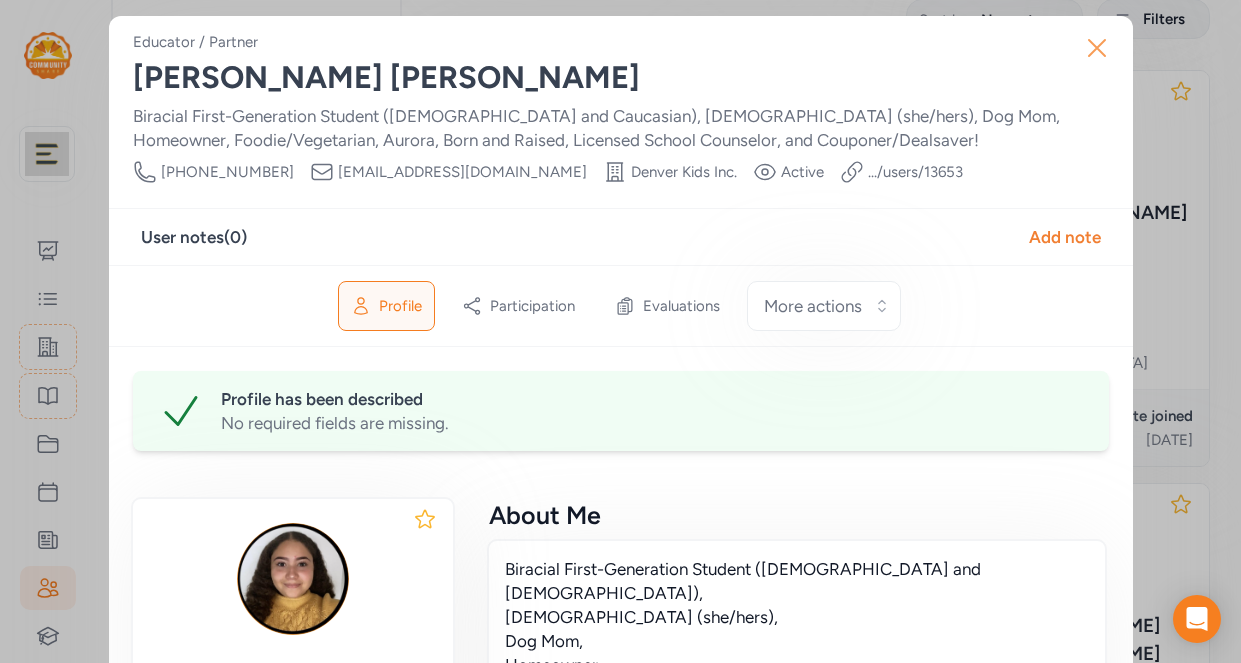click 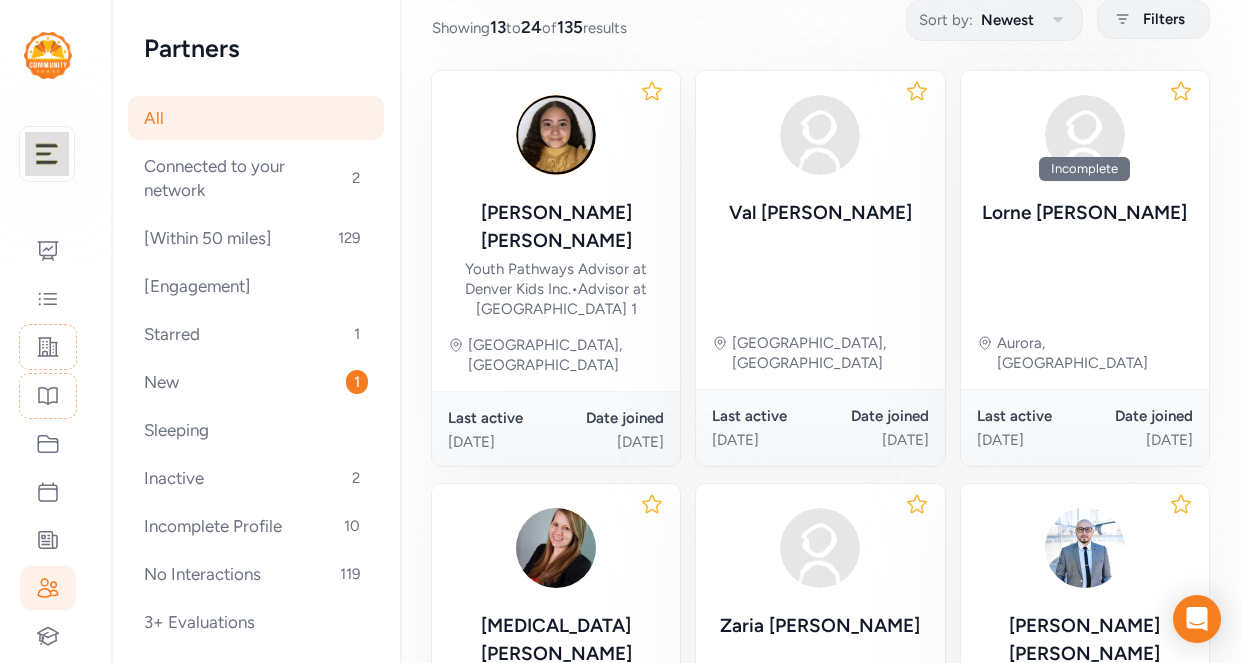 click 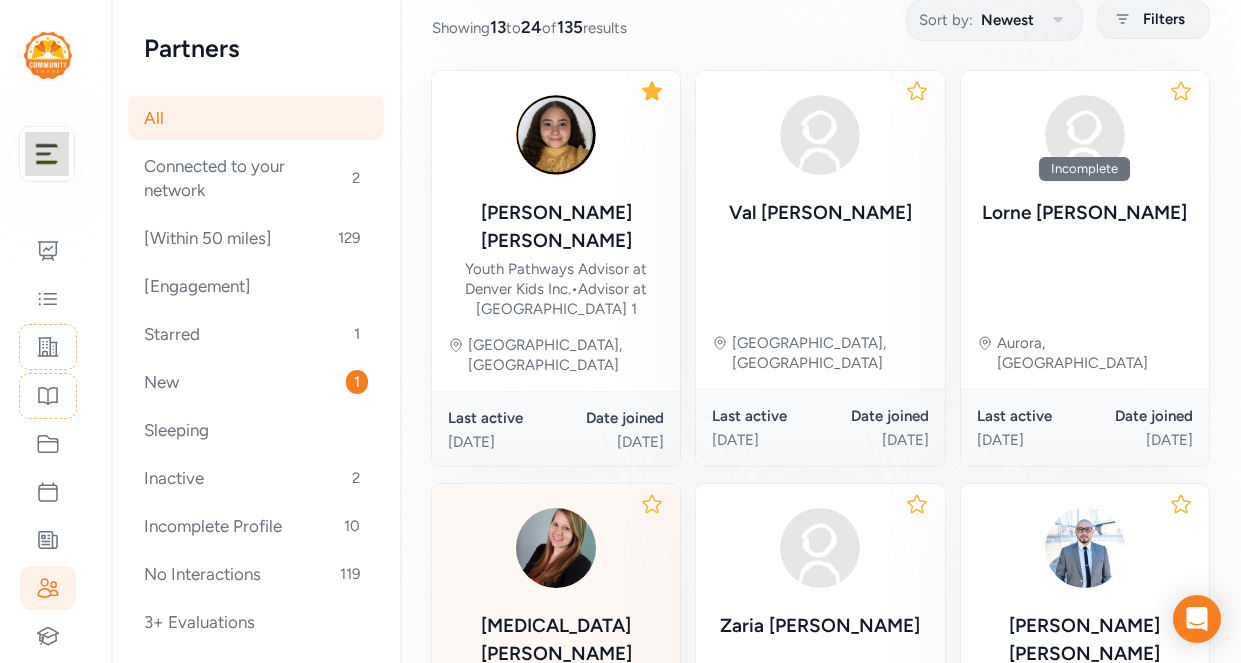 click at bounding box center [556, 548] 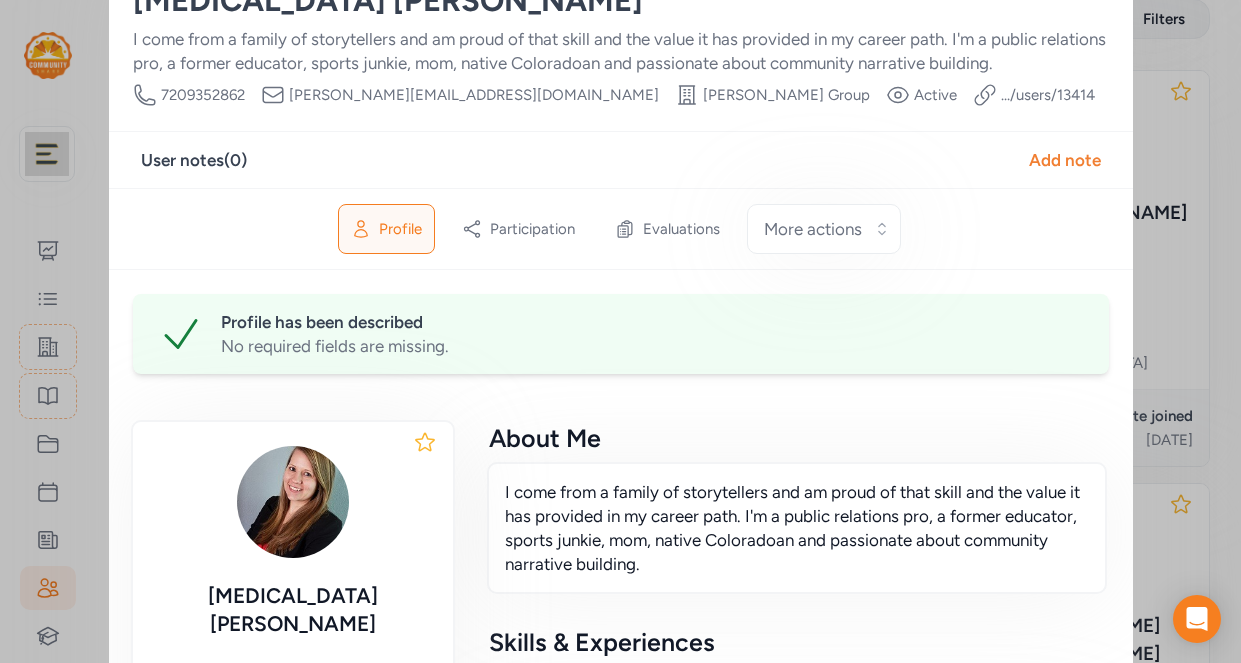 scroll, scrollTop: 0, scrollLeft: 0, axis: both 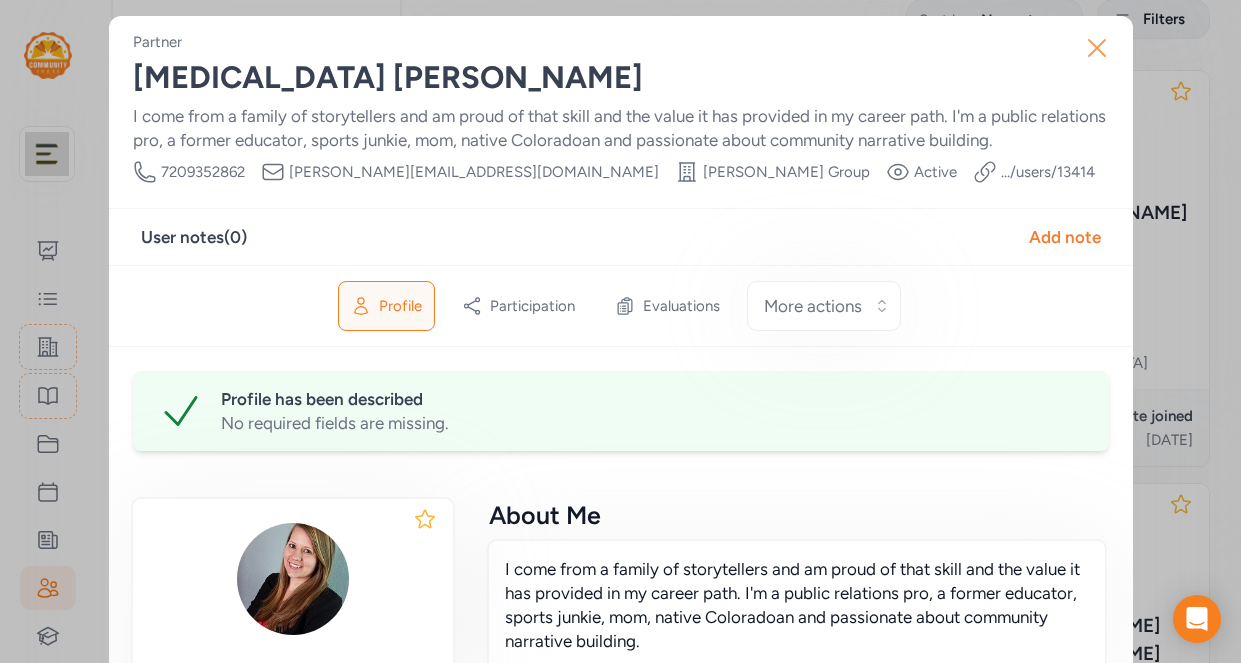 click 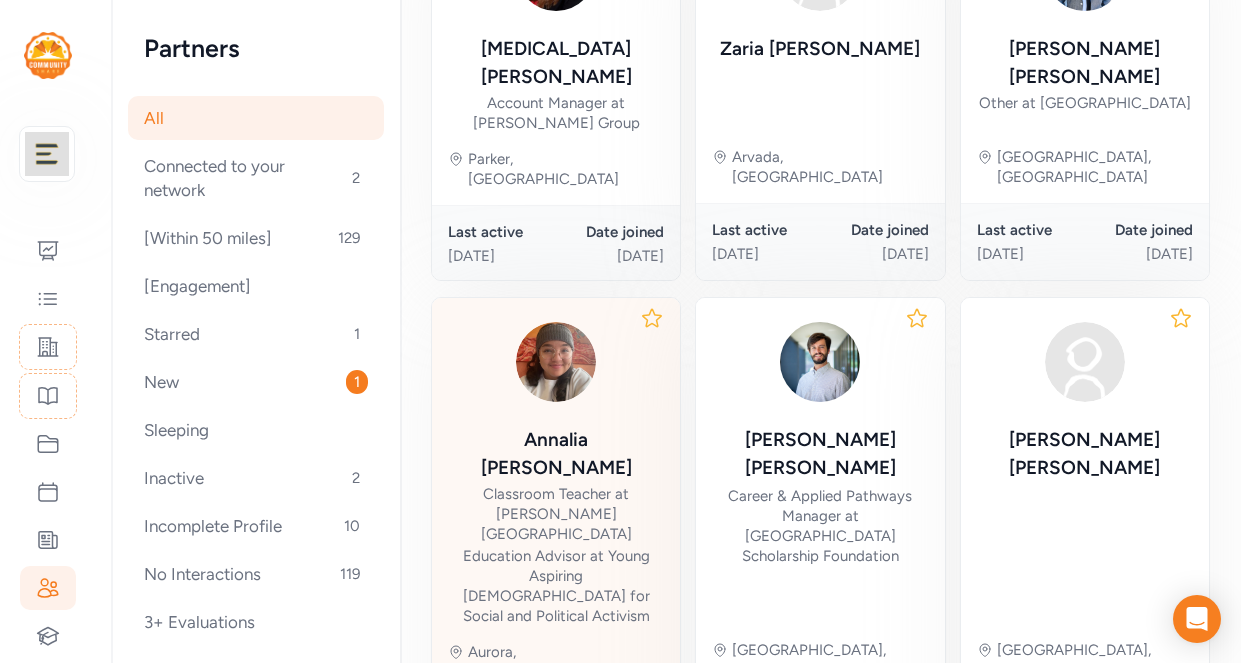 scroll, scrollTop: 852, scrollLeft: 0, axis: vertical 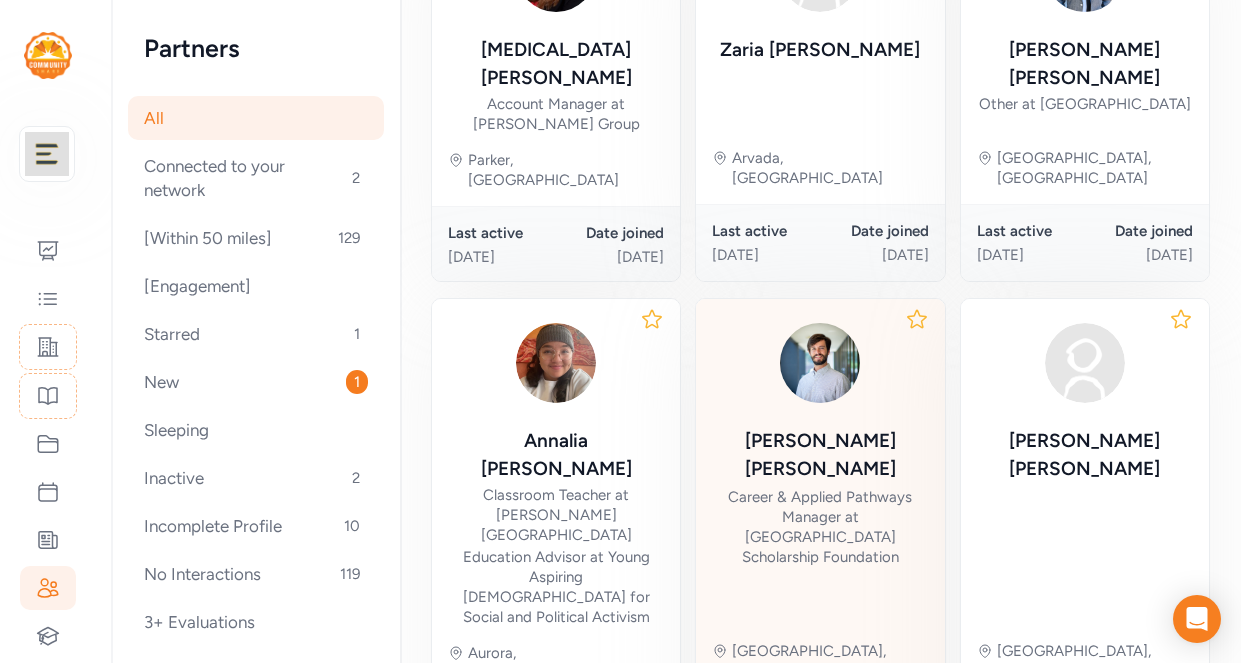 click on "Career & Applied Pathways Manager at [GEOGRAPHIC_DATA] Scholarship Foundation" at bounding box center (820, 527) 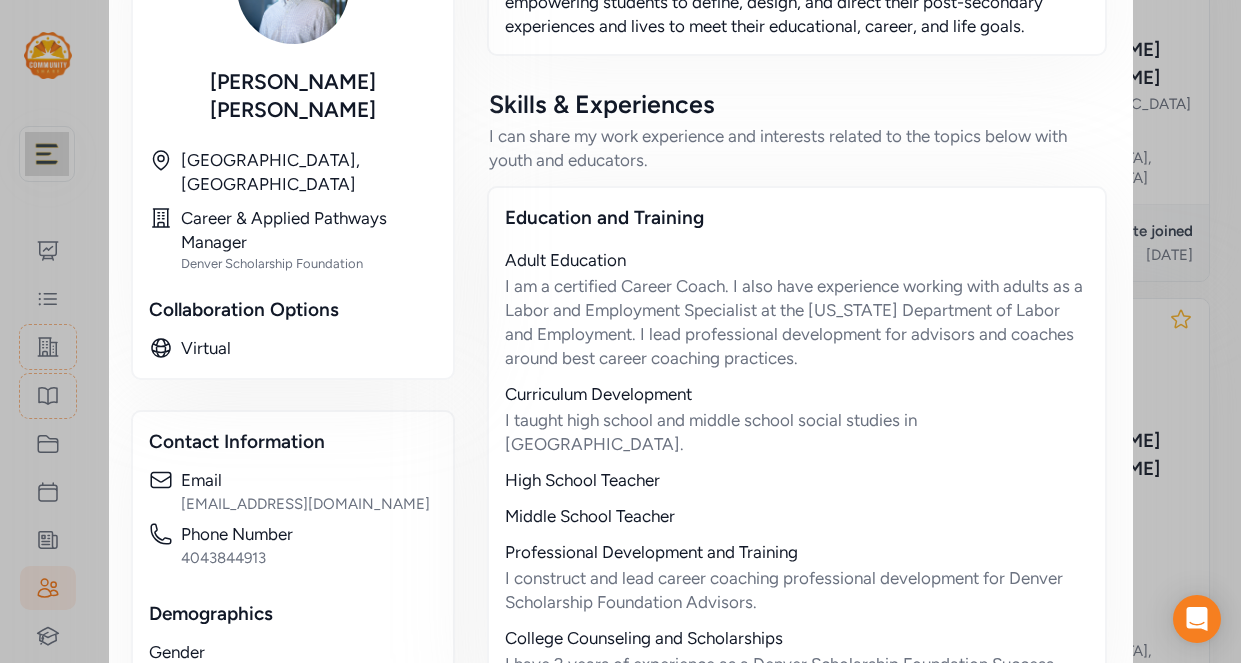 scroll, scrollTop: 0, scrollLeft: 0, axis: both 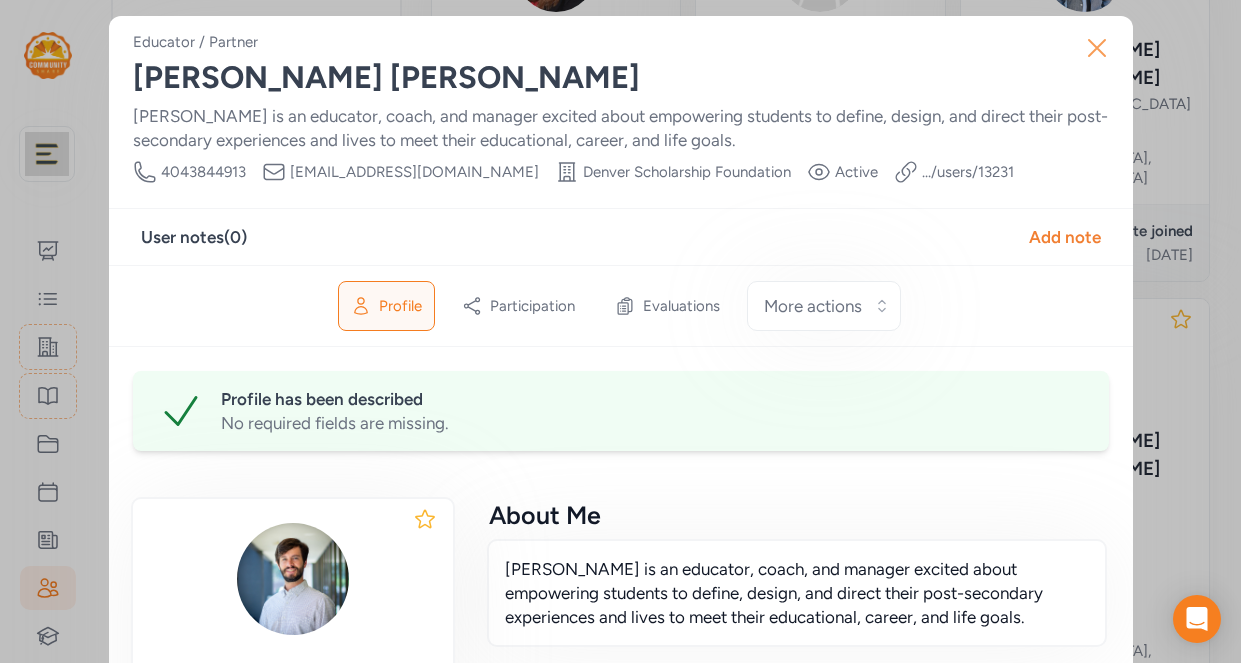 click 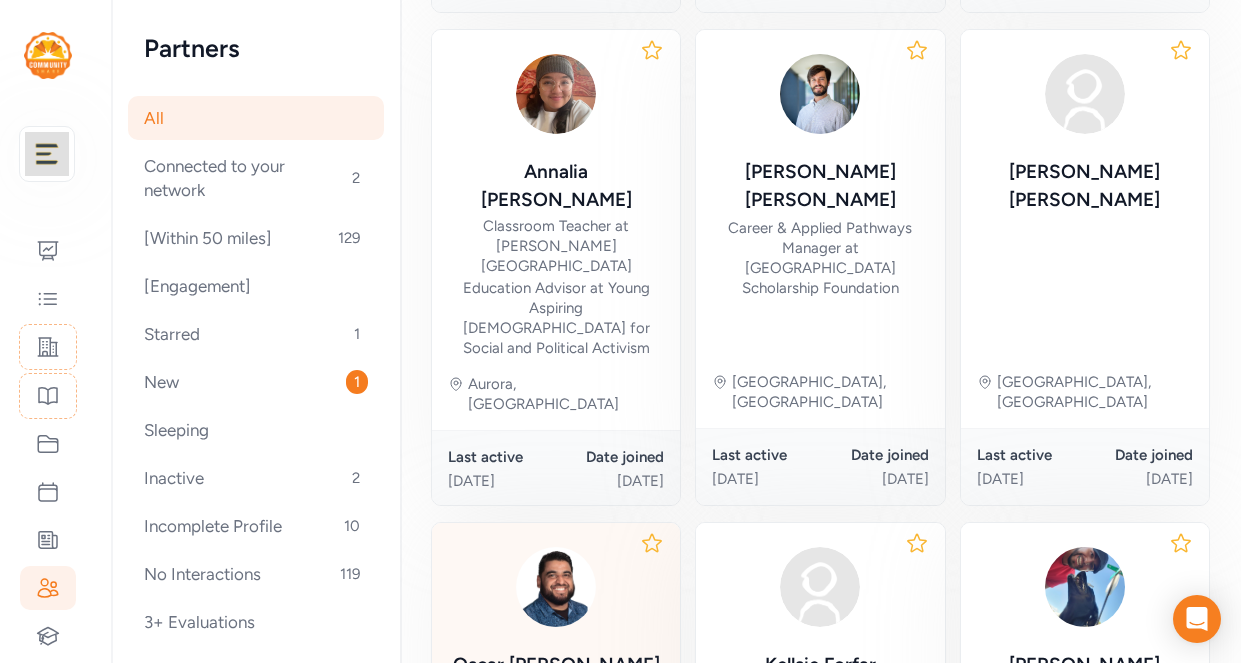 scroll, scrollTop: 1284, scrollLeft: 0, axis: vertical 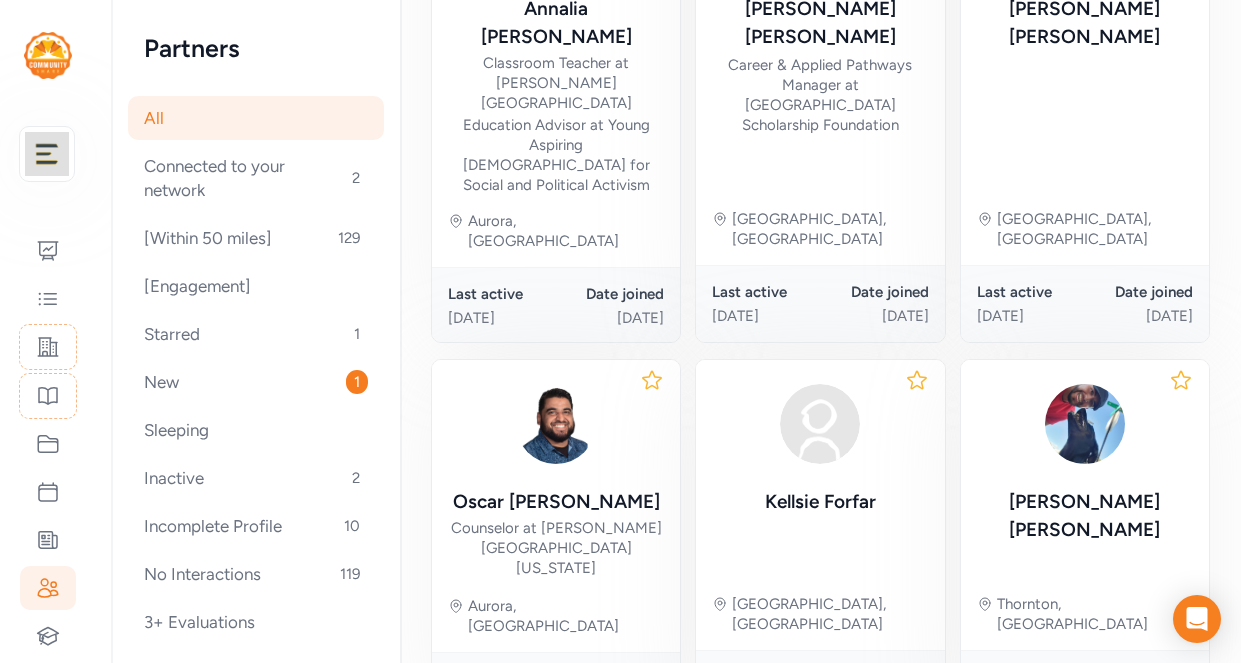 click on "3" at bounding box center (1074, 780) 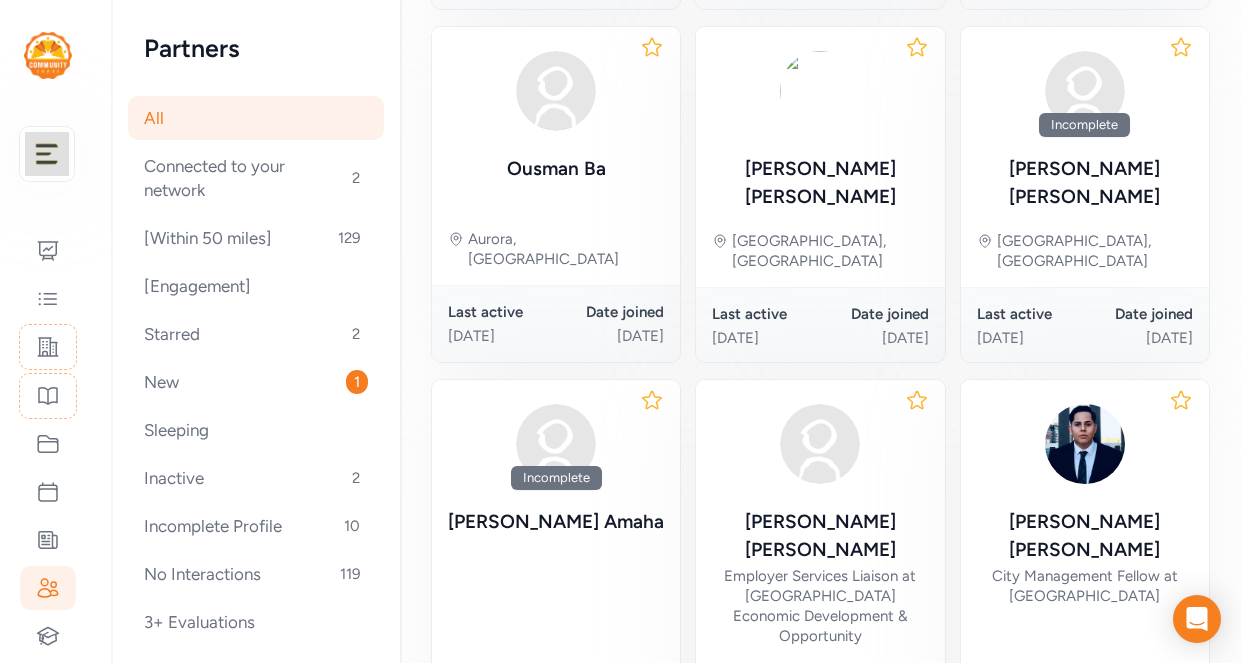 scroll, scrollTop: 1174, scrollLeft: 0, axis: vertical 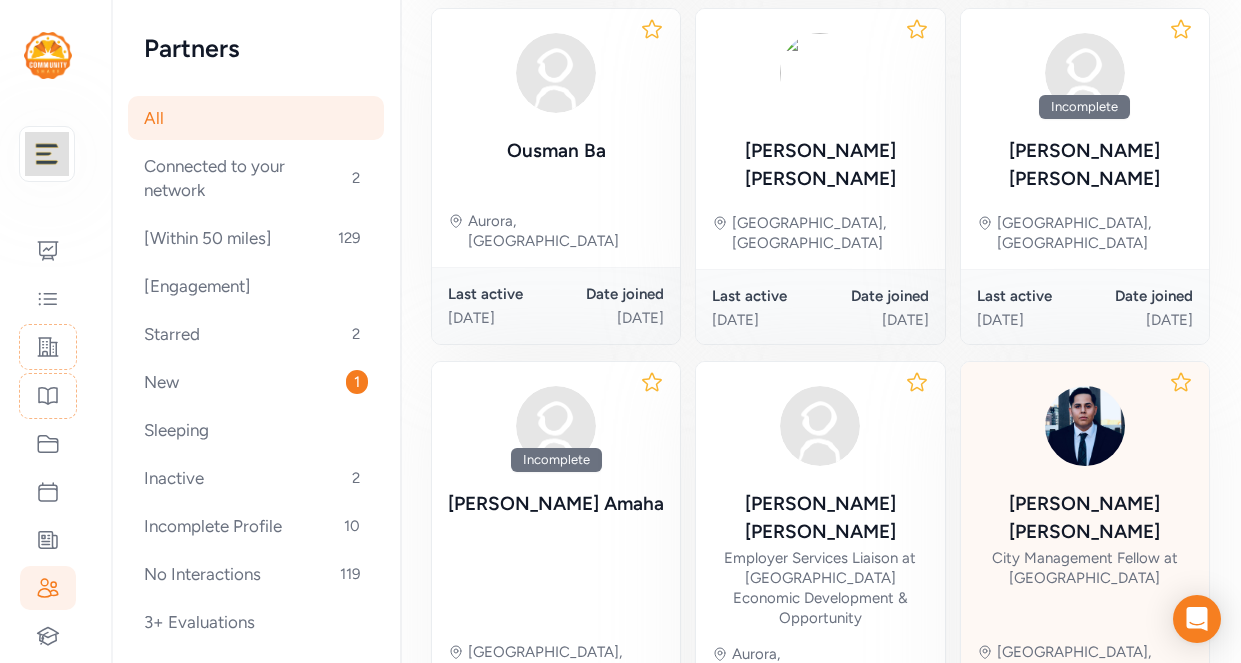 click on "City Management Fellow at [GEOGRAPHIC_DATA]" at bounding box center [1085, 568] 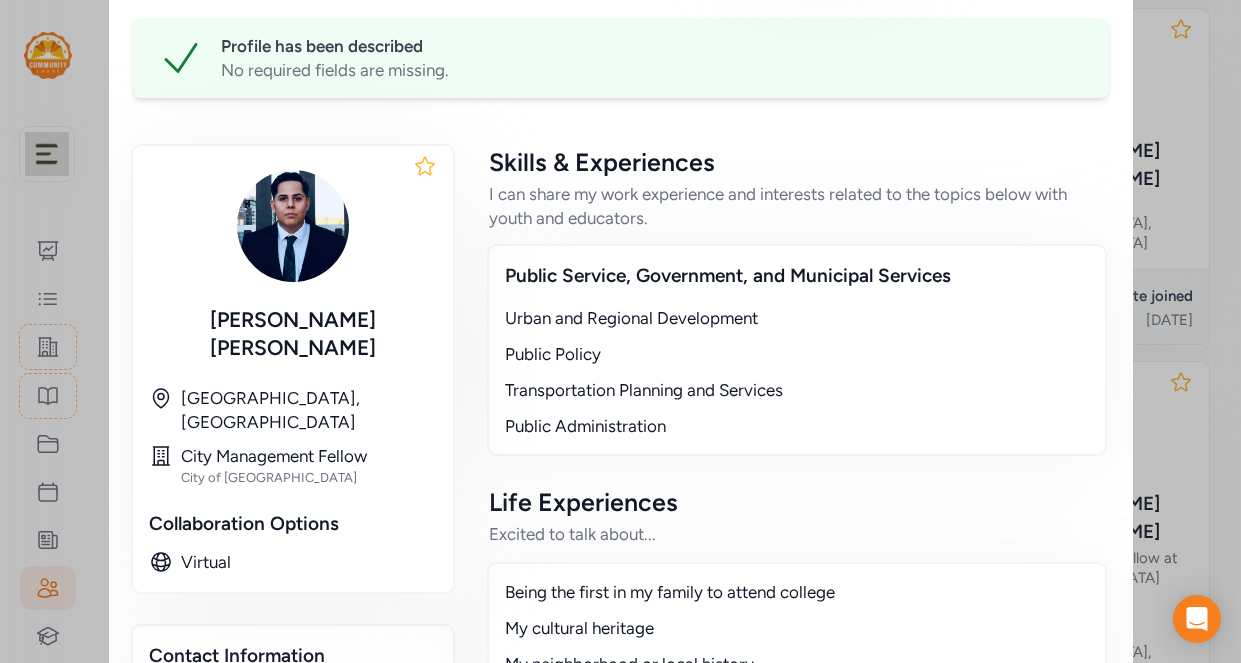 scroll, scrollTop: 0, scrollLeft: 0, axis: both 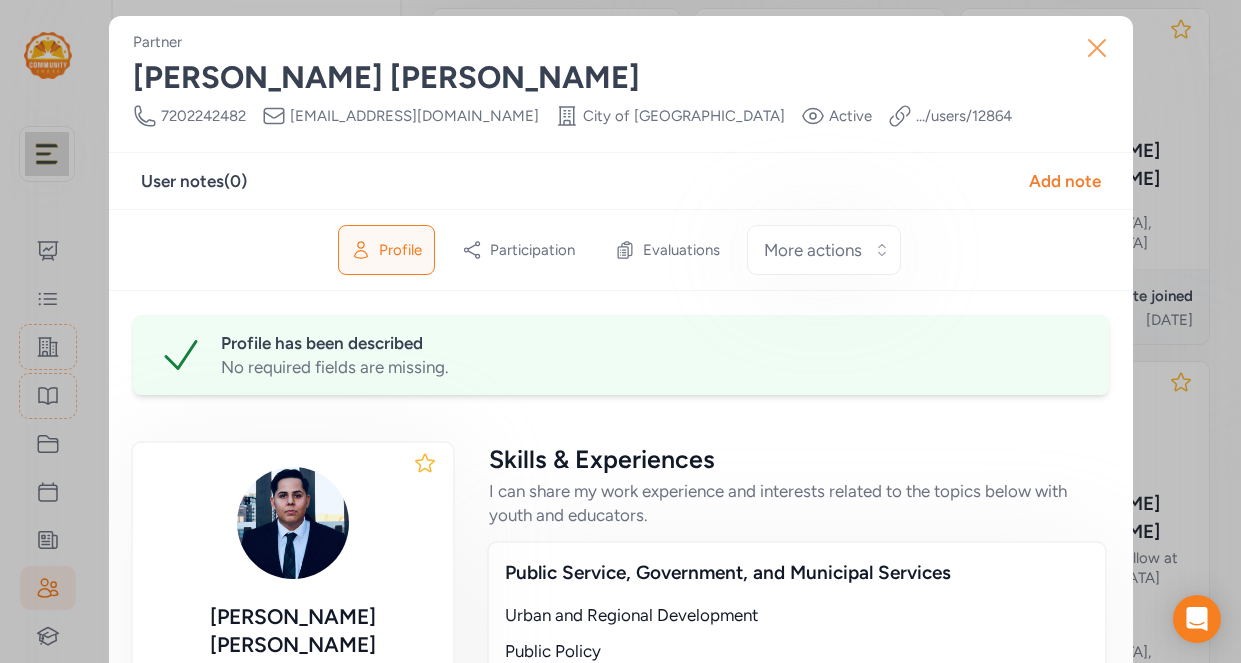 click 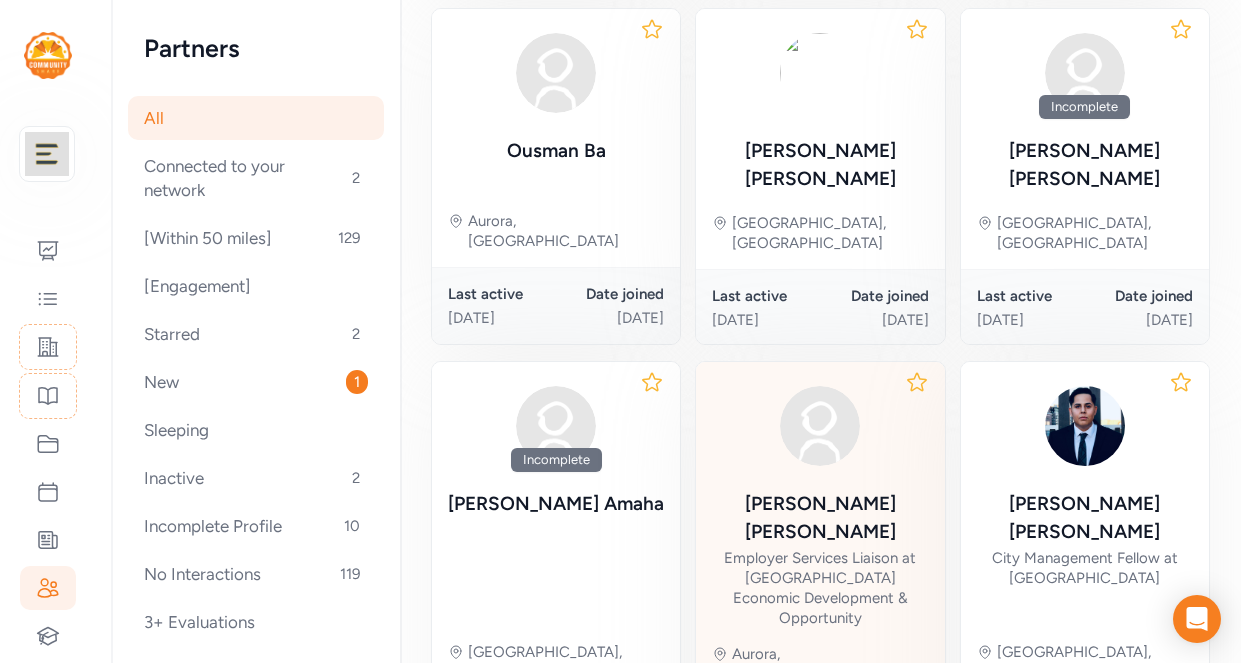 scroll, scrollTop: 1262, scrollLeft: 0, axis: vertical 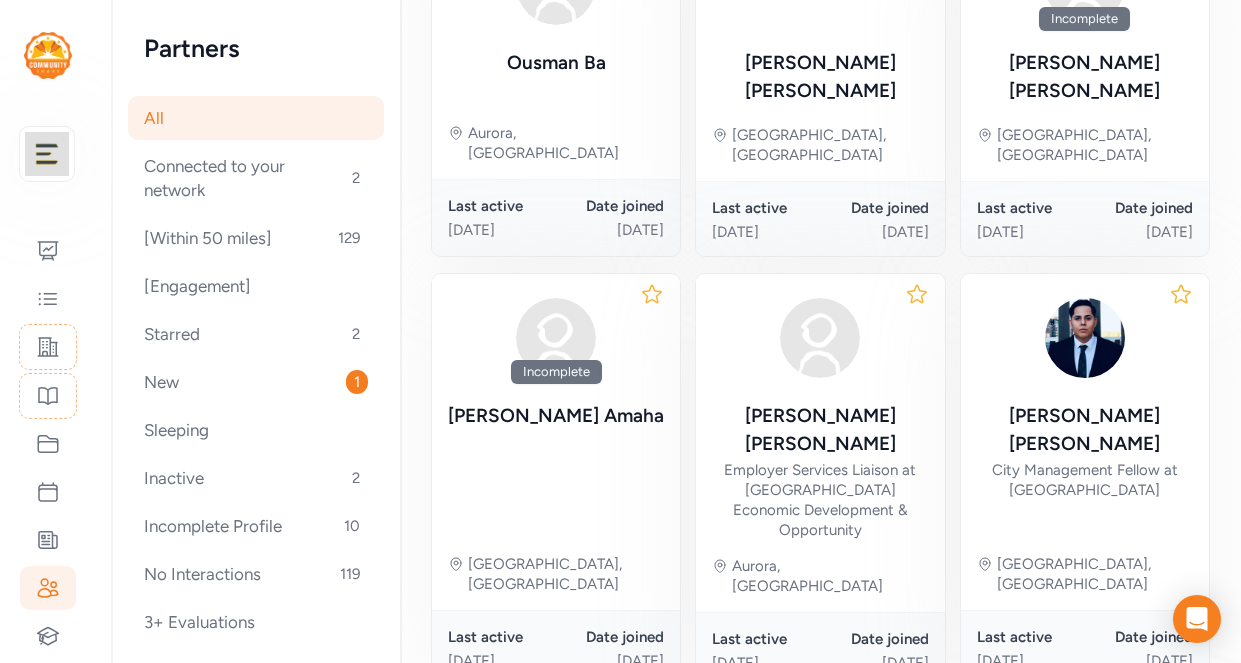click on "4" at bounding box center [1074, 740] 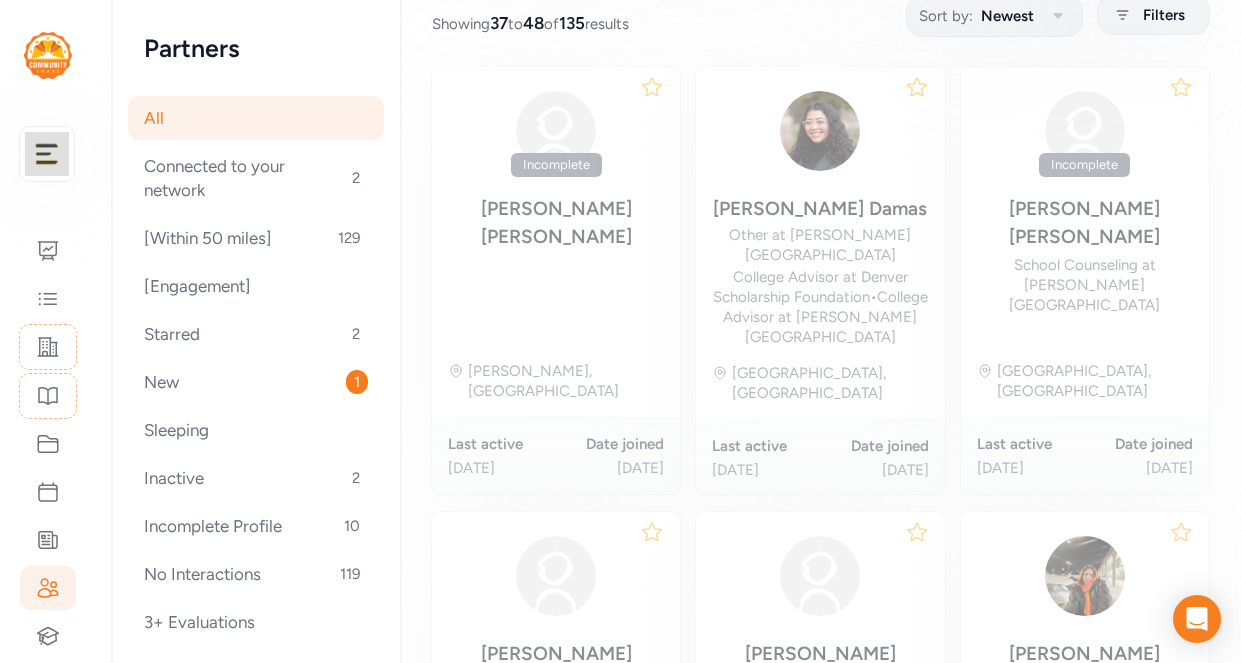 scroll, scrollTop: 276, scrollLeft: 0, axis: vertical 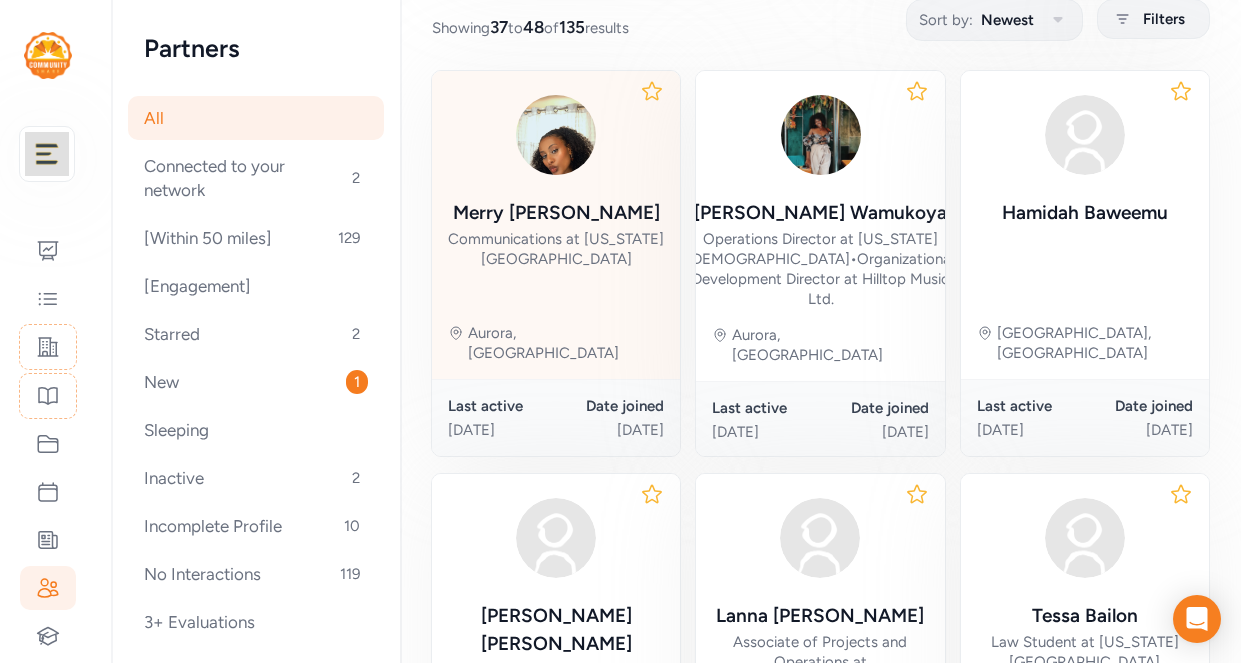 click on "[PERSON_NAME]  Communications at [US_STATE][GEOGRAPHIC_DATA], [GEOGRAPHIC_DATA]" at bounding box center (556, 225) 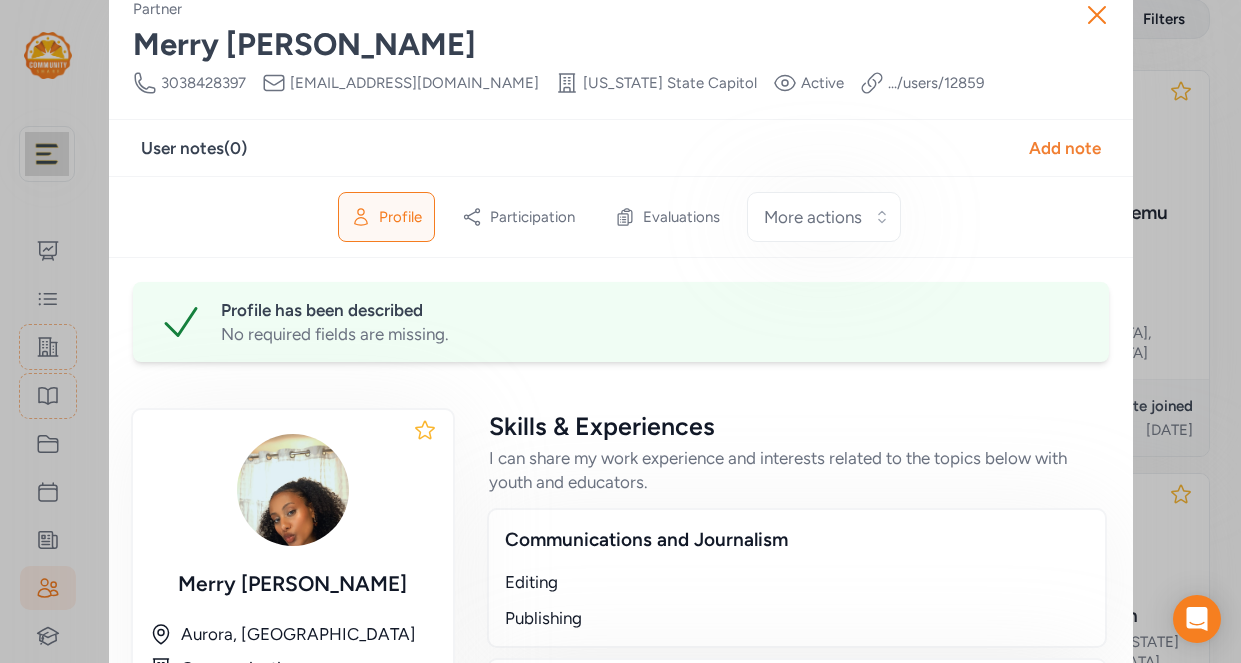 scroll, scrollTop: 0, scrollLeft: 0, axis: both 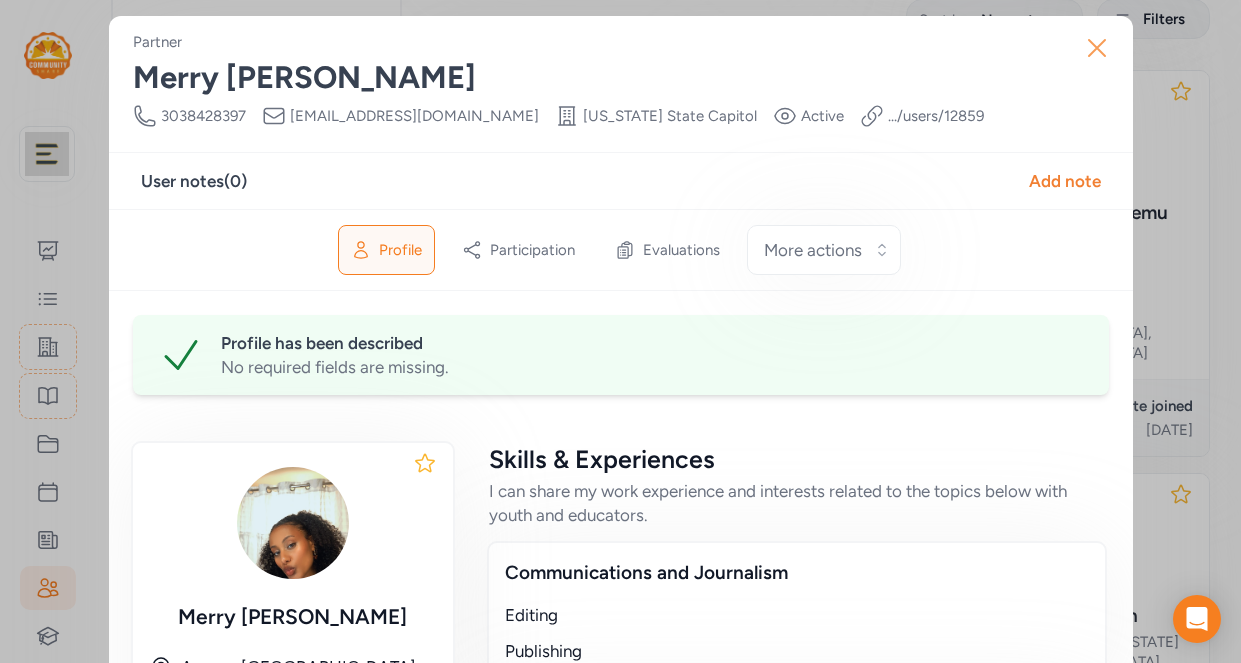 click 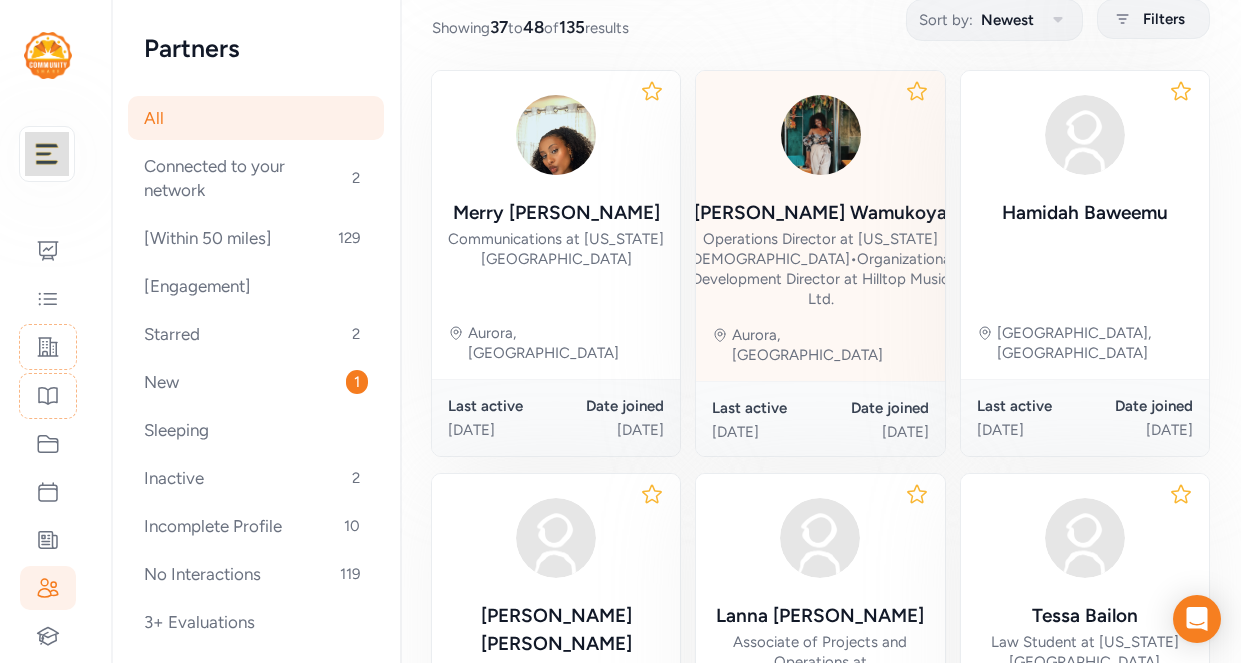 click on "•" at bounding box center [853, 259] 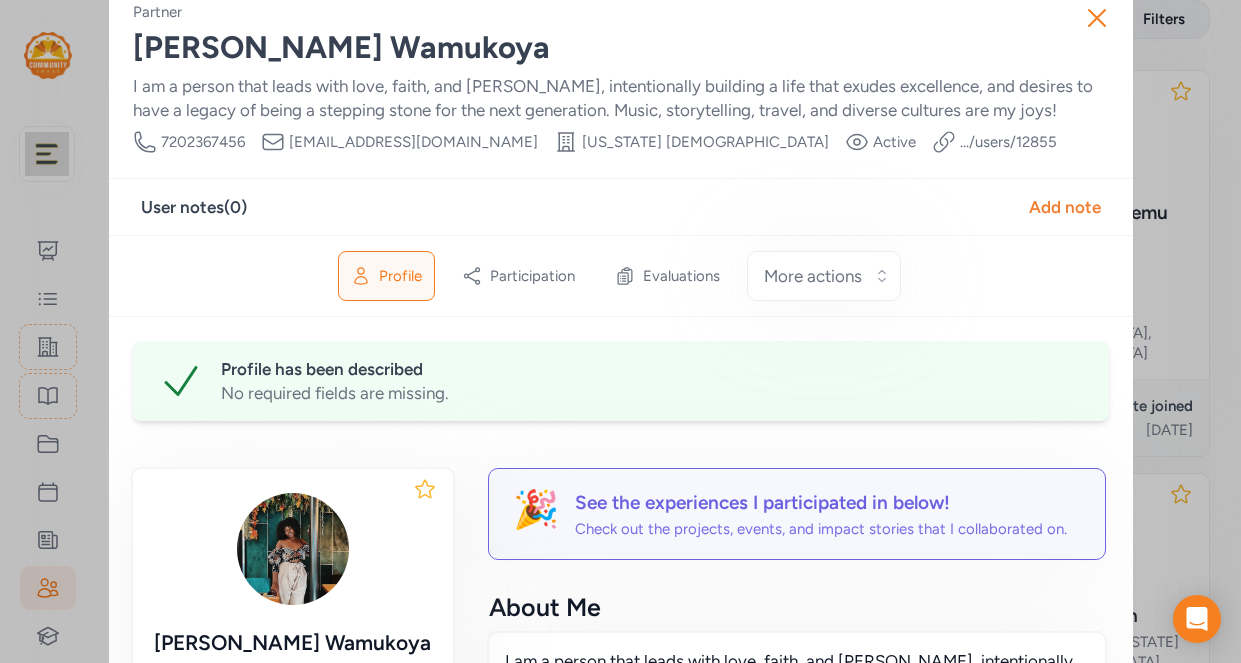 scroll, scrollTop: 0, scrollLeft: 0, axis: both 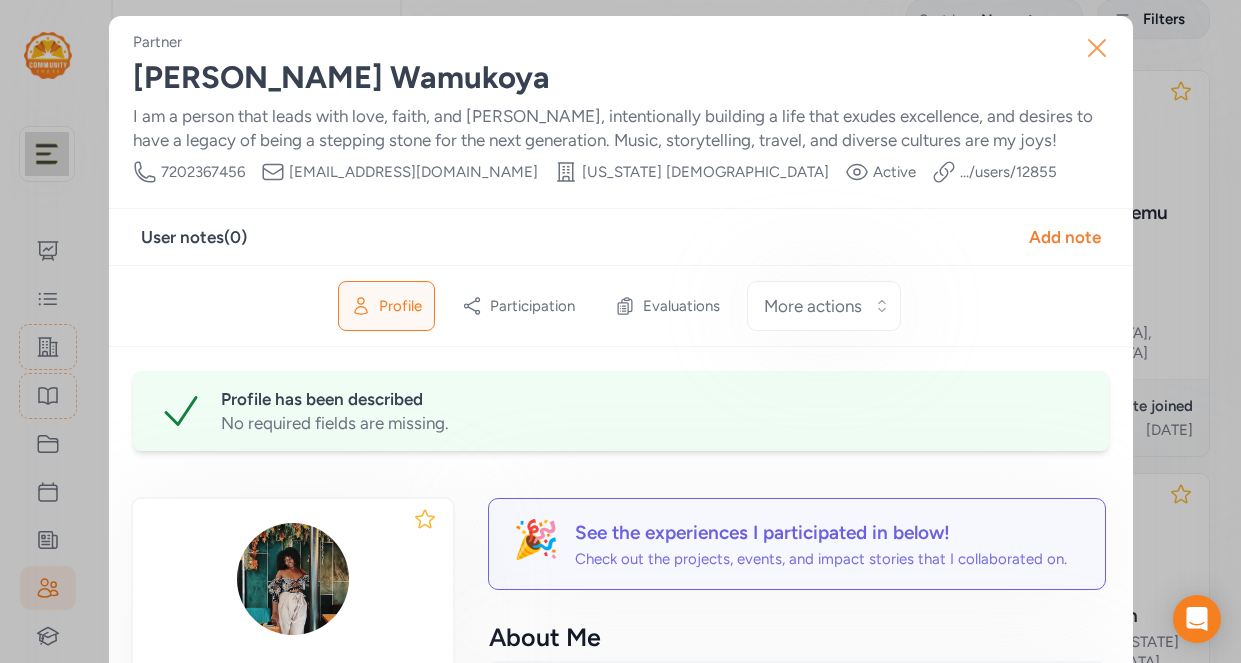 click 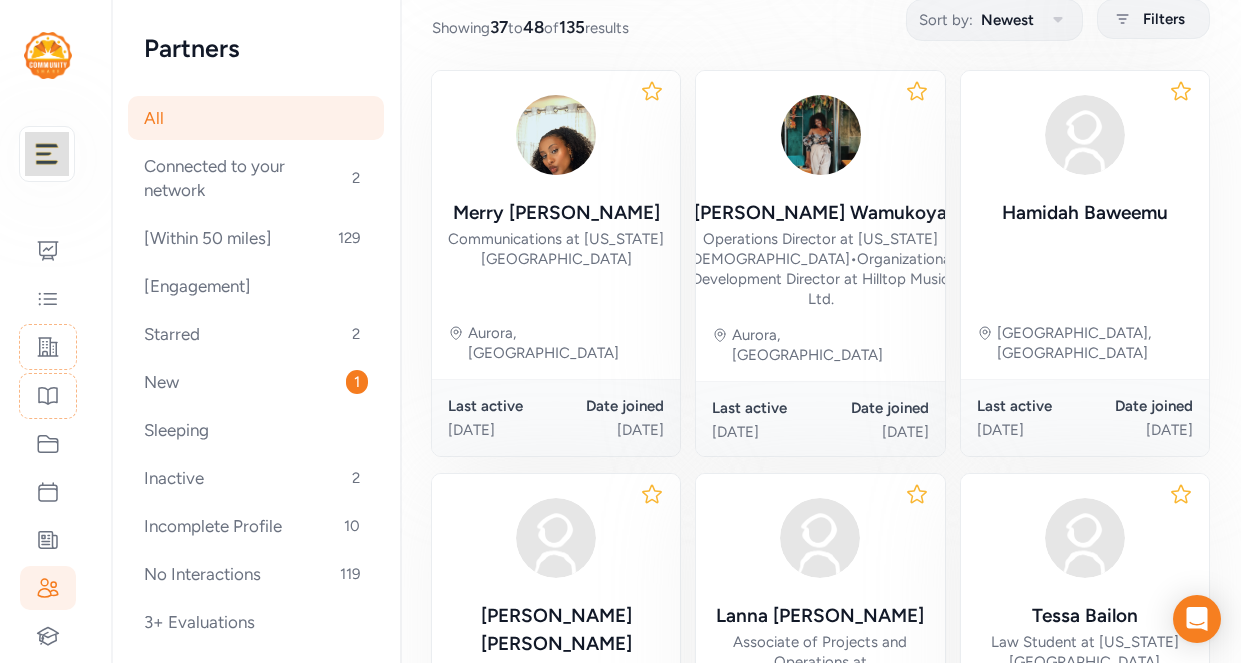 click 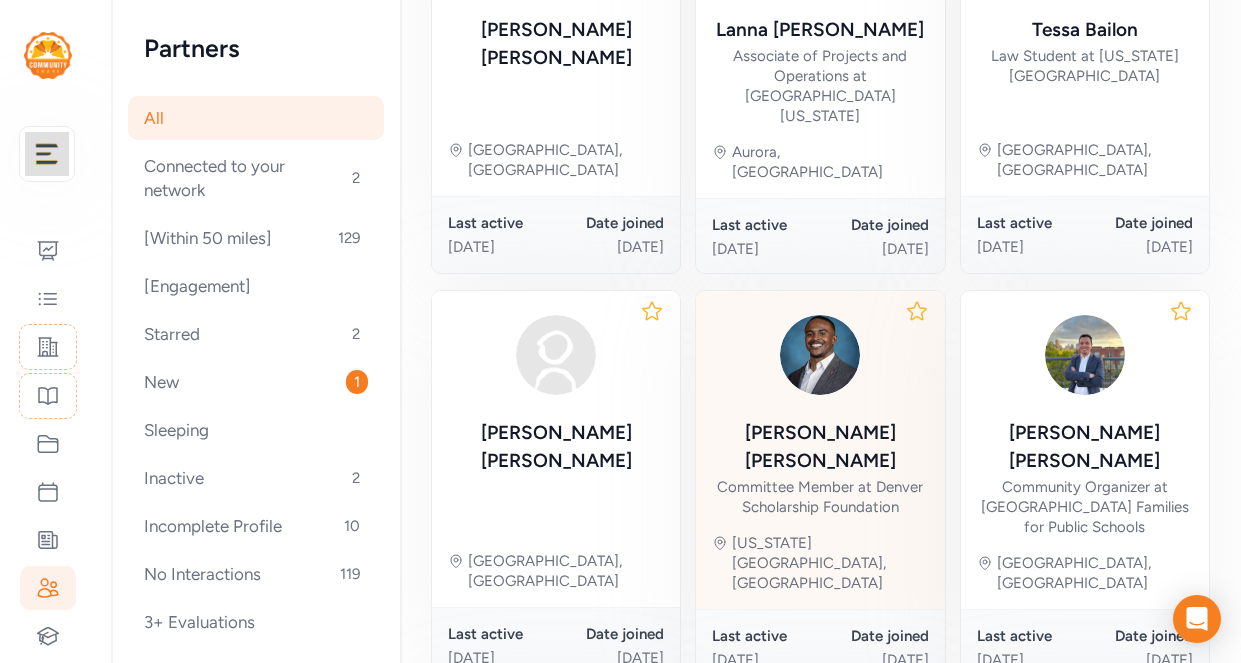 scroll, scrollTop: 863, scrollLeft: 0, axis: vertical 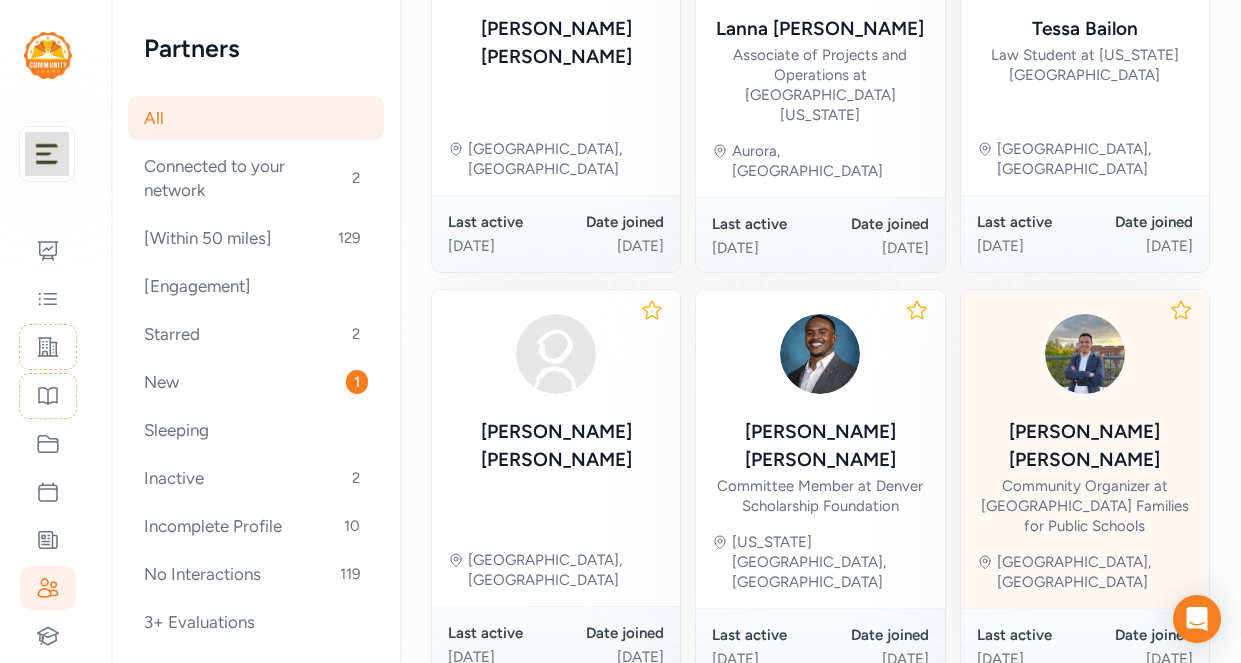 click at bounding box center (1085, 354) 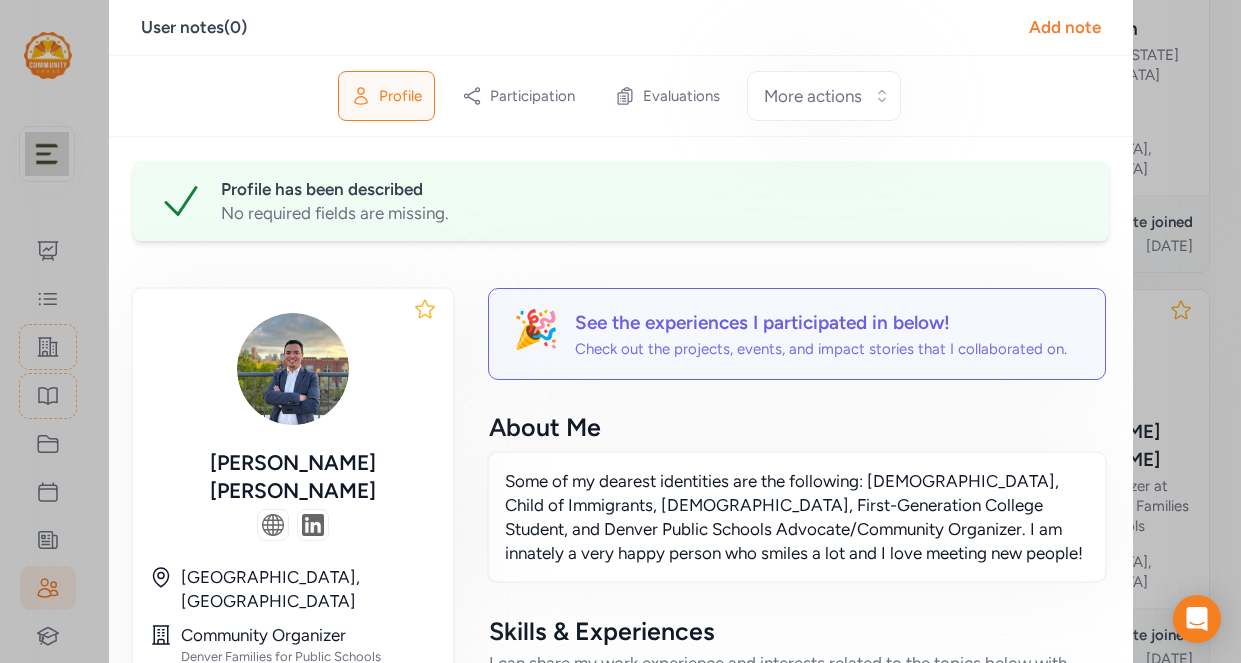 scroll, scrollTop: 0, scrollLeft: 0, axis: both 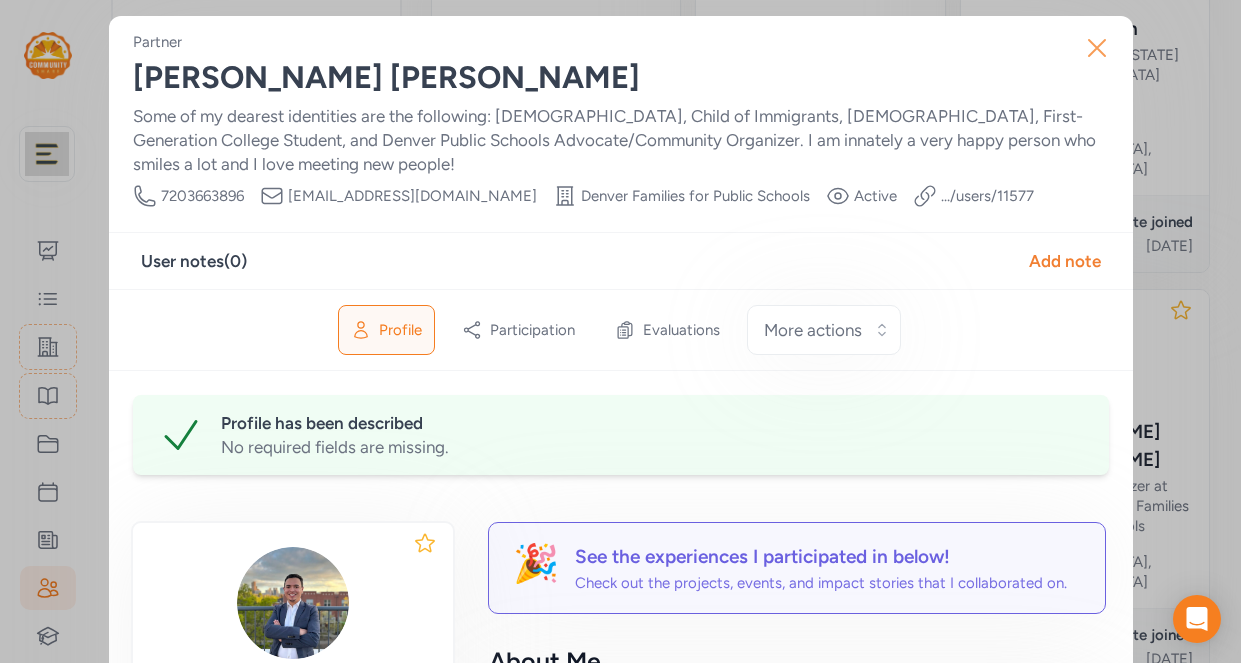 click 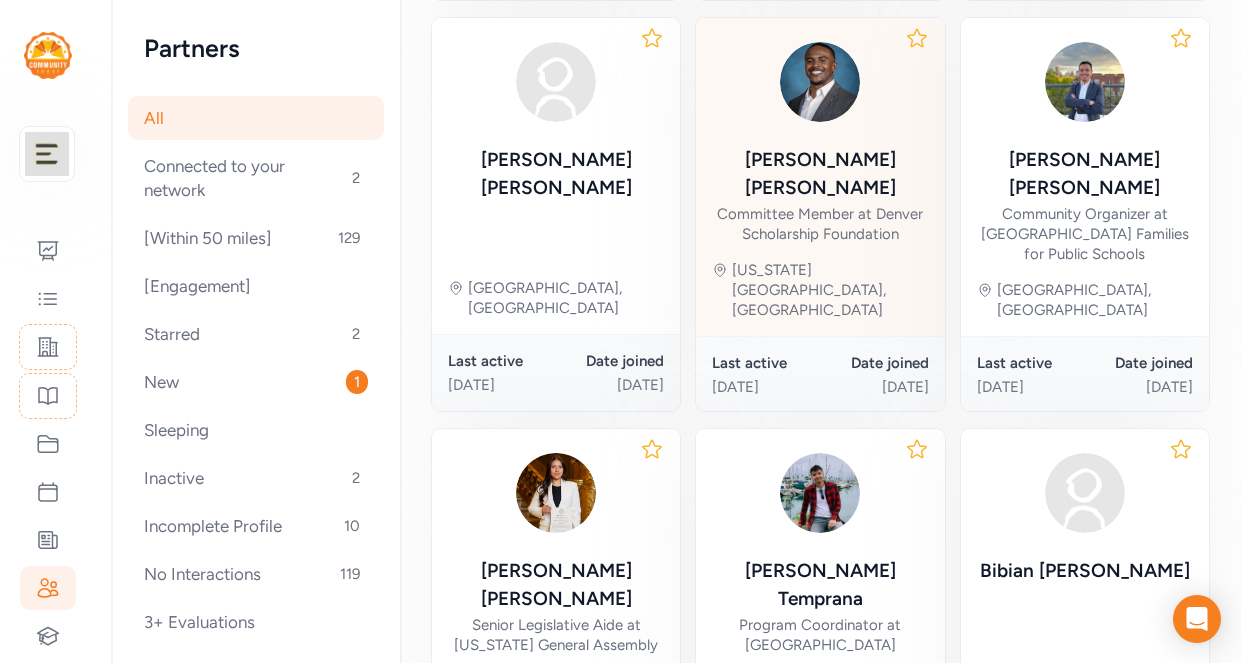 scroll, scrollTop: 1134, scrollLeft: 0, axis: vertical 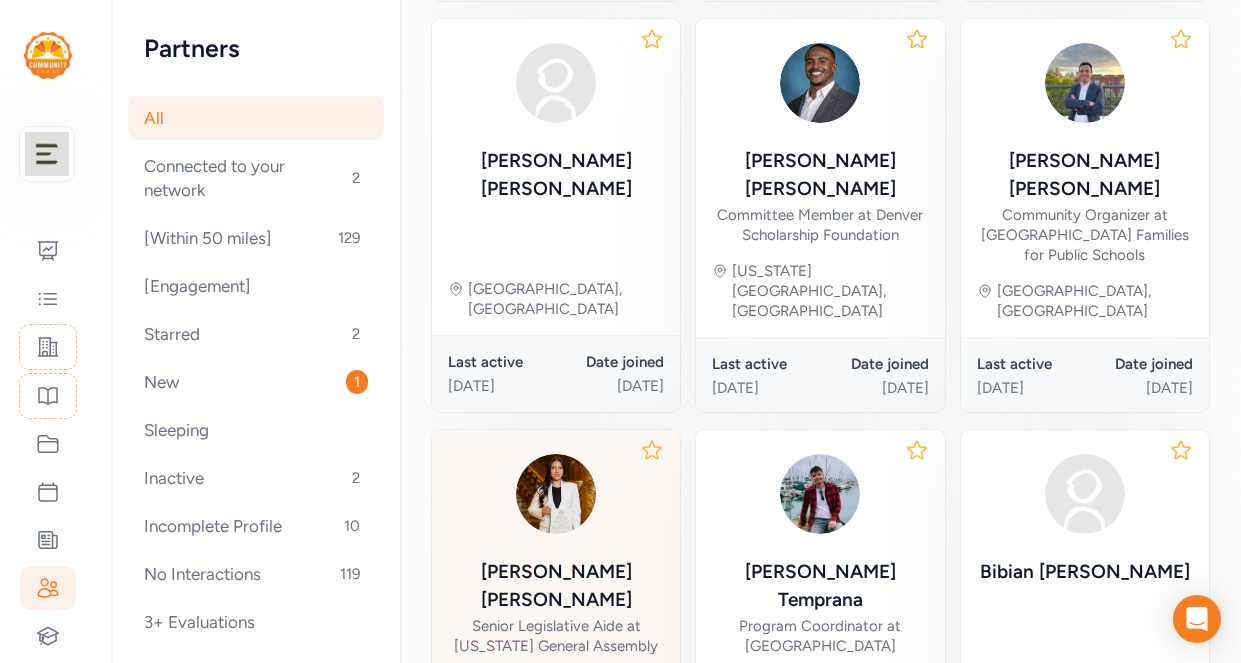 click on "Senior Legislative Aide at [US_STATE] General Assembly" at bounding box center [556, 636] 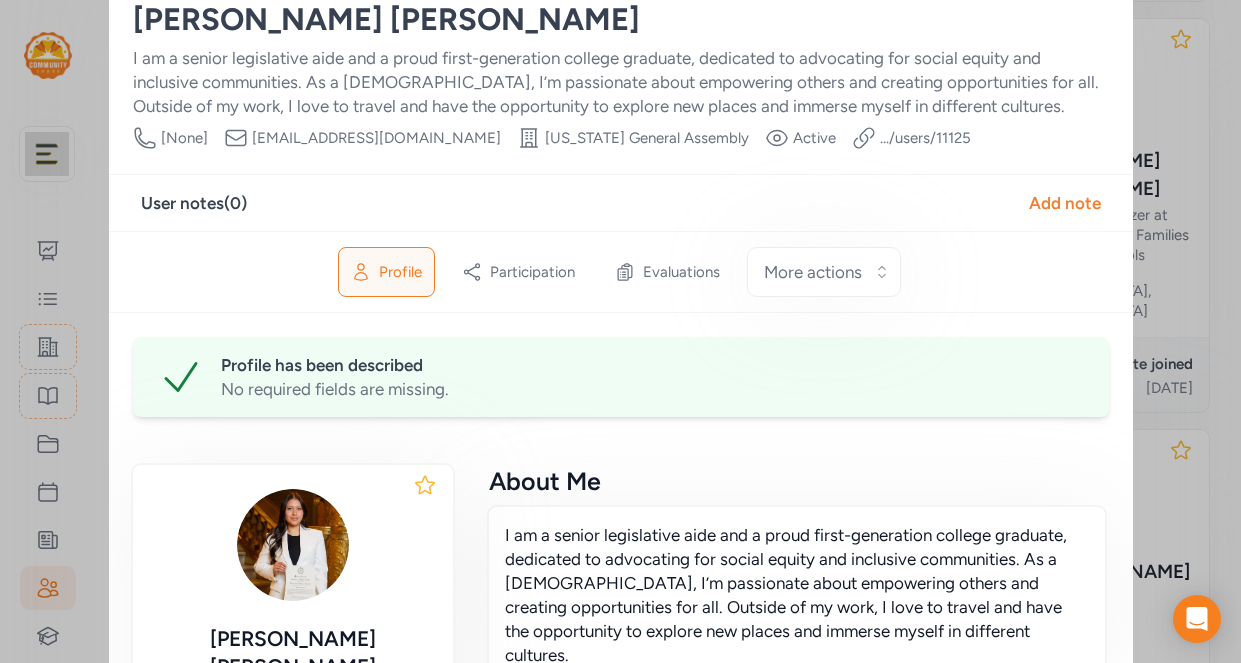 scroll, scrollTop: 0, scrollLeft: 0, axis: both 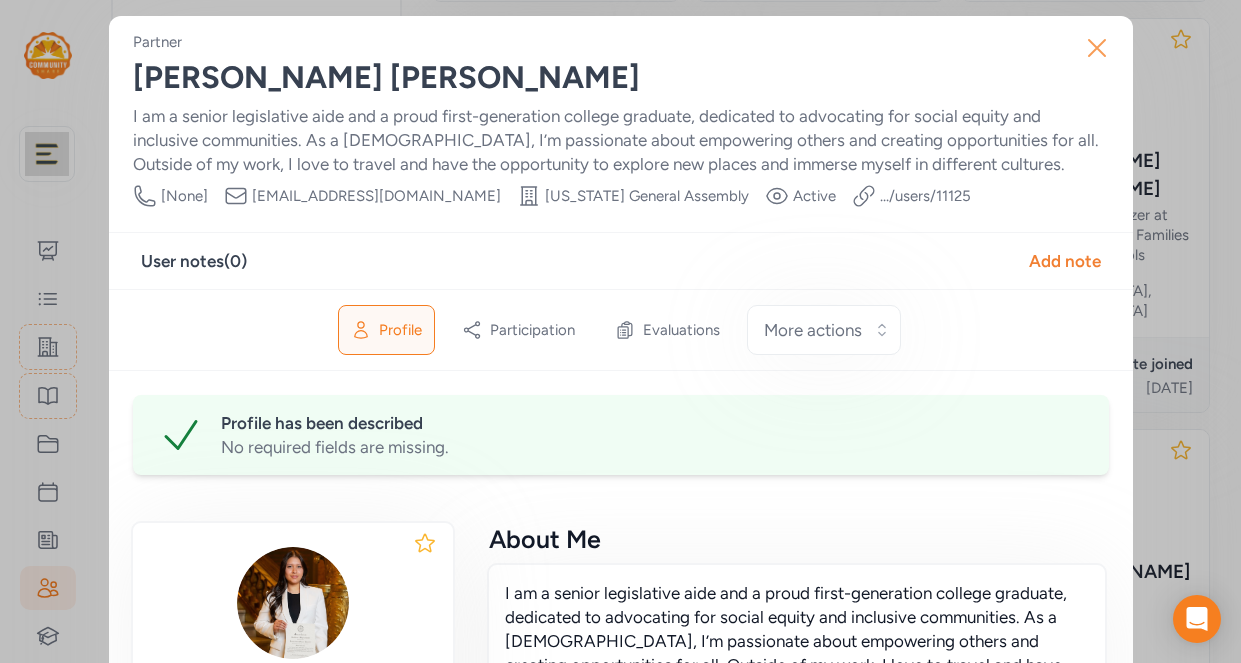 click 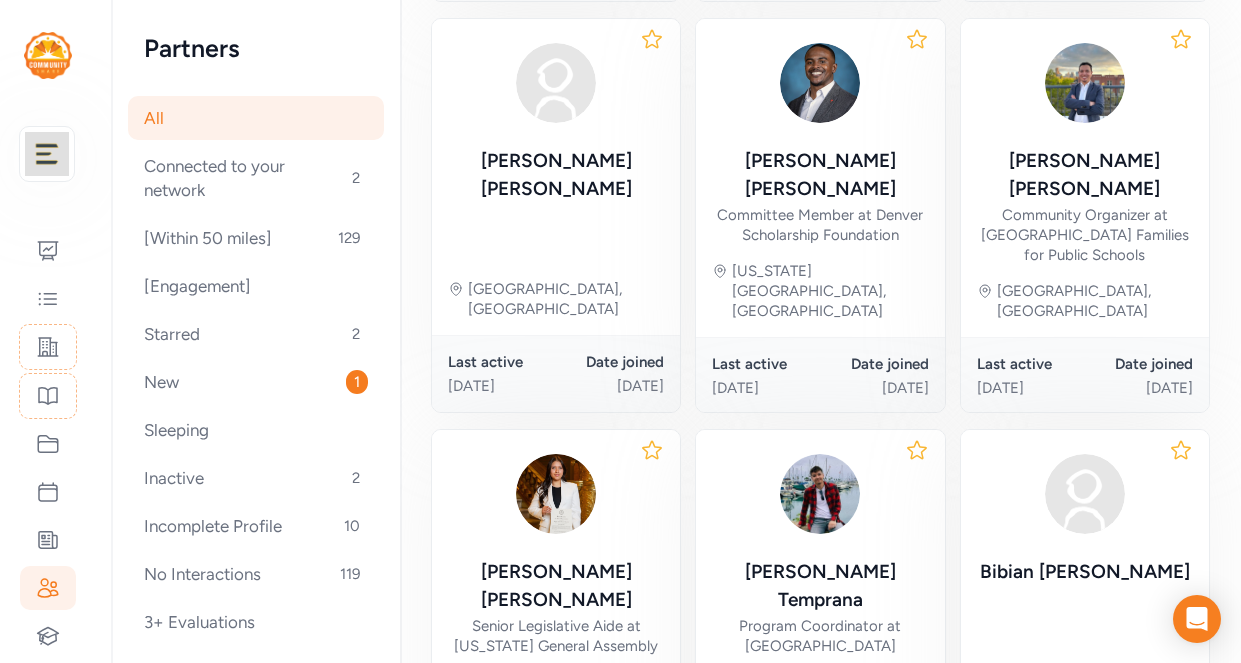 click 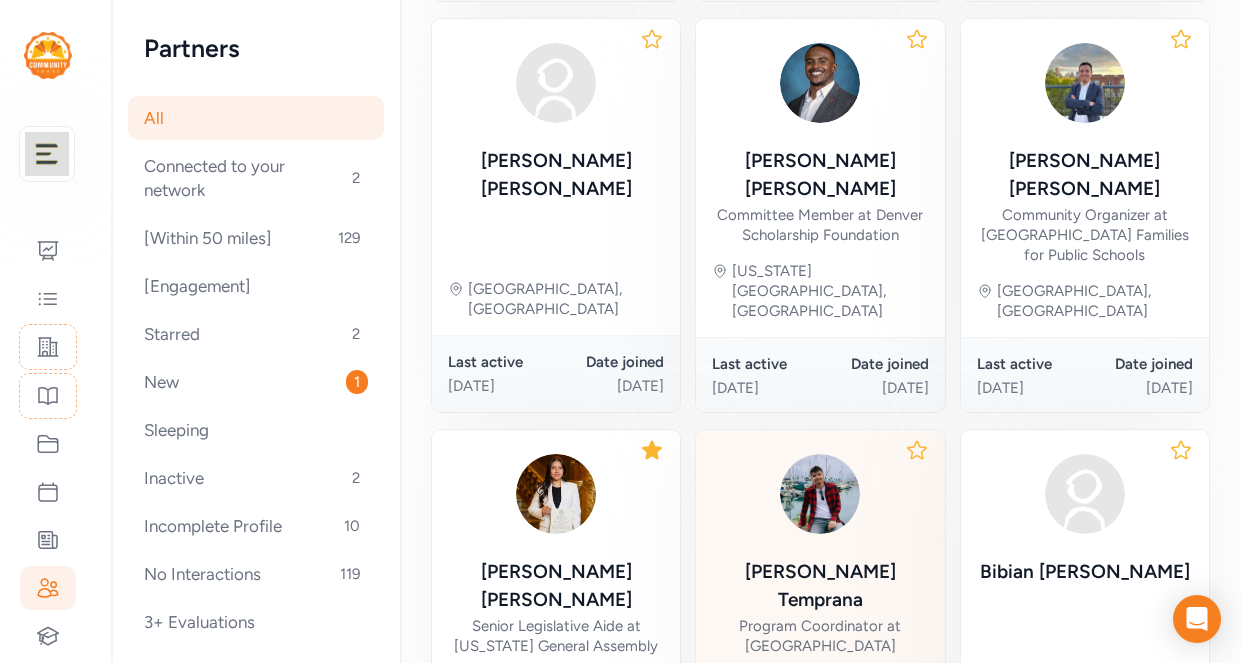 click on "[PERSON_NAME] Program Coordinator at [GEOGRAPHIC_DATA], [GEOGRAPHIC_DATA]" at bounding box center (820, 579) 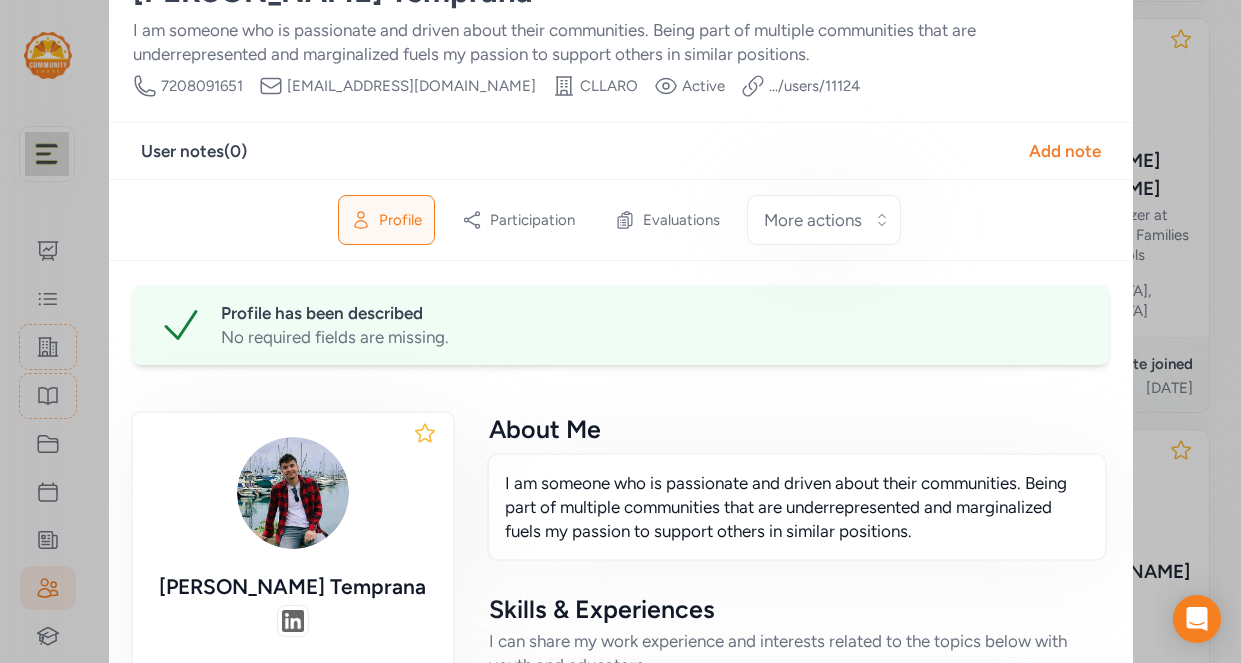 scroll, scrollTop: 0, scrollLeft: 0, axis: both 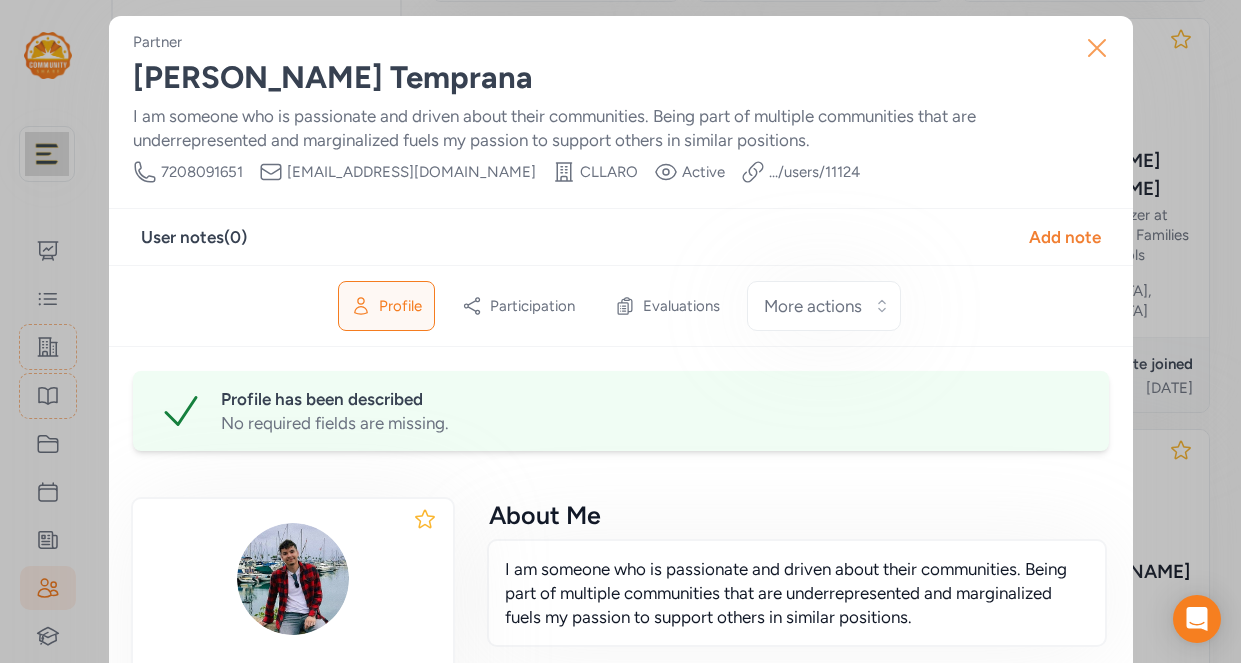 click 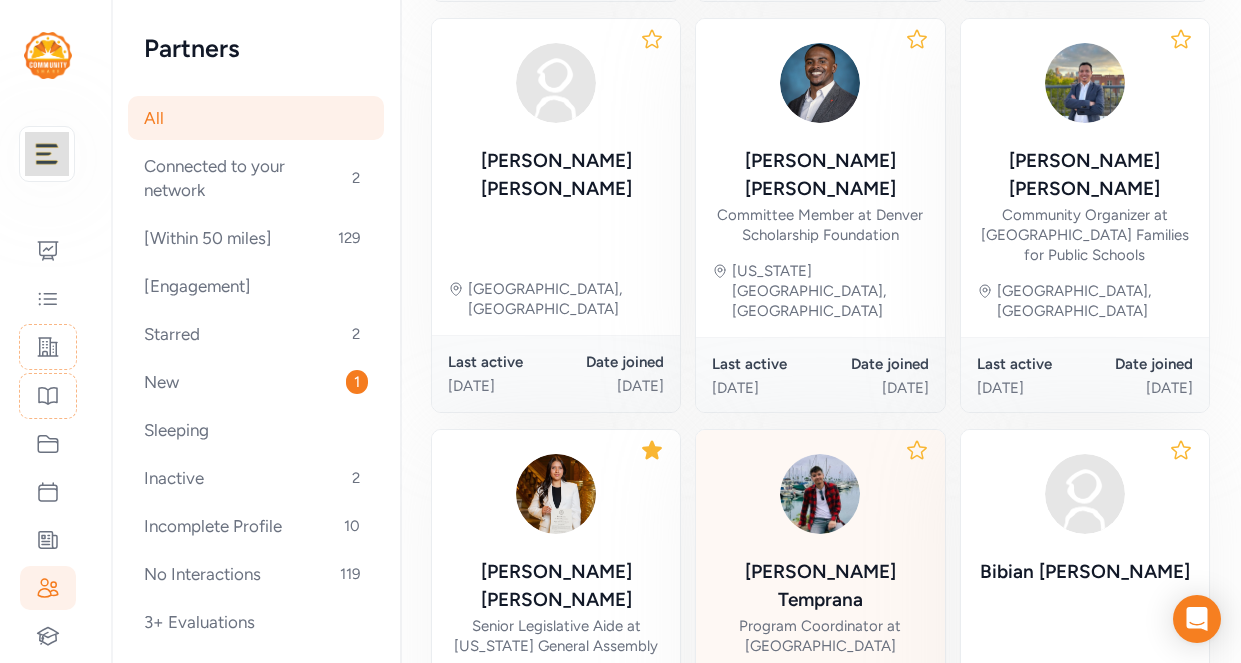 scroll, scrollTop: 1258, scrollLeft: 0, axis: vertical 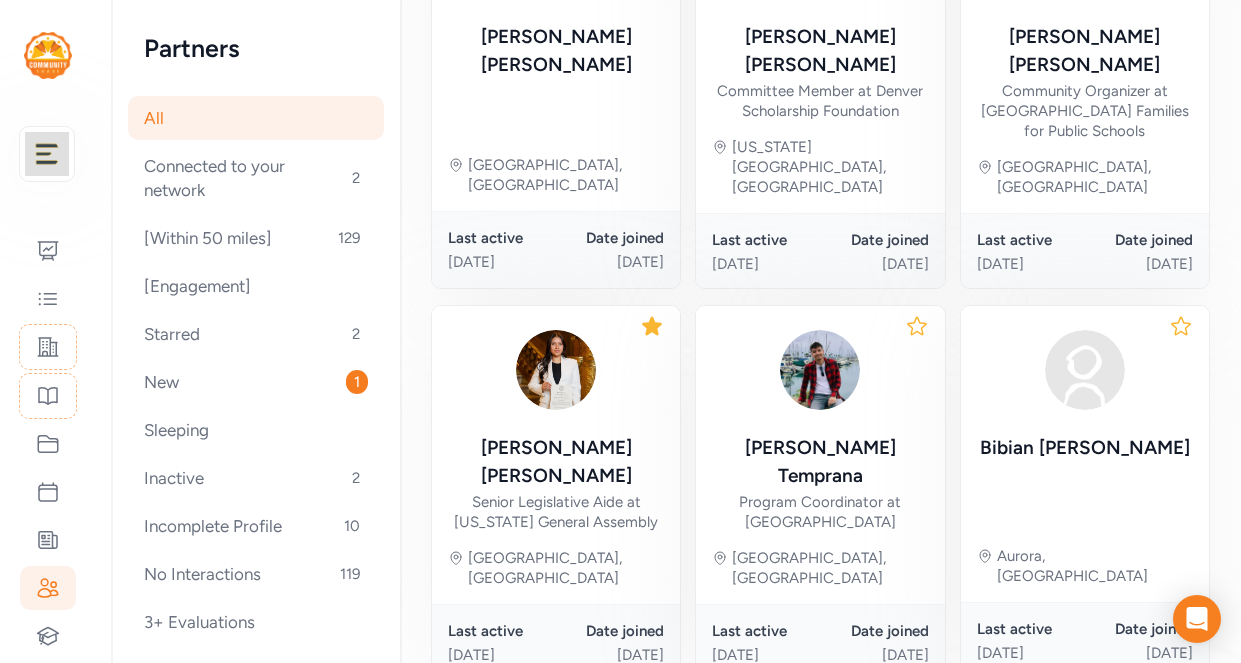 click on "5" at bounding box center [1074, 732] 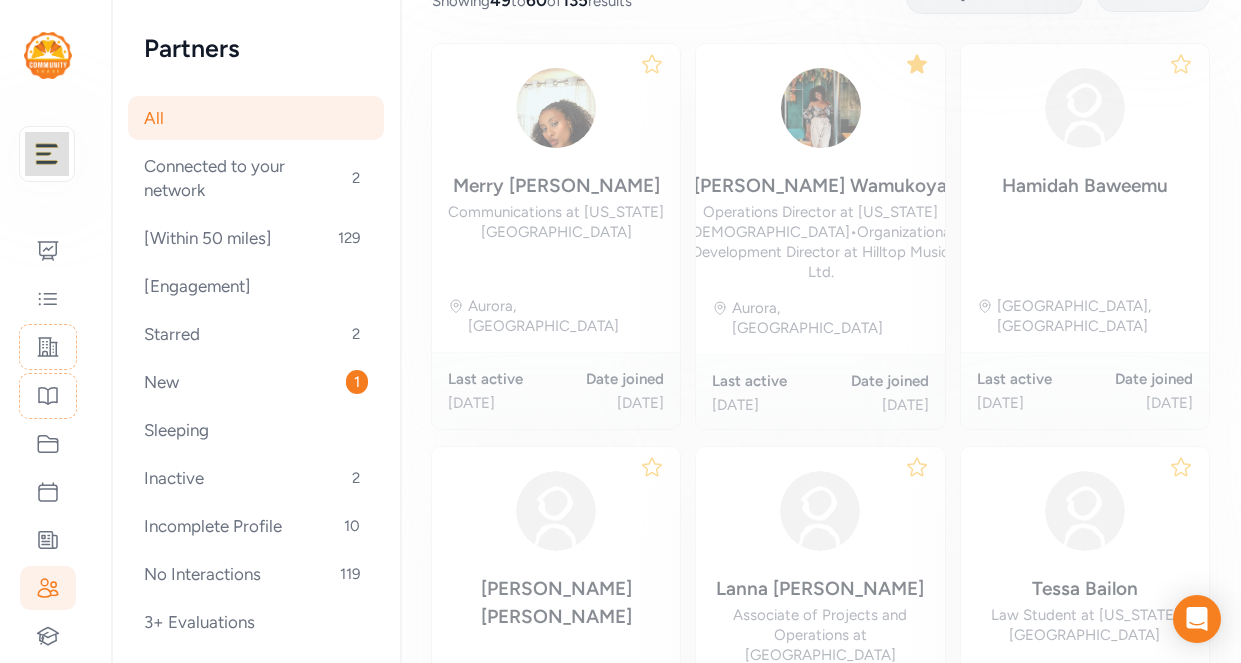 scroll, scrollTop: 276, scrollLeft: 0, axis: vertical 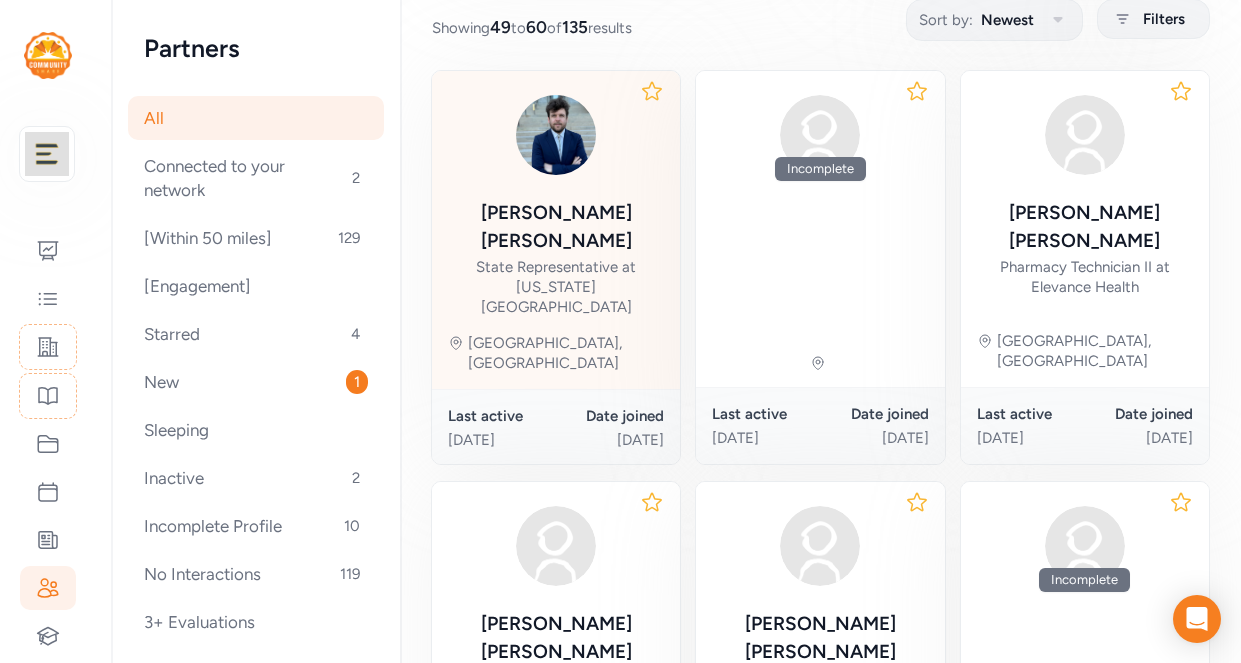 click on "State Representative  at [US_STATE][GEOGRAPHIC_DATA]" at bounding box center (556, 287) 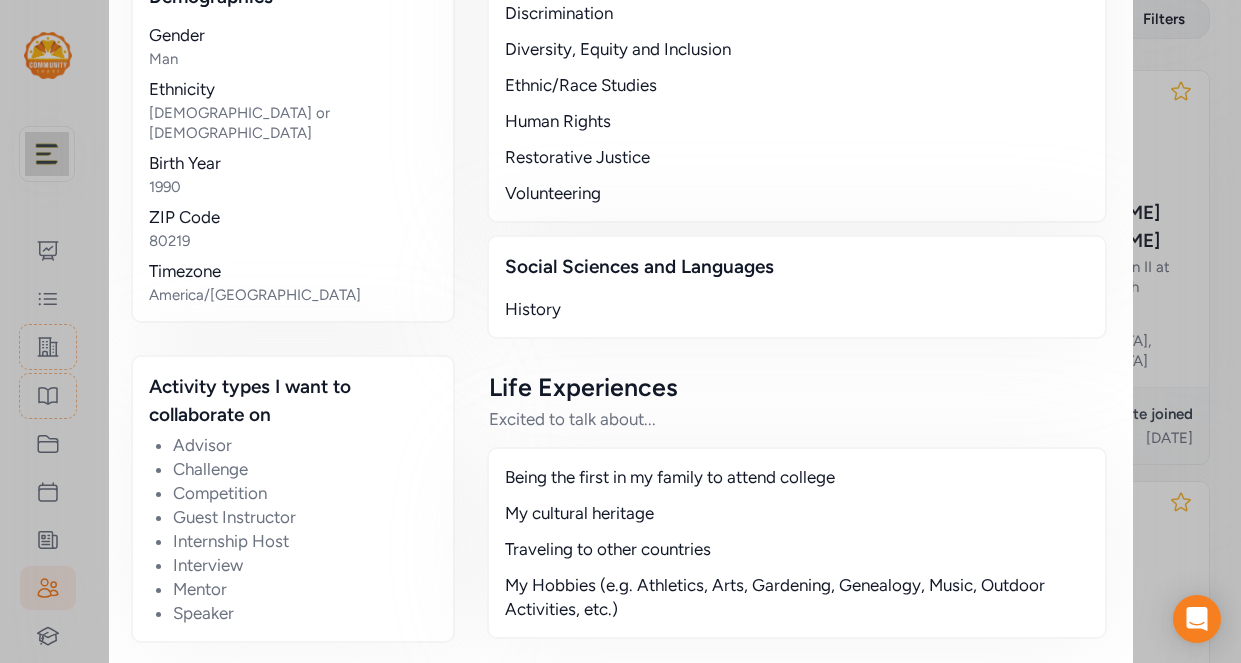 scroll, scrollTop: 0, scrollLeft: 0, axis: both 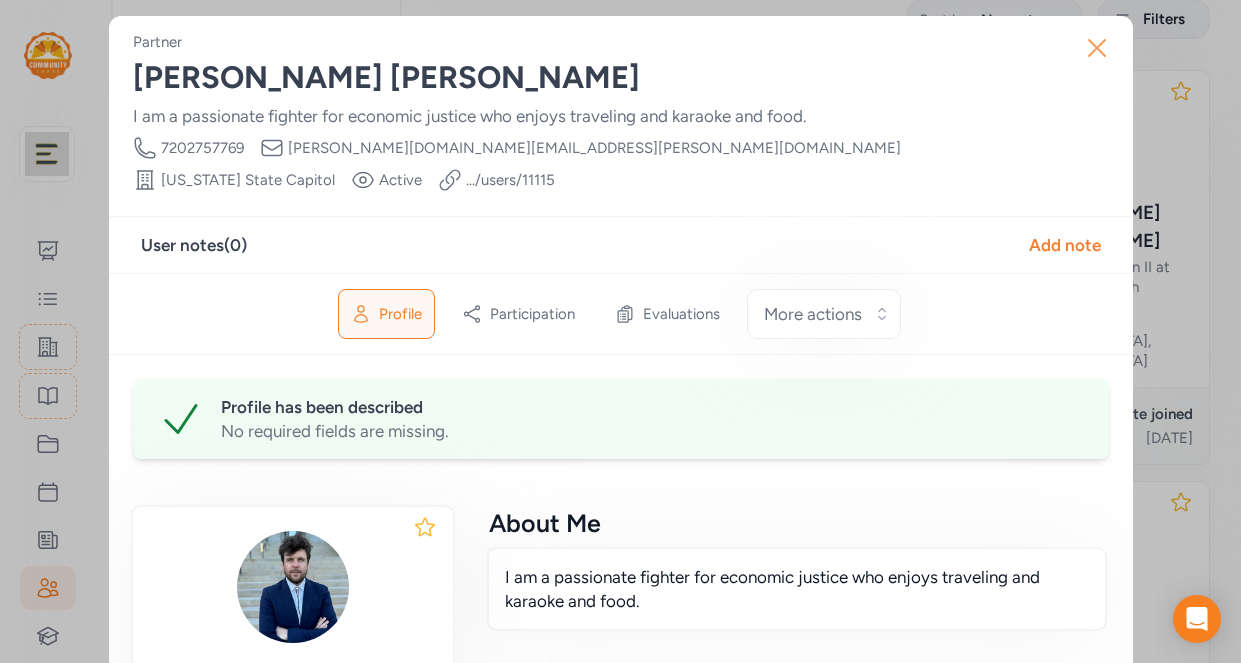 click 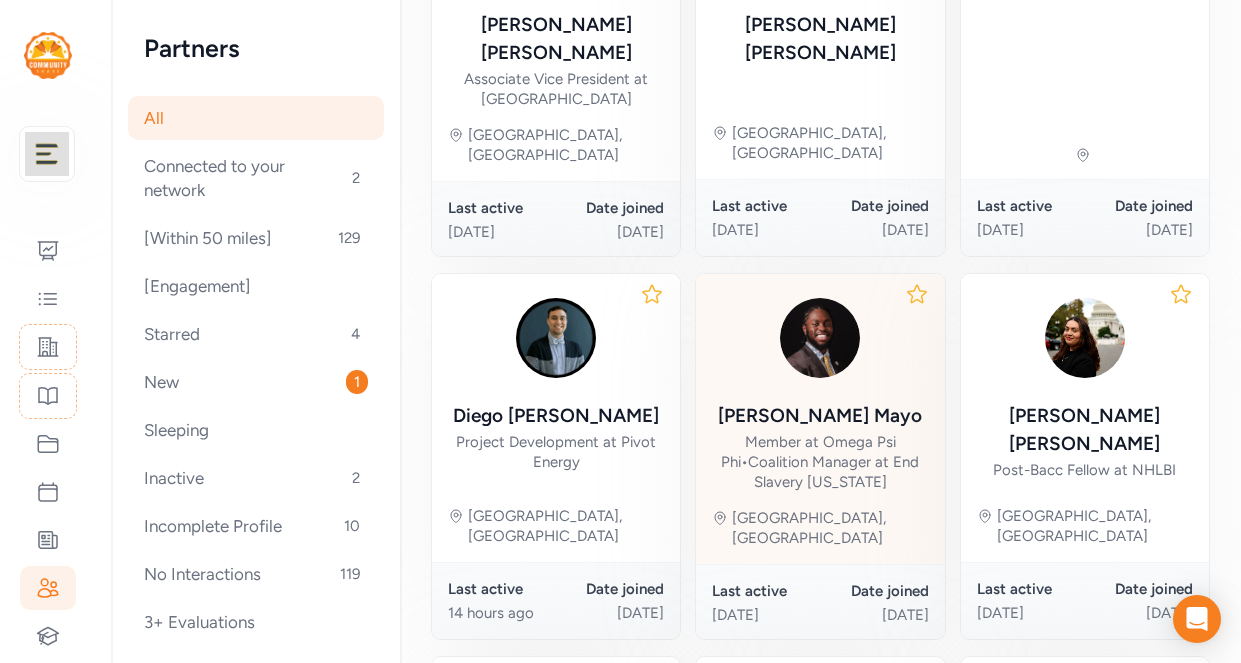 scroll, scrollTop: 876, scrollLeft: 0, axis: vertical 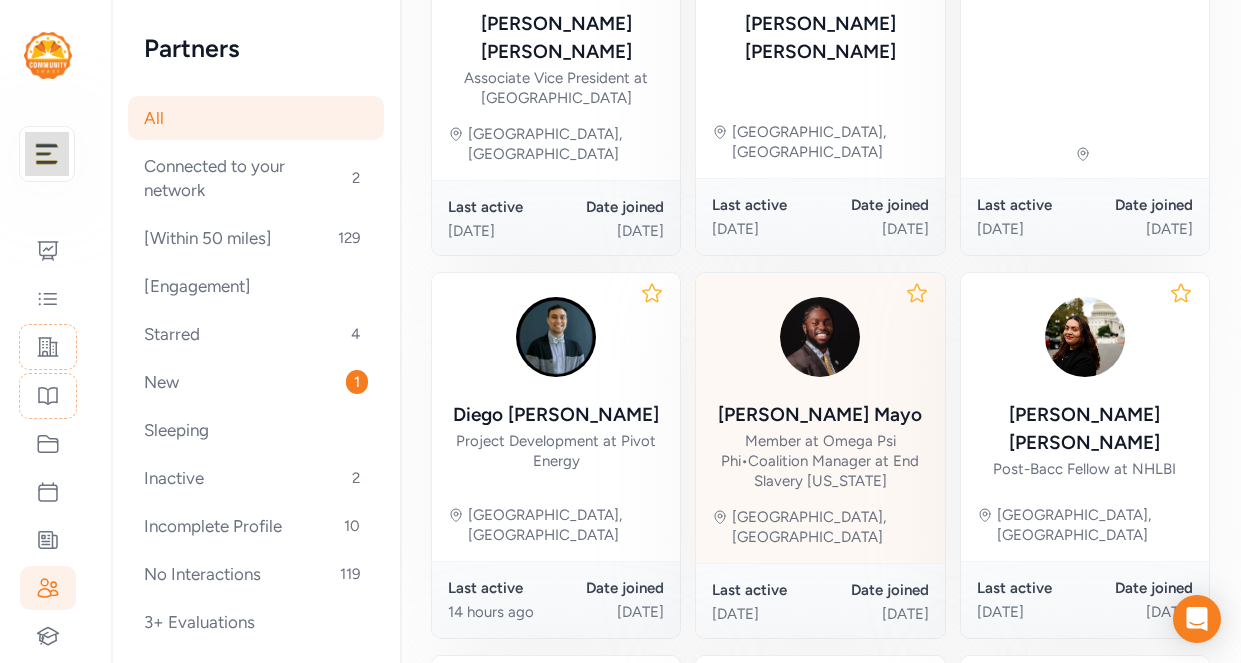 click on "Member at Omega Psi Phi  •  Coalition Manager at End Slavery [US_STATE]" at bounding box center [820, 461] 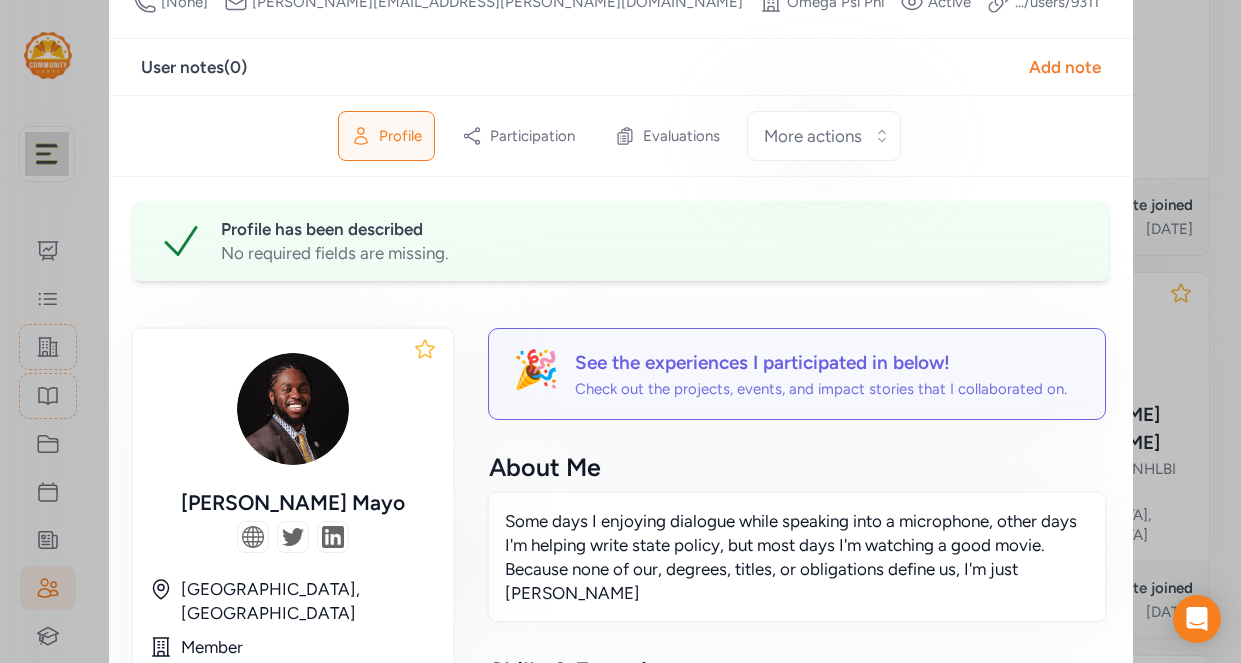 scroll, scrollTop: 0, scrollLeft: 0, axis: both 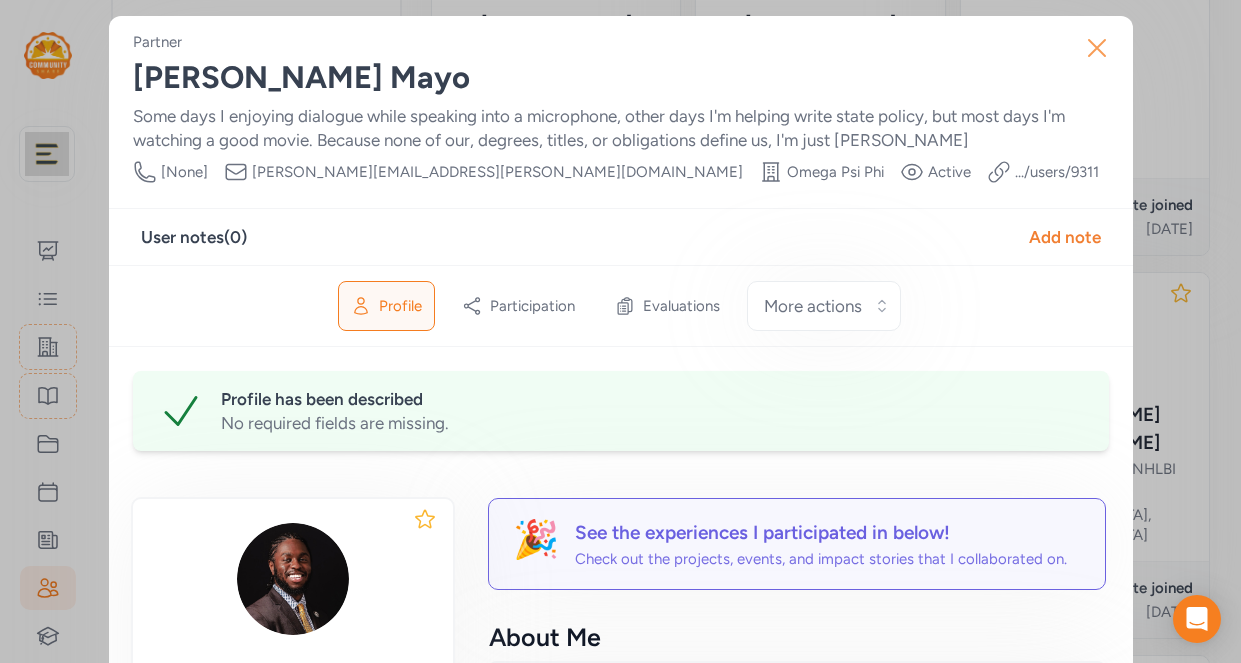 click 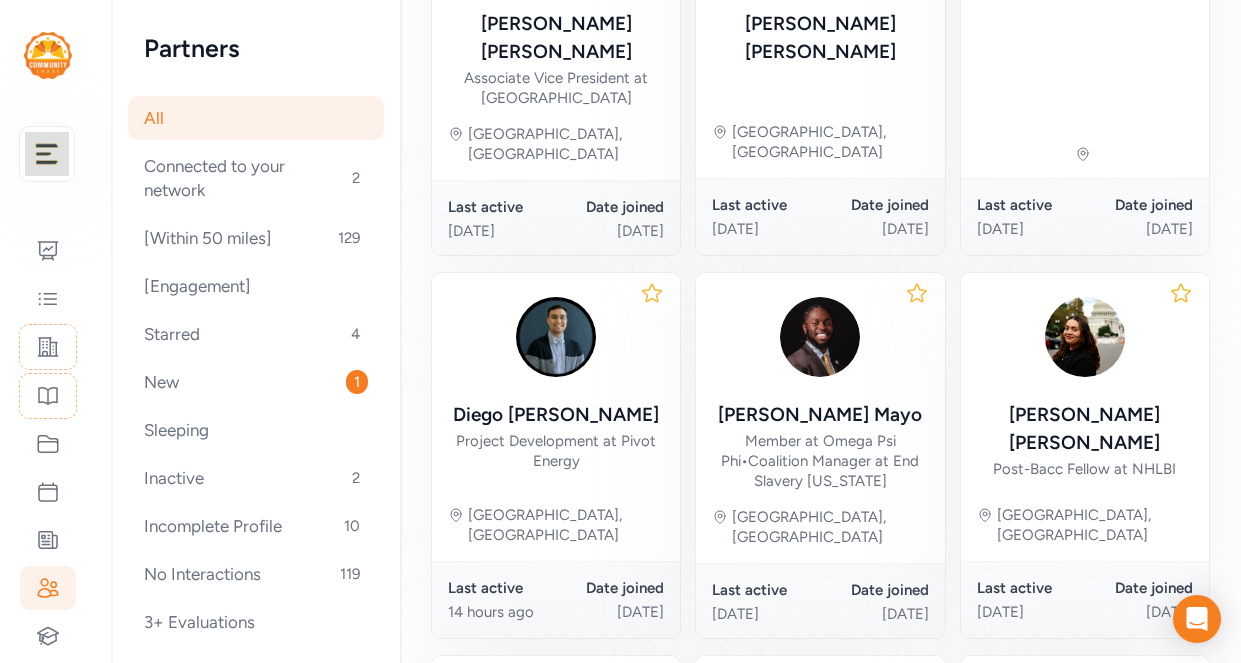click 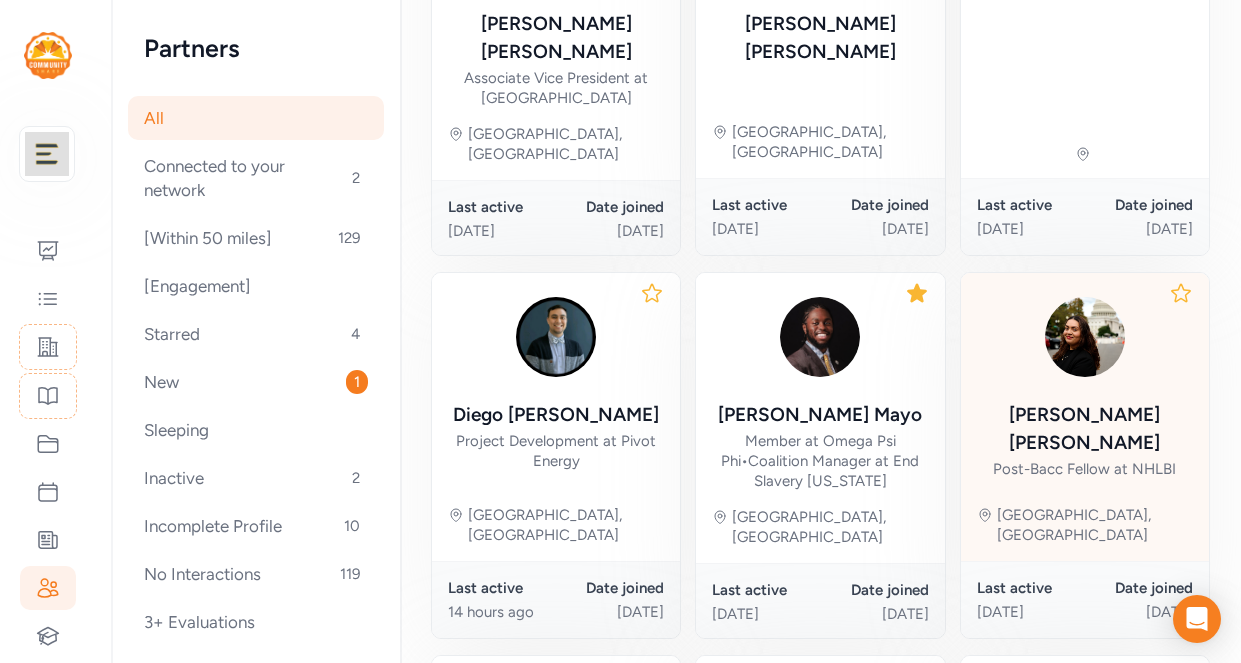 click on "[PERSON_NAME] Post-Bacc Fellow at [GEOGRAPHIC_DATA], [GEOGRAPHIC_DATA]" at bounding box center (1085, 417) 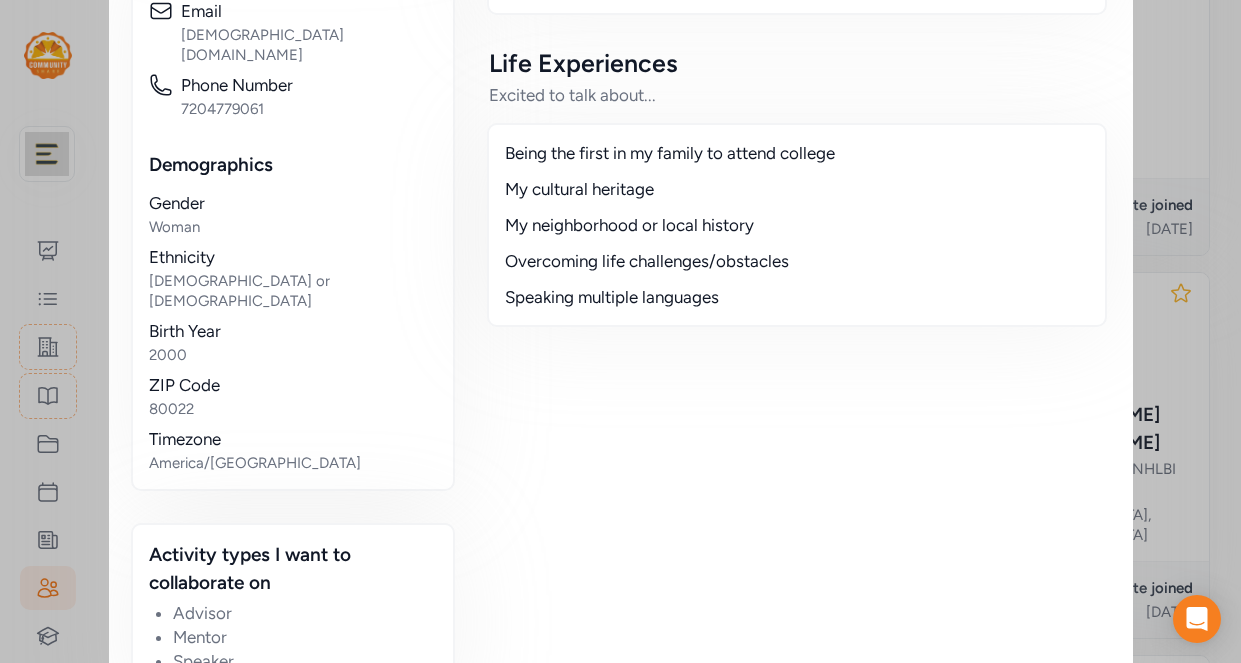 scroll, scrollTop: 0, scrollLeft: 0, axis: both 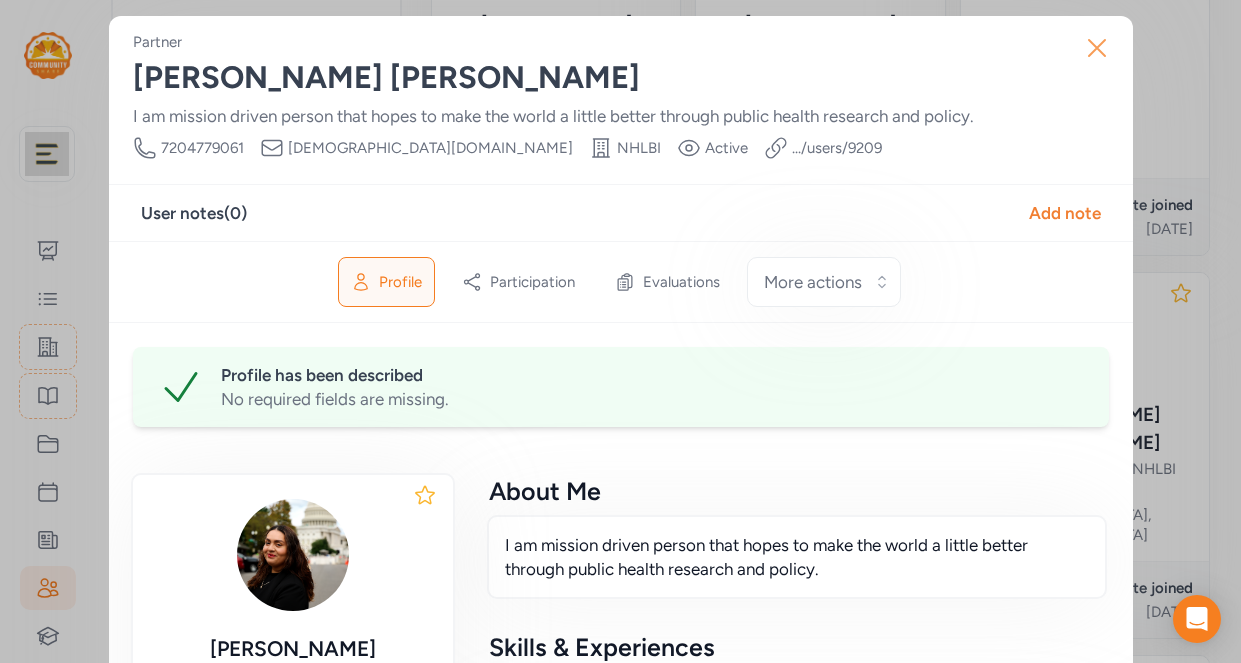 click 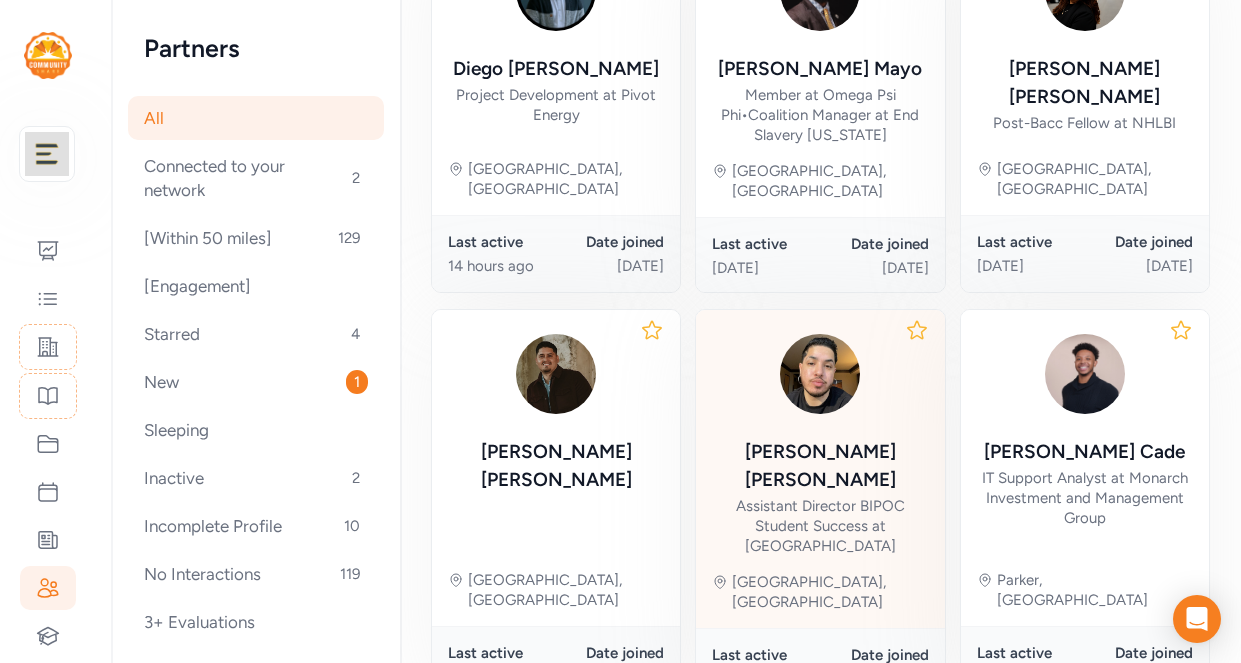 scroll, scrollTop: 1251, scrollLeft: 0, axis: vertical 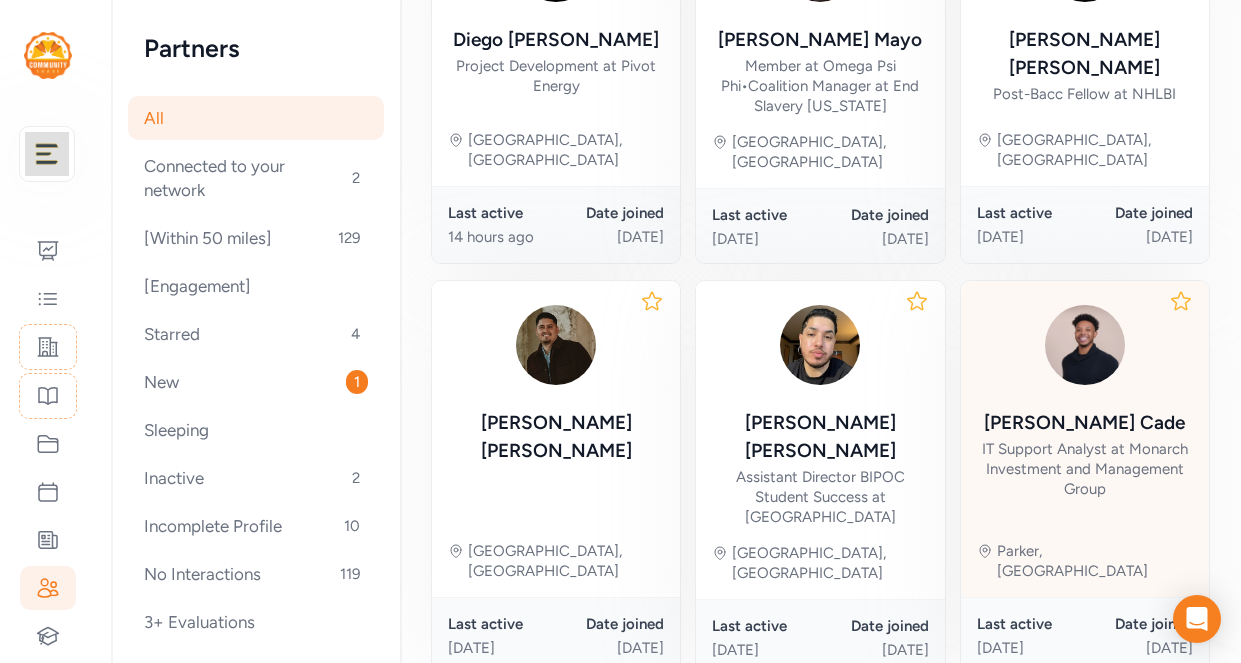 click on "IT Support Analyst at Monarch Investment and Management Group" at bounding box center (1085, 469) 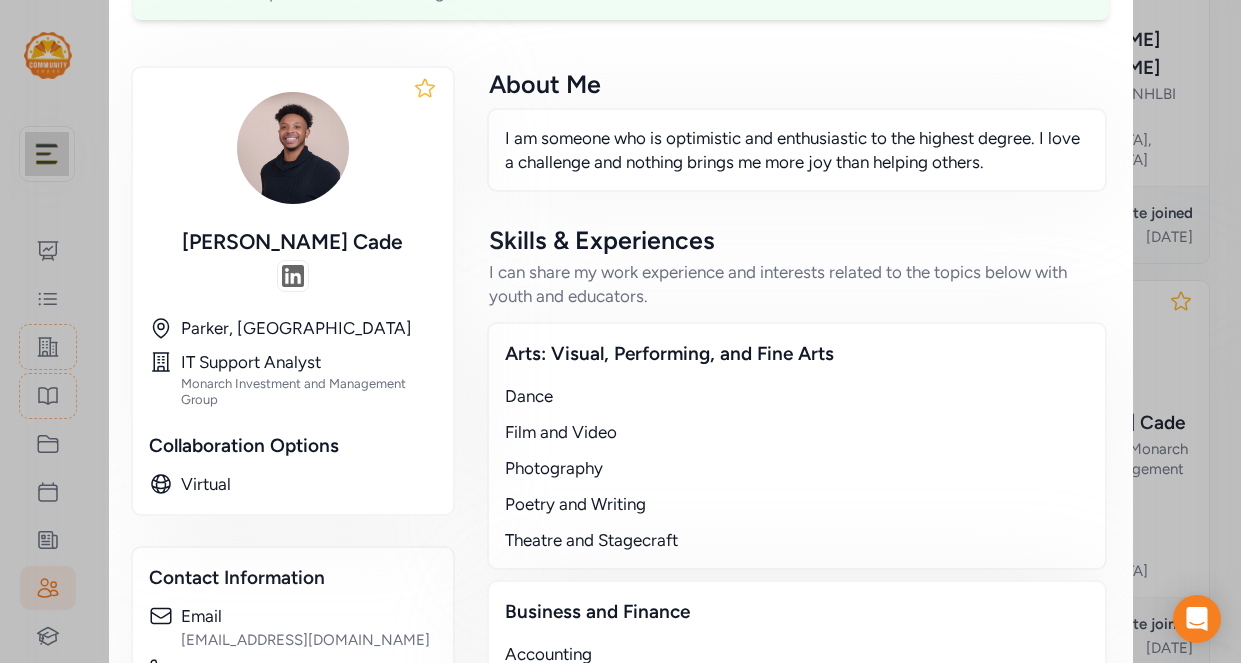 scroll, scrollTop: 0, scrollLeft: 0, axis: both 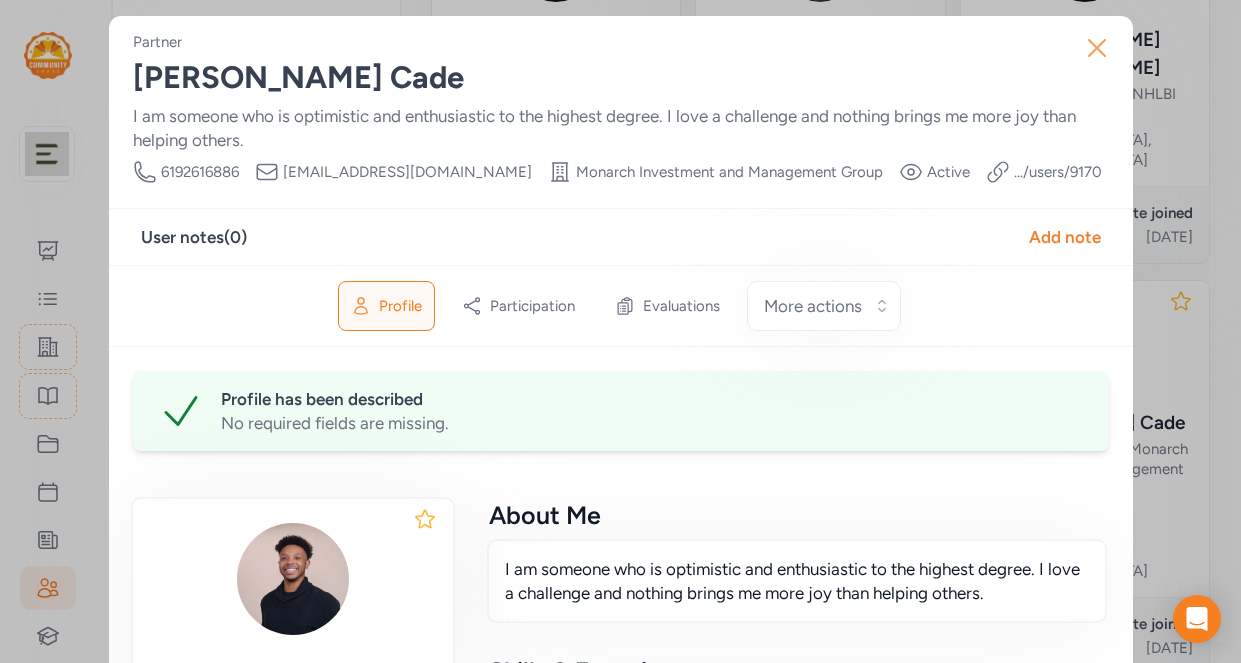 click 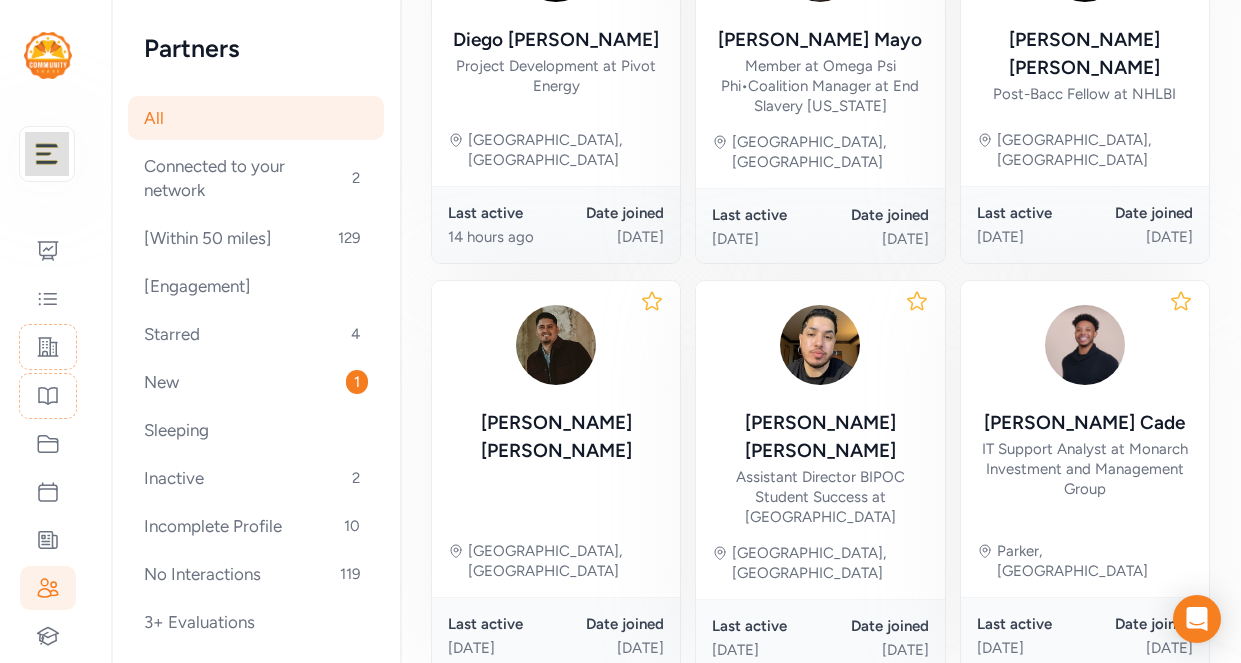 click 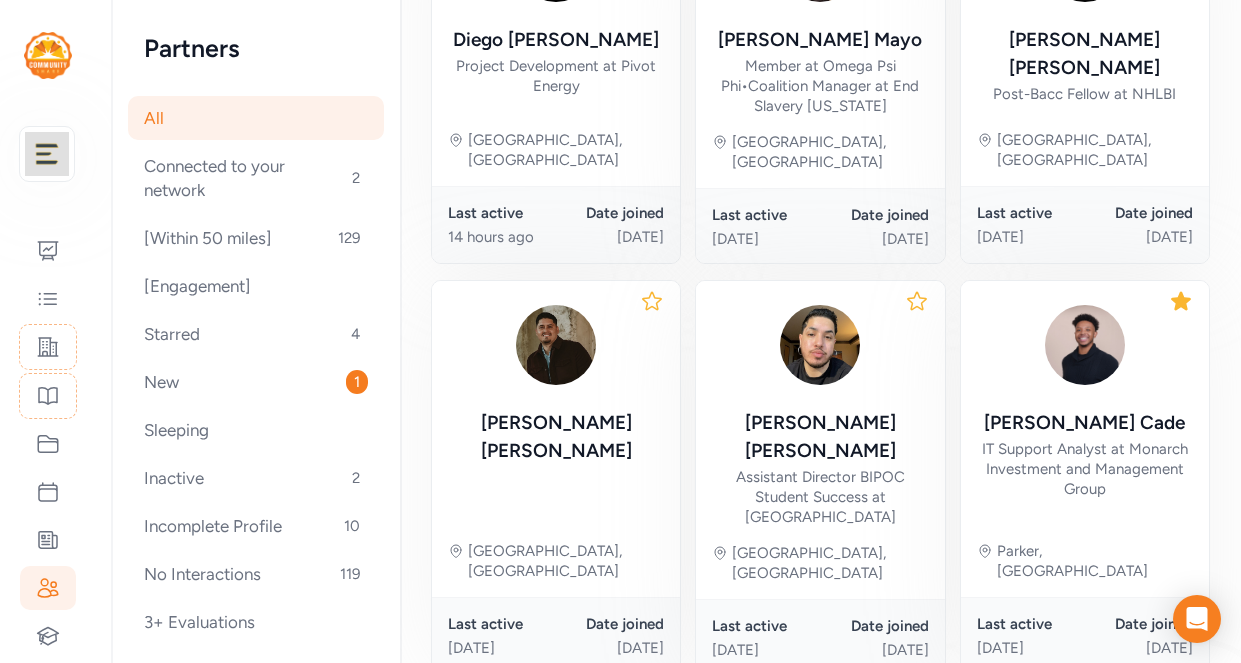 click on "6" at bounding box center (1074, 727) 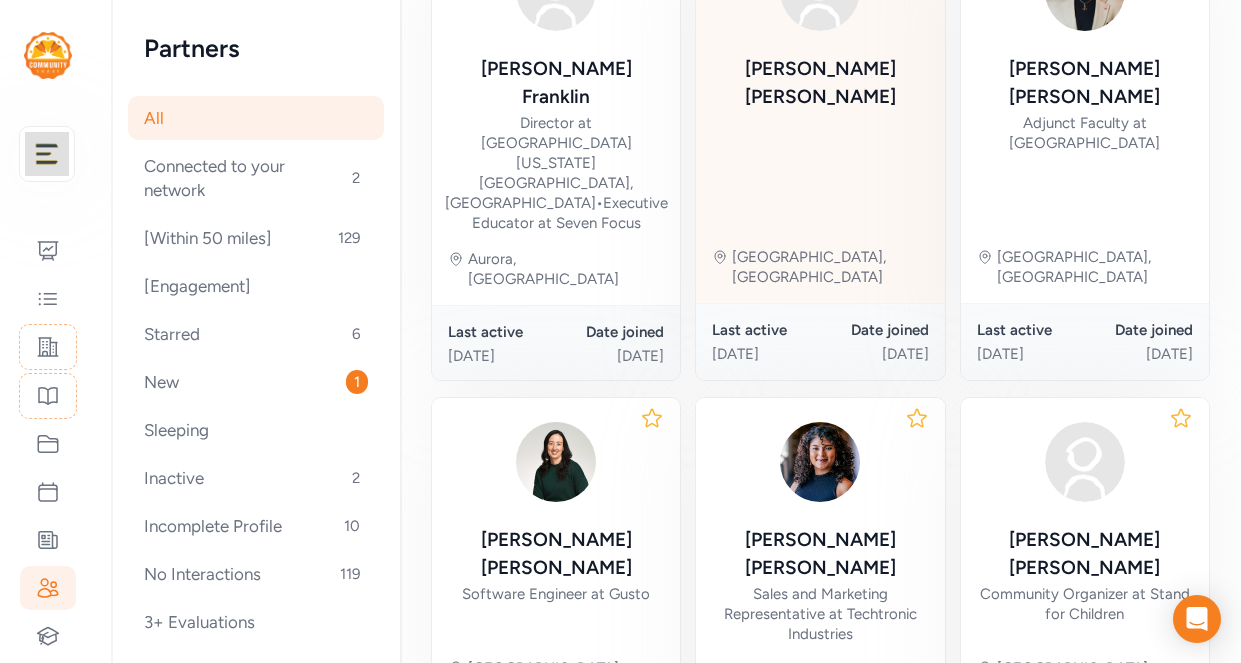 scroll, scrollTop: 824, scrollLeft: 0, axis: vertical 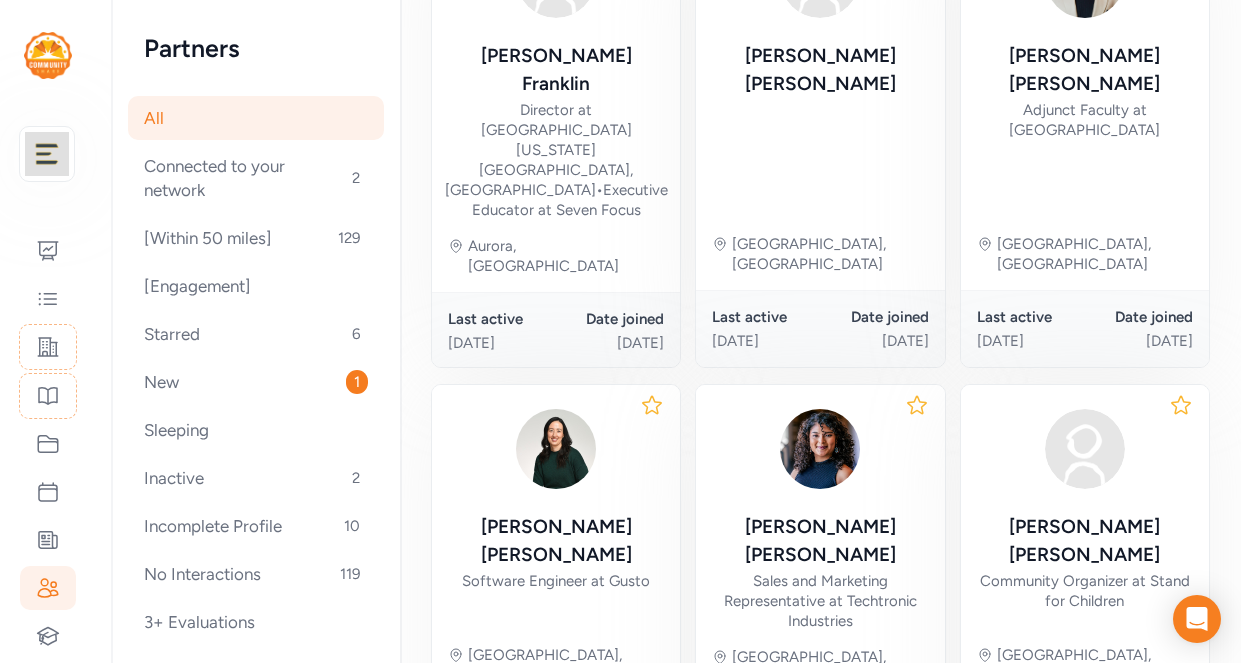 click 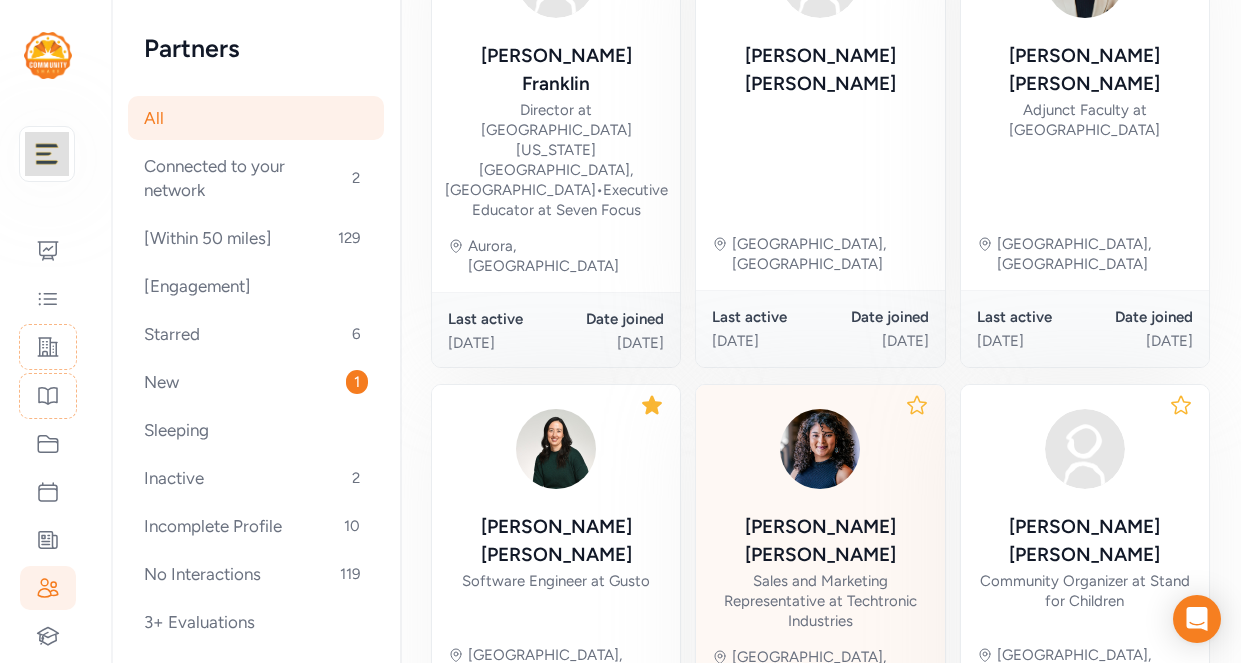 click on "Sales and Marketing Representative at Techtronic Industries" at bounding box center [820, 601] 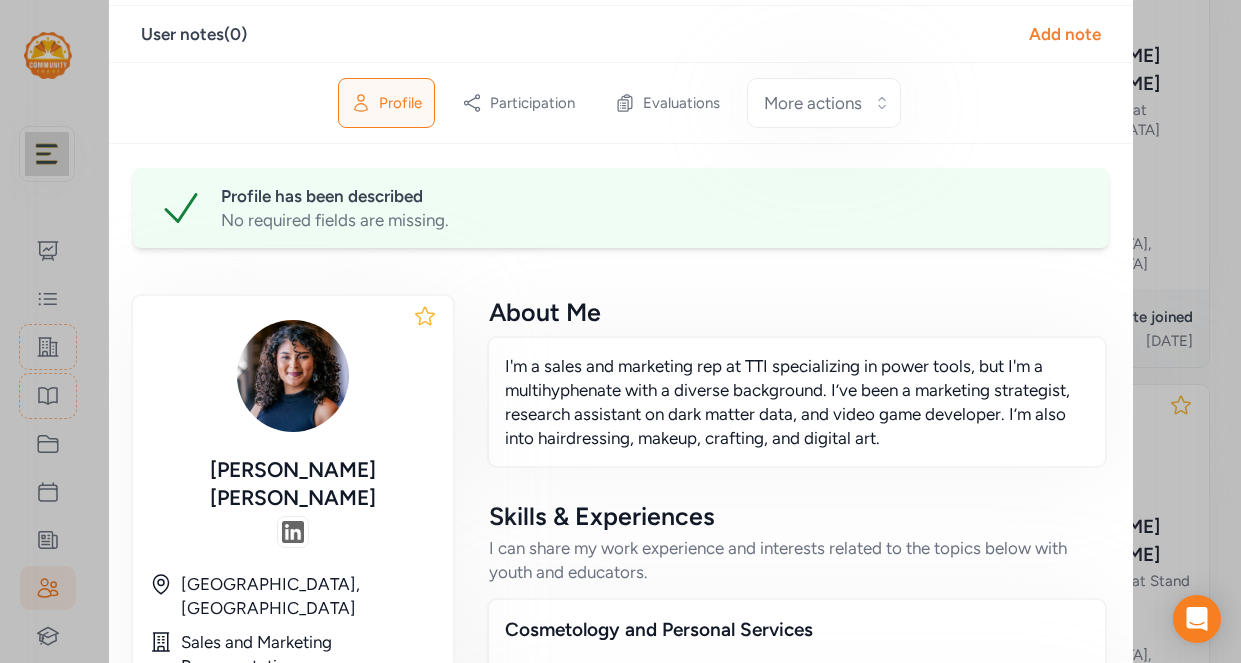 scroll, scrollTop: 0, scrollLeft: 0, axis: both 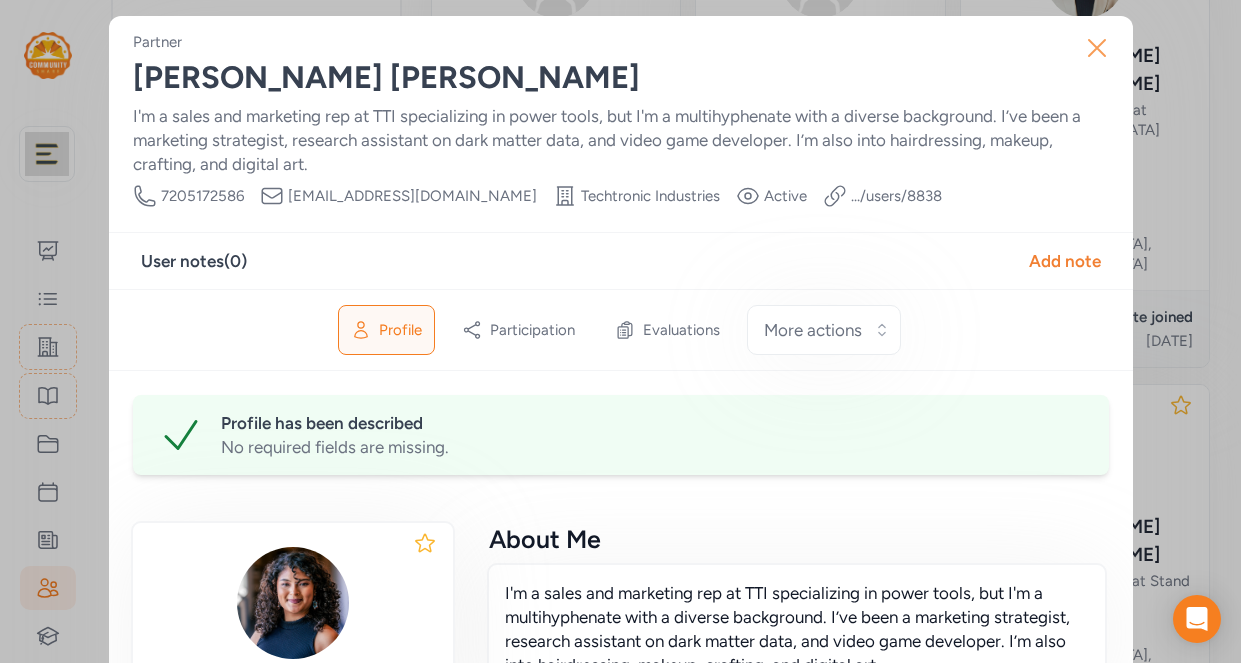 click 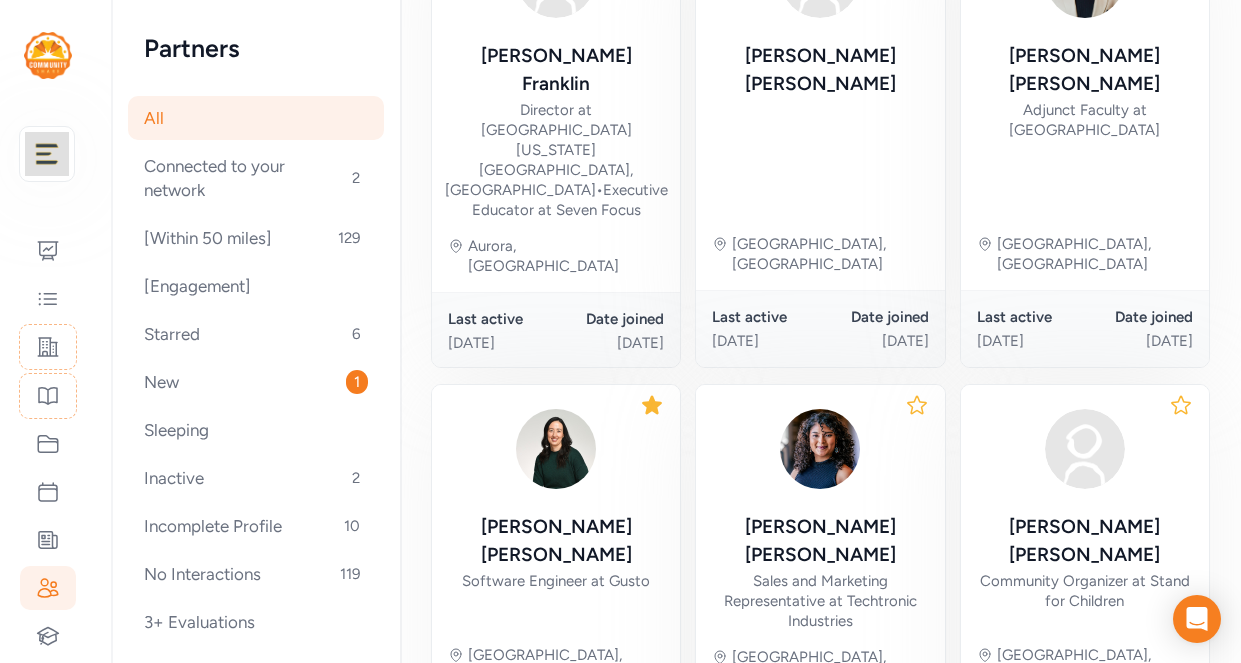 click 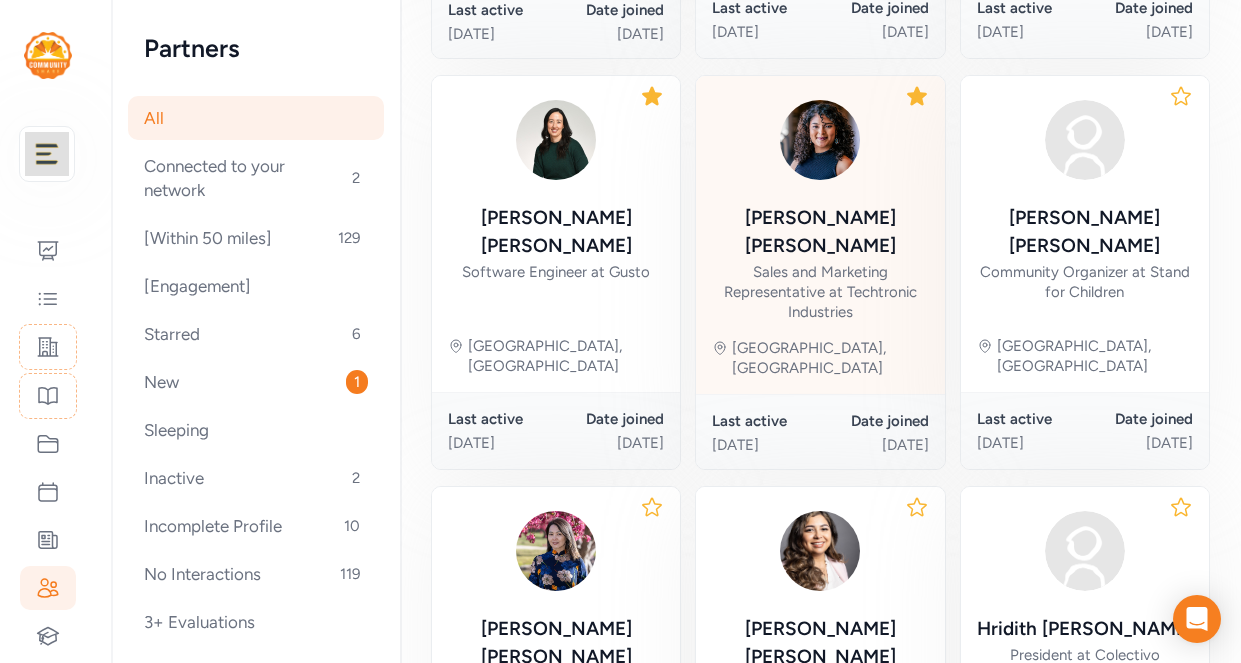 scroll, scrollTop: 1346, scrollLeft: 0, axis: vertical 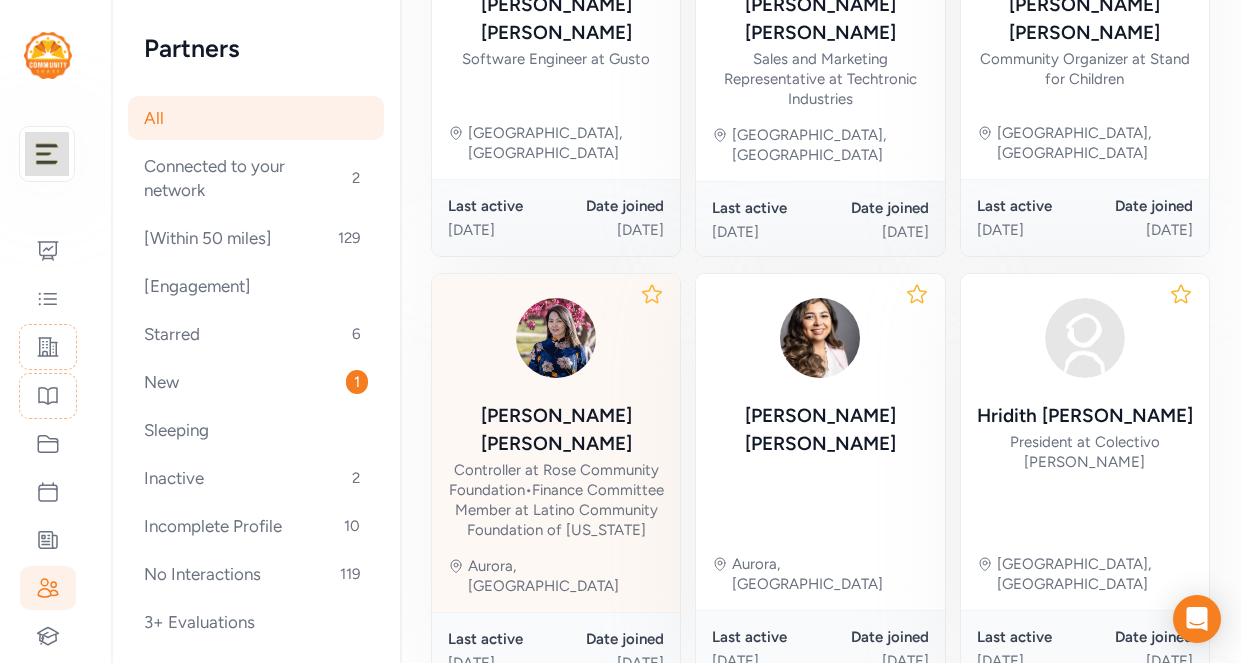 click on "Controller at Rose Community Foundation  •  Finance Committee Member at Latino Community Foundation of [US_STATE]" at bounding box center (556, 500) 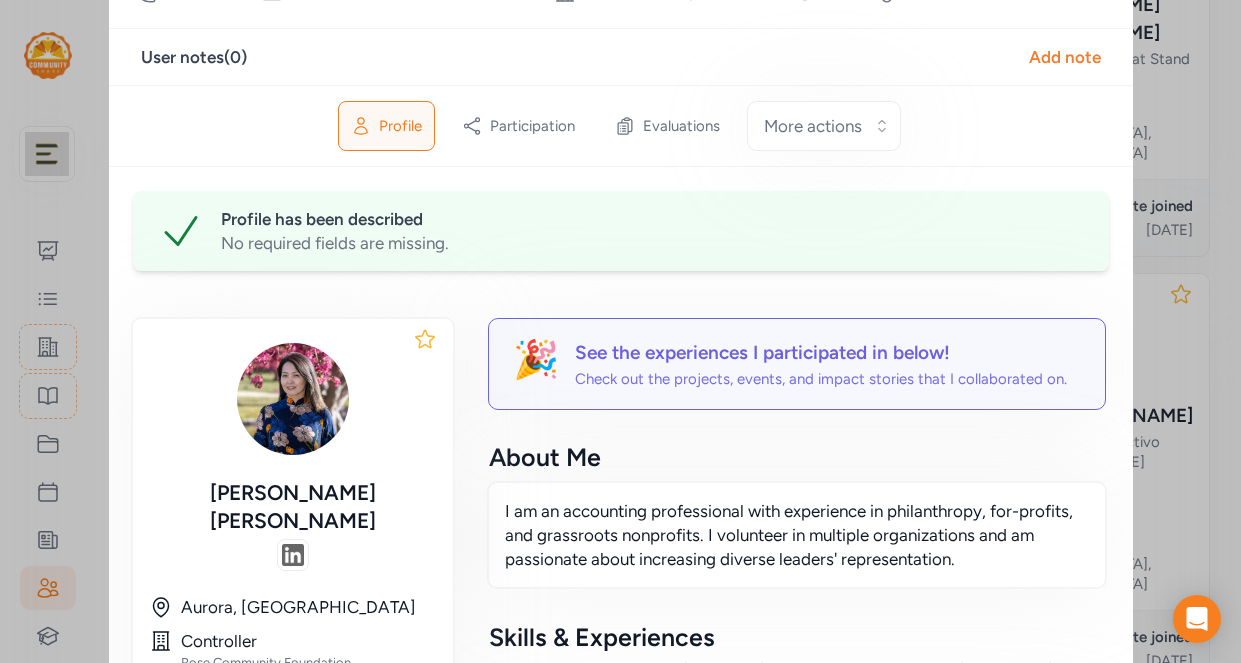 scroll, scrollTop: 0, scrollLeft: 0, axis: both 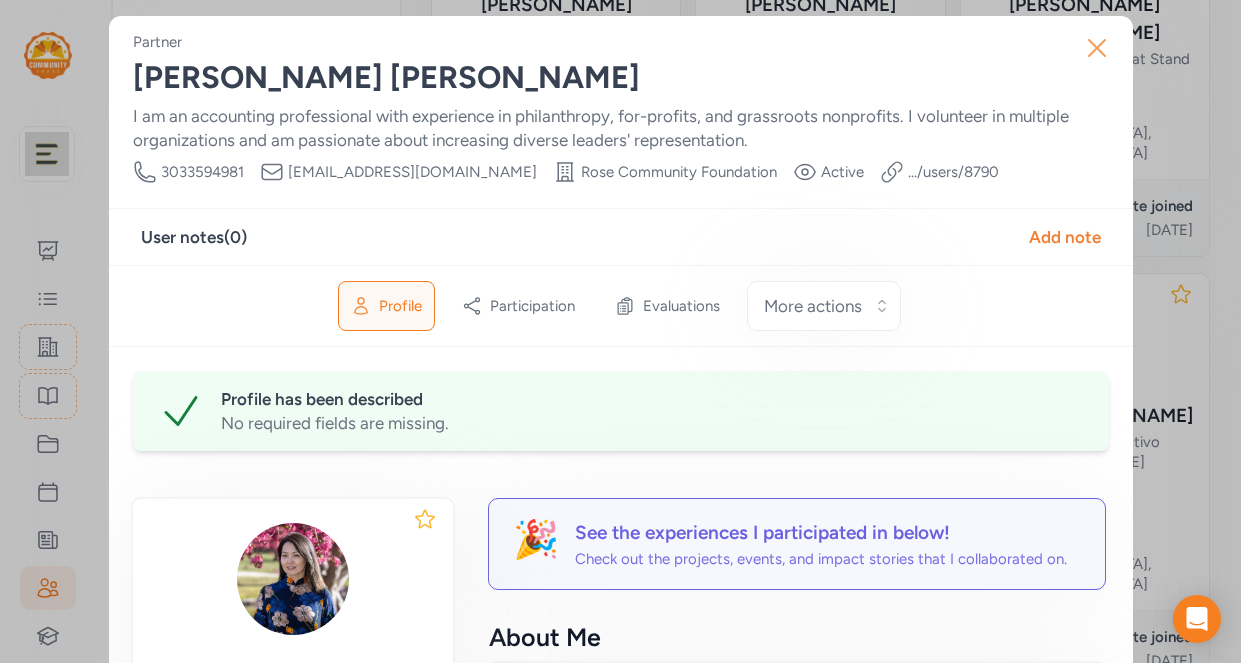 click 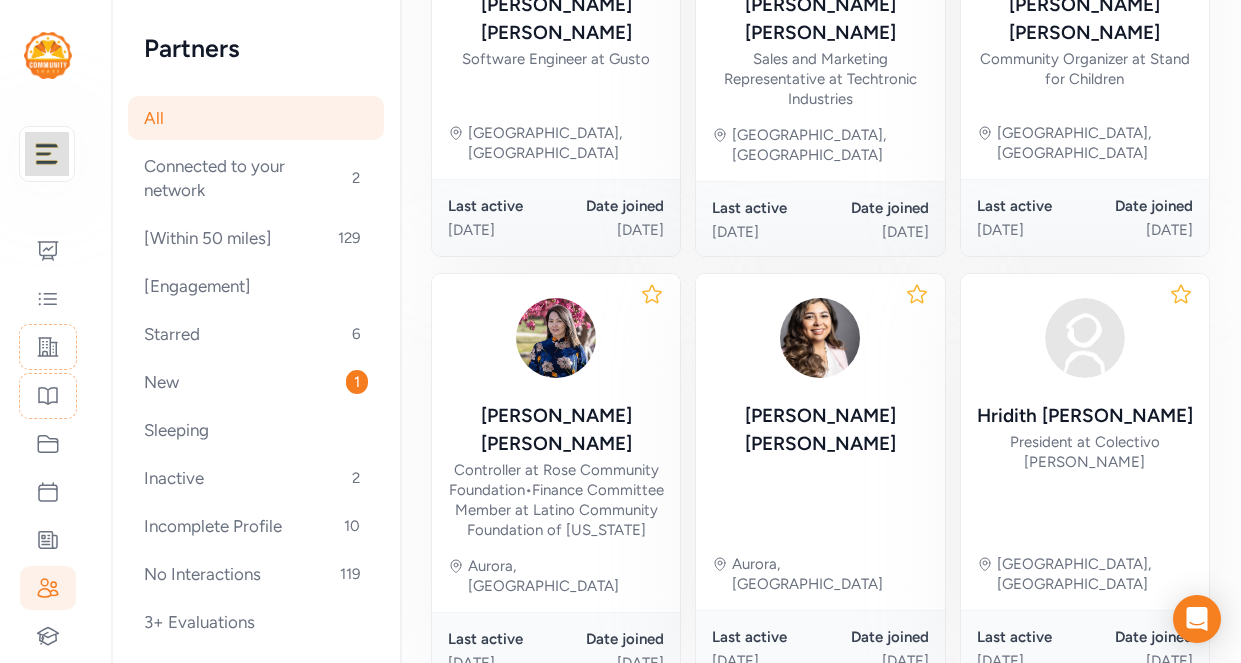 click on "7" at bounding box center [1074, 740] 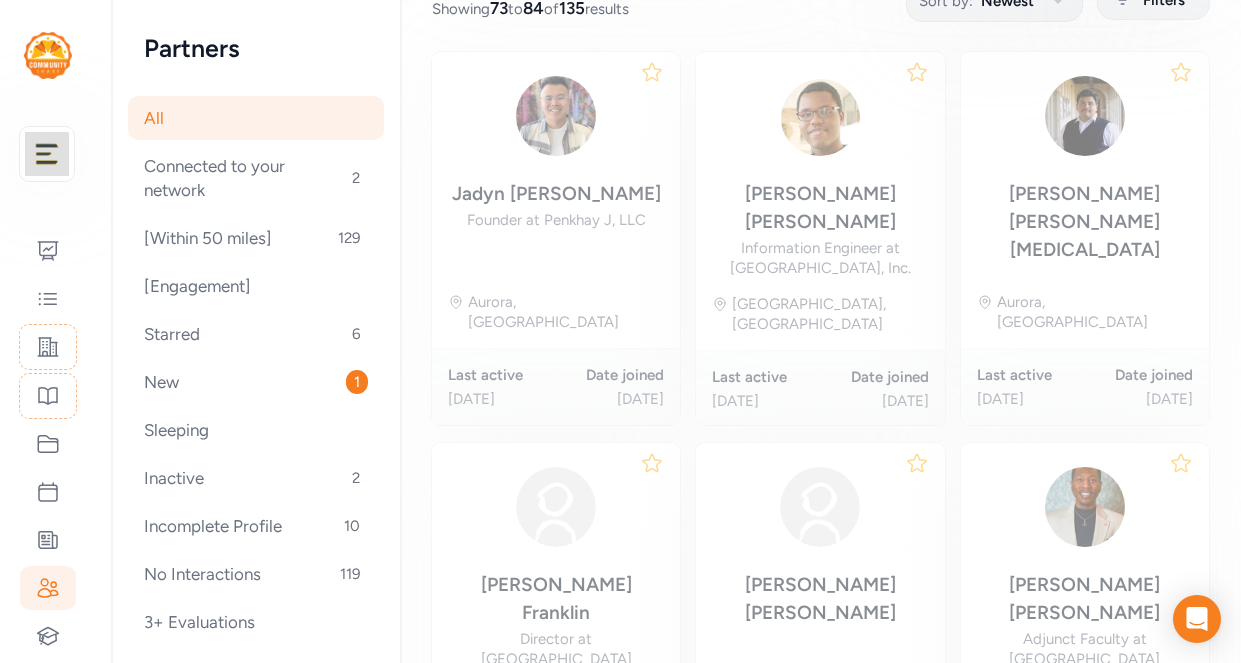 scroll, scrollTop: 276, scrollLeft: 0, axis: vertical 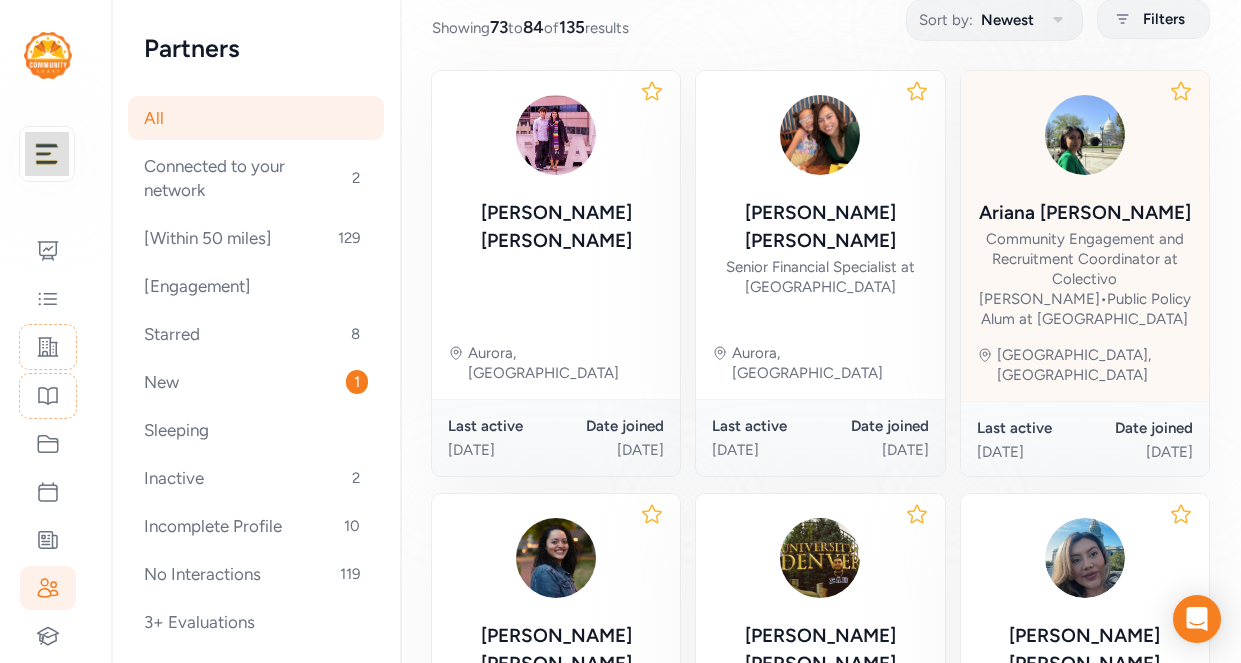 click on "Community Engagement and Recruitment Coordinator at Colectivo [PERSON_NAME]  •  Public Policy Alum at [GEOGRAPHIC_DATA]" at bounding box center (1085, 279) 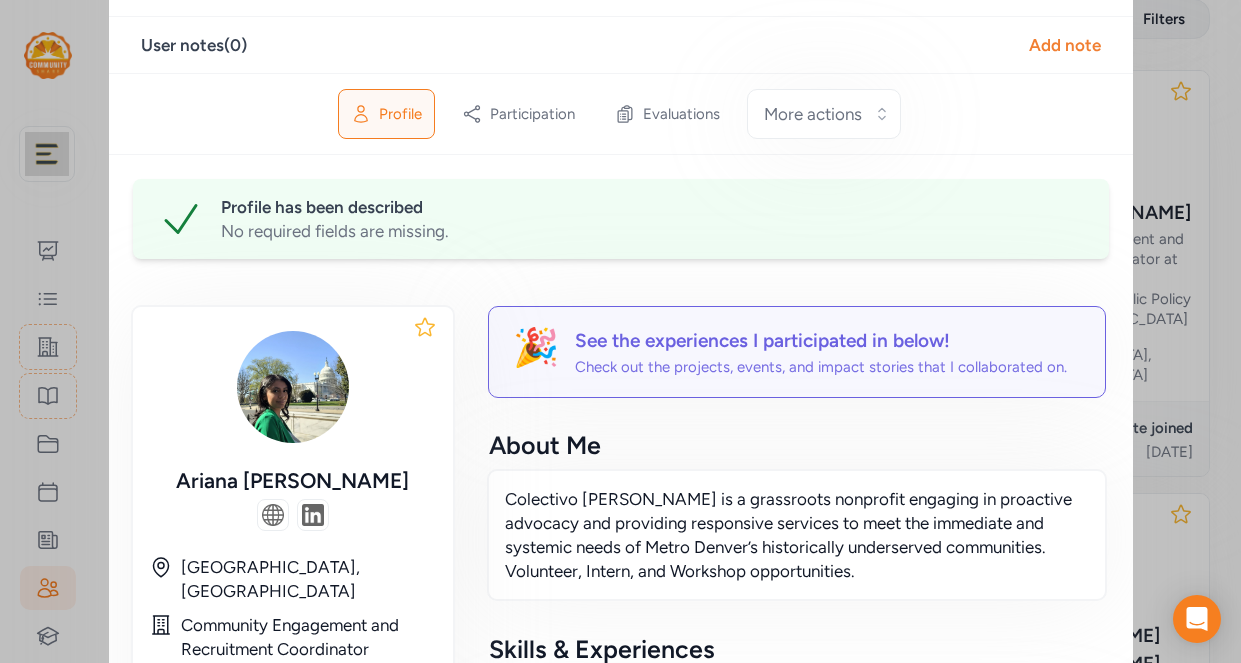 scroll, scrollTop: 0, scrollLeft: 0, axis: both 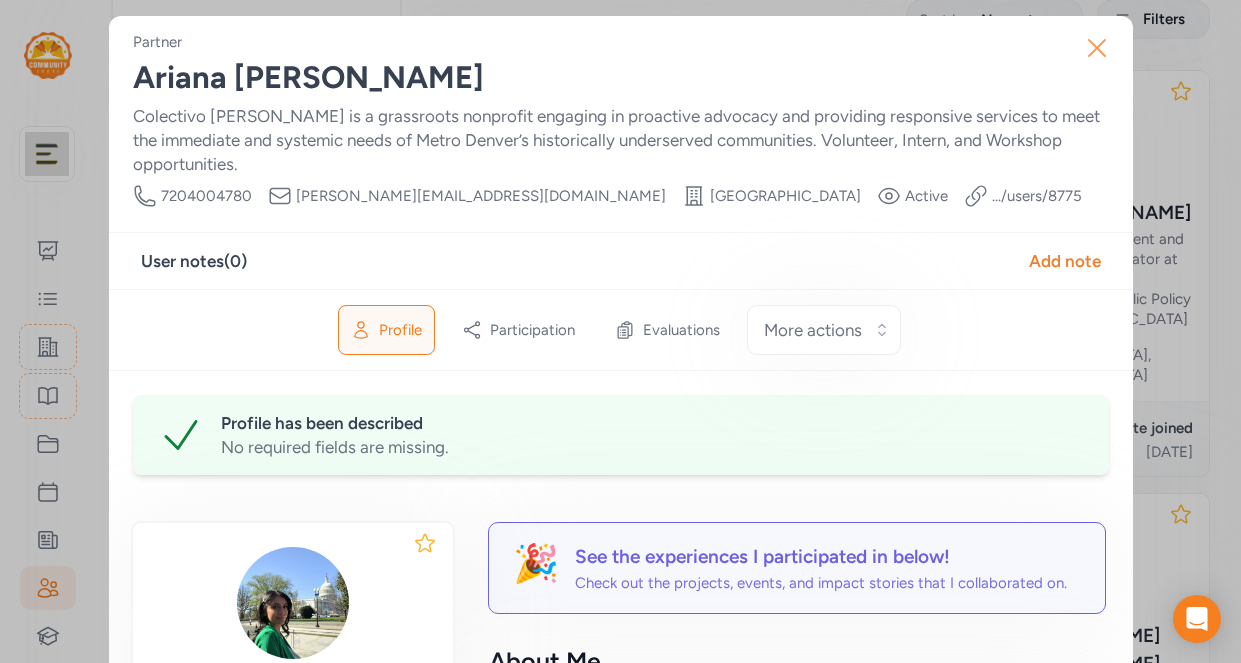 click 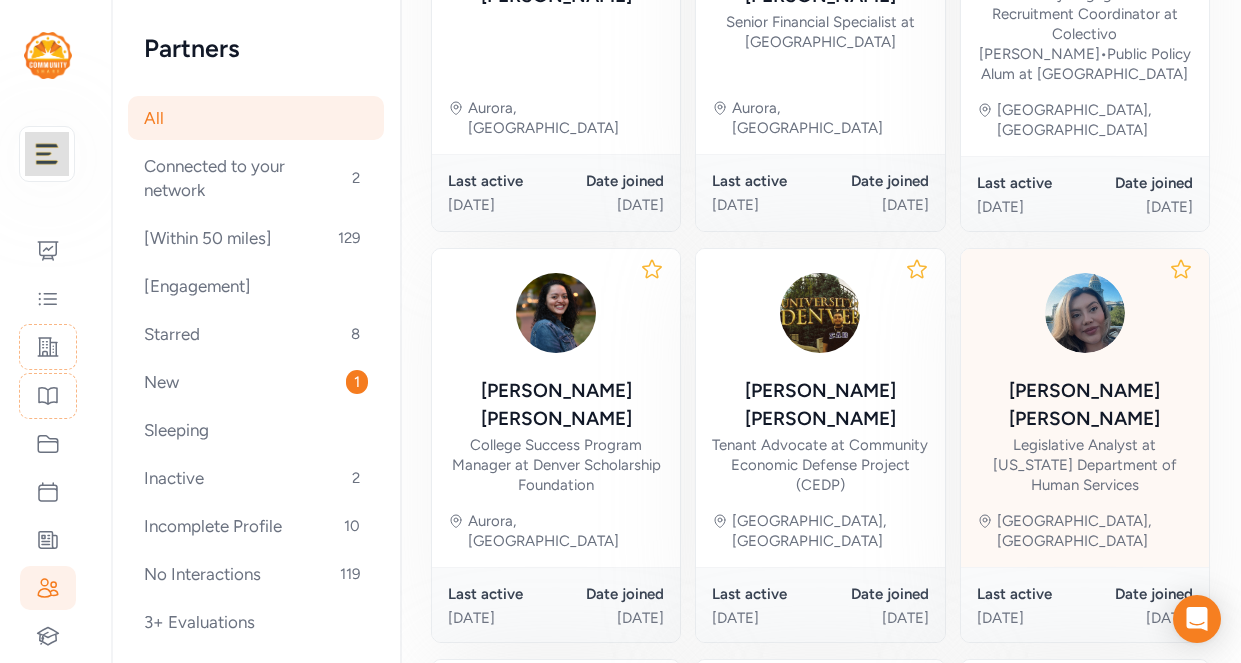 scroll, scrollTop: 523, scrollLeft: 0, axis: vertical 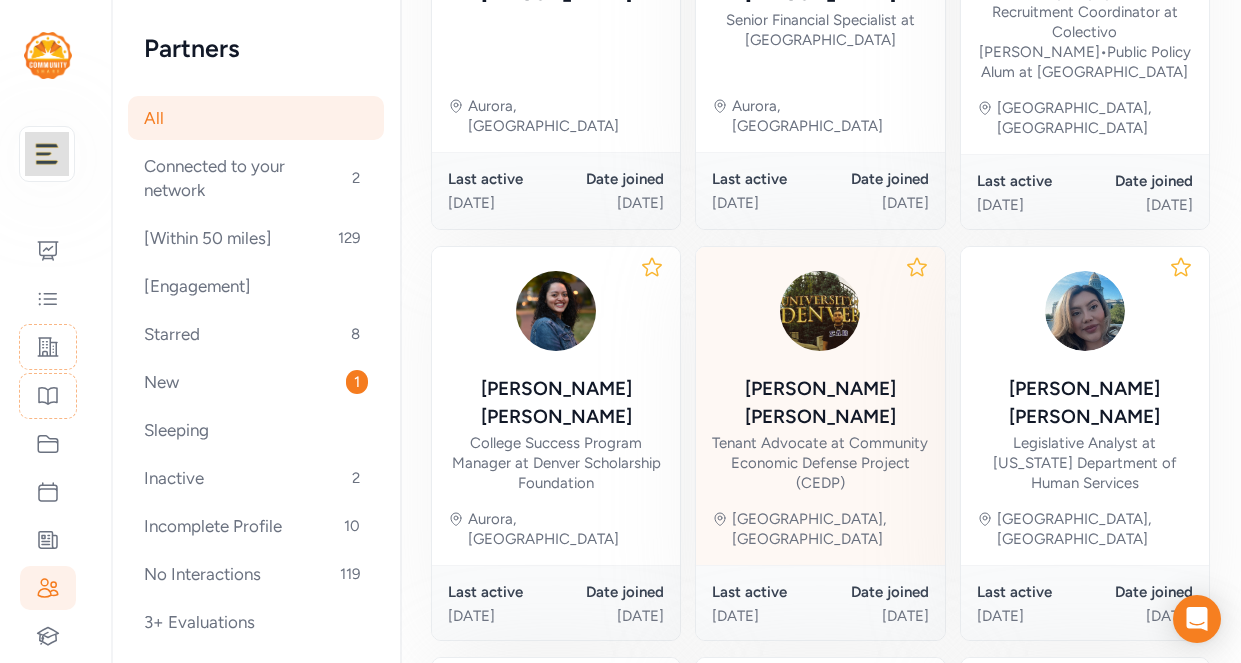 click on "Tenant Advocate  at Community Economic Defense Project (CEDP)" at bounding box center (820, 463) 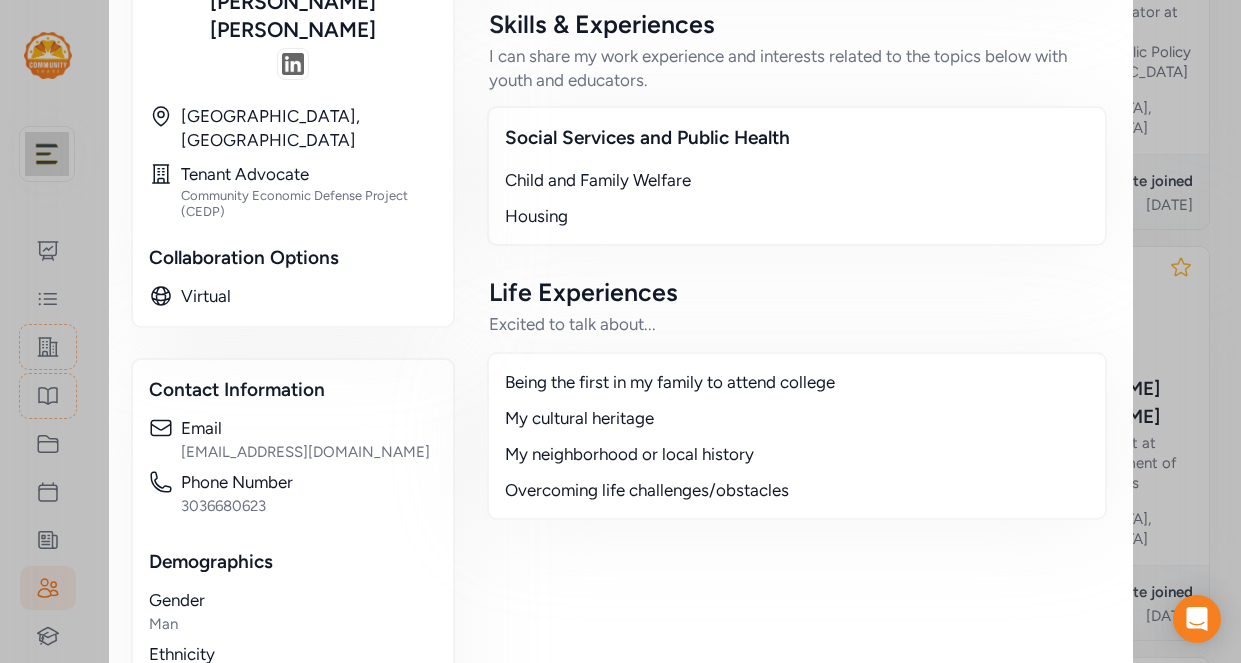 scroll, scrollTop: 0, scrollLeft: 0, axis: both 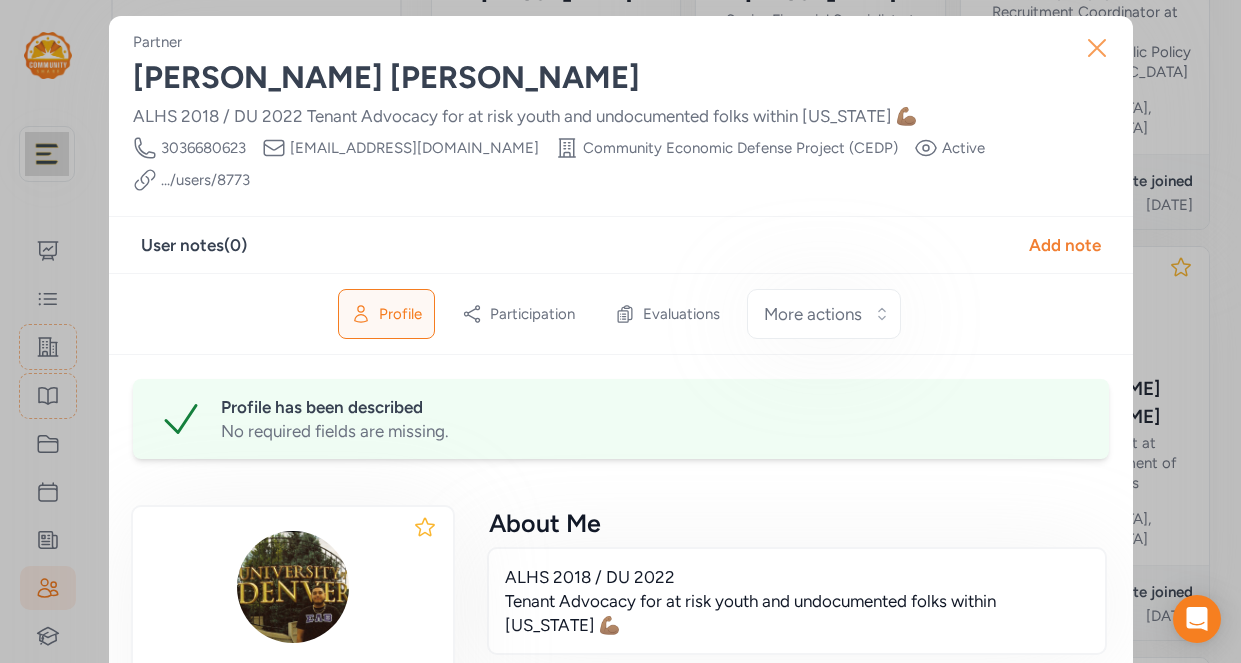 click 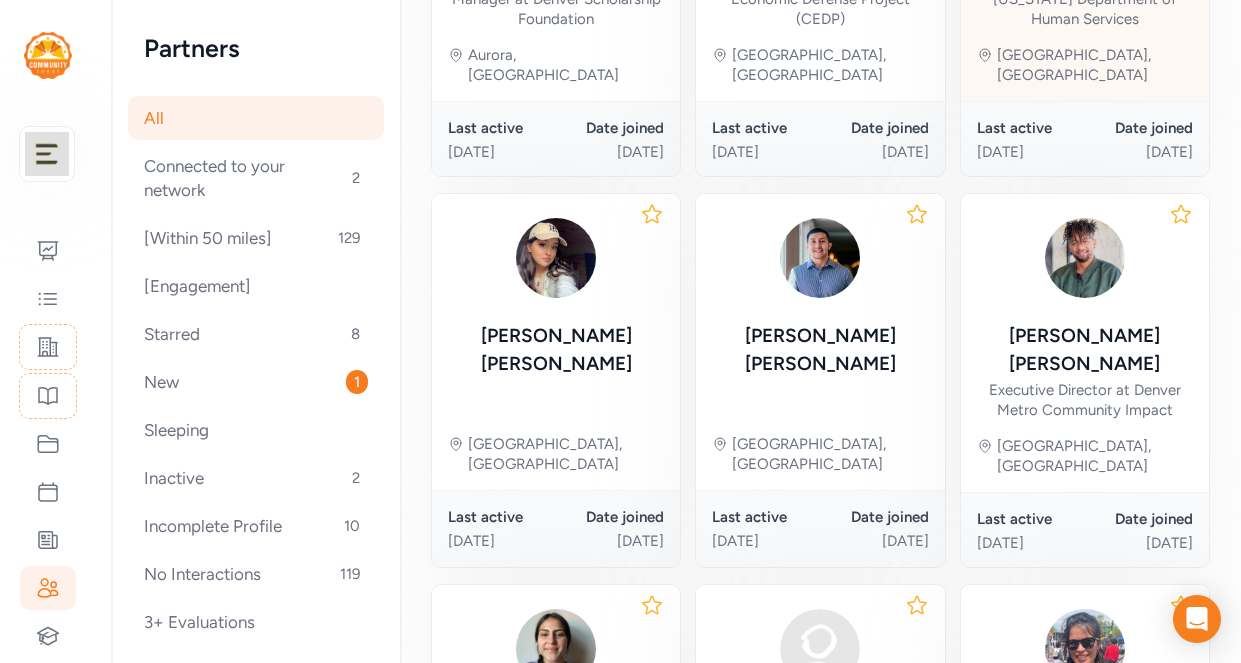scroll, scrollTop: 1003, scrollLeft: 0, axis: vertical 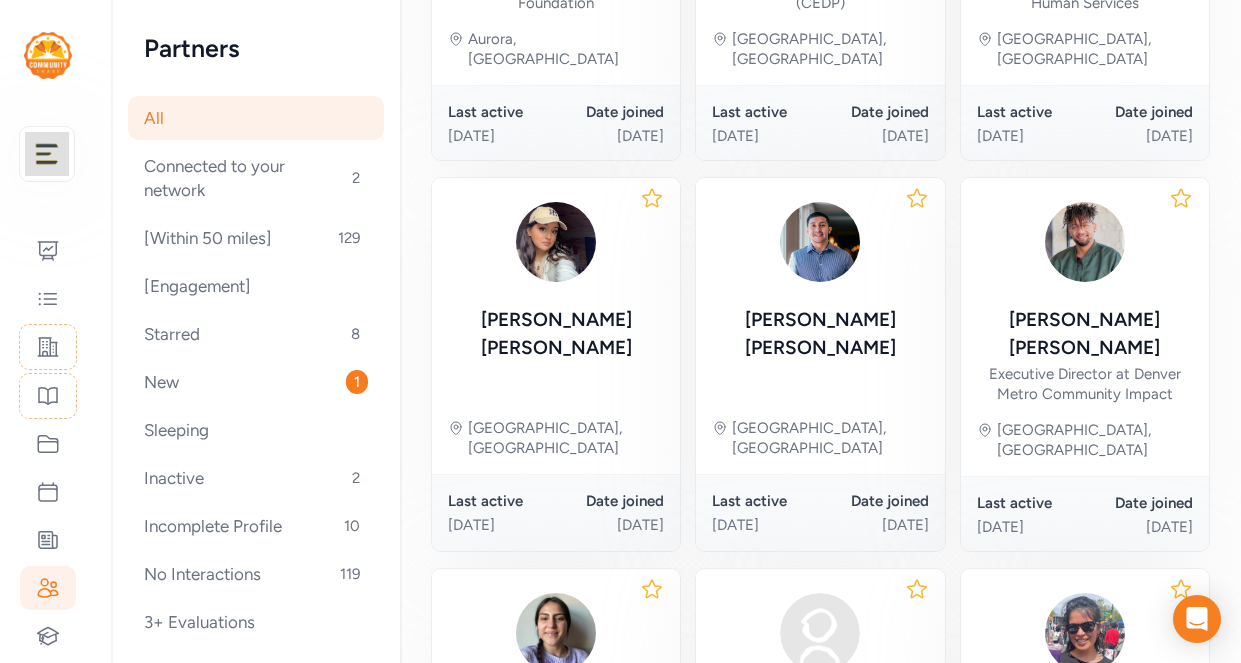 click 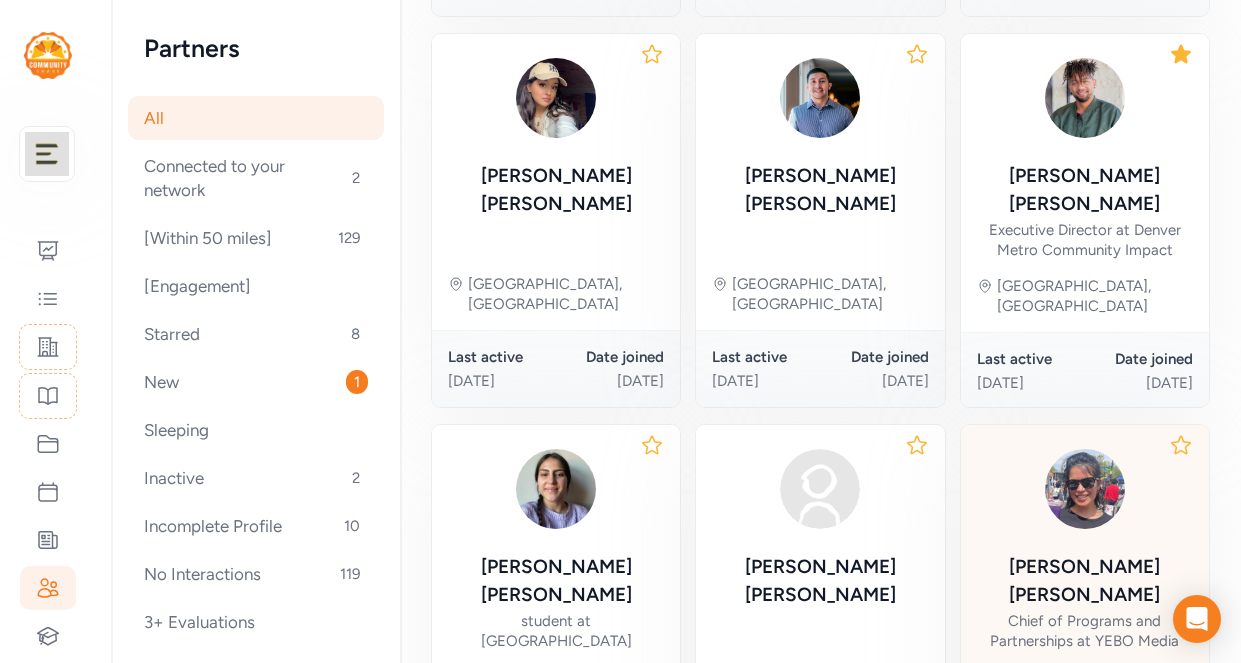 scroll, scrollTop: 1258, scrollLeft: 0, axis: vertical 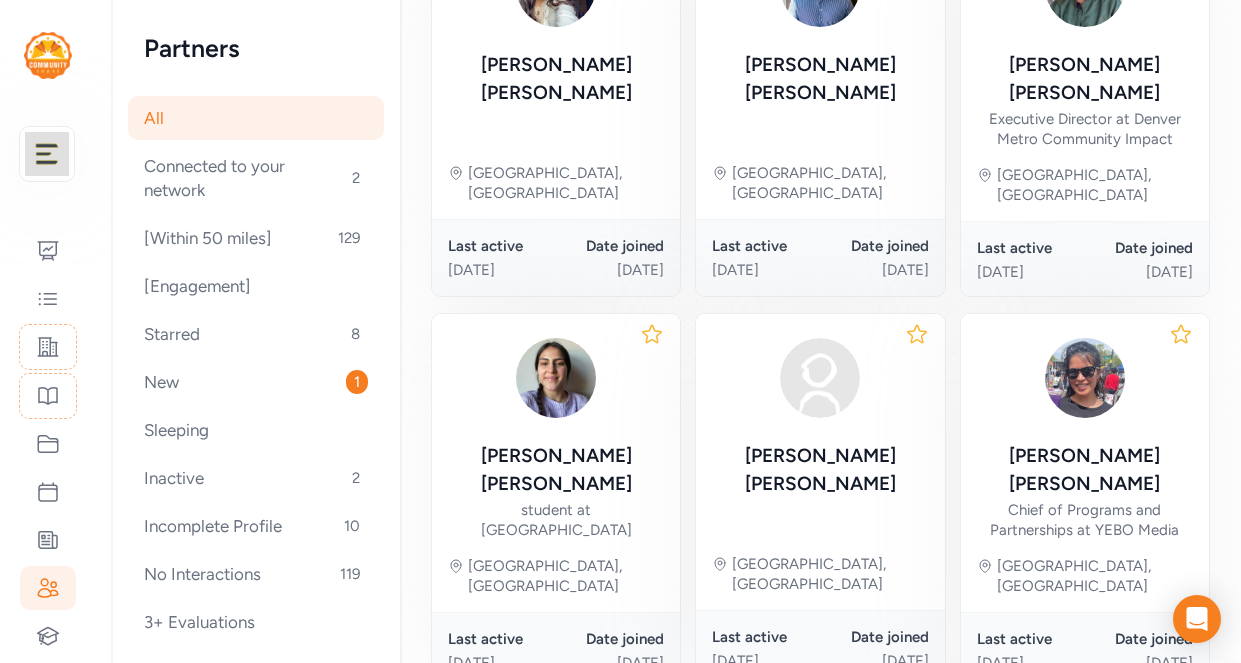 click on "8" at bounding box center [1074, 740] 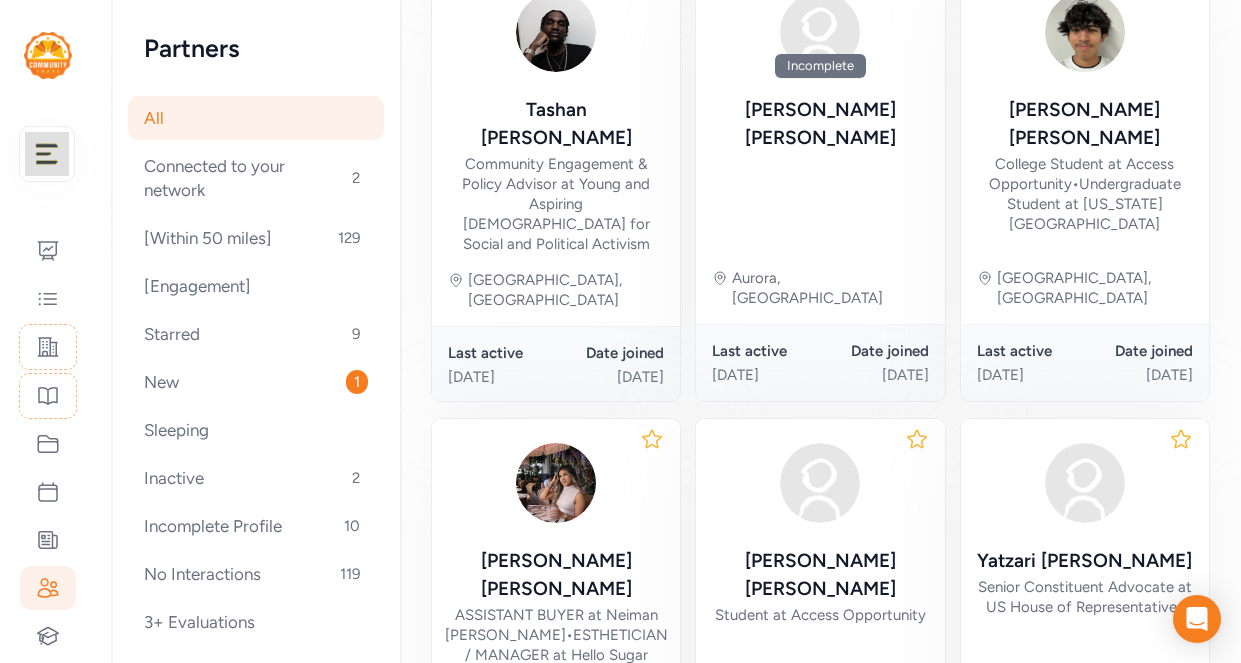 scroll, scrollTop: 793, scrollLeft: 0, axis: vertical 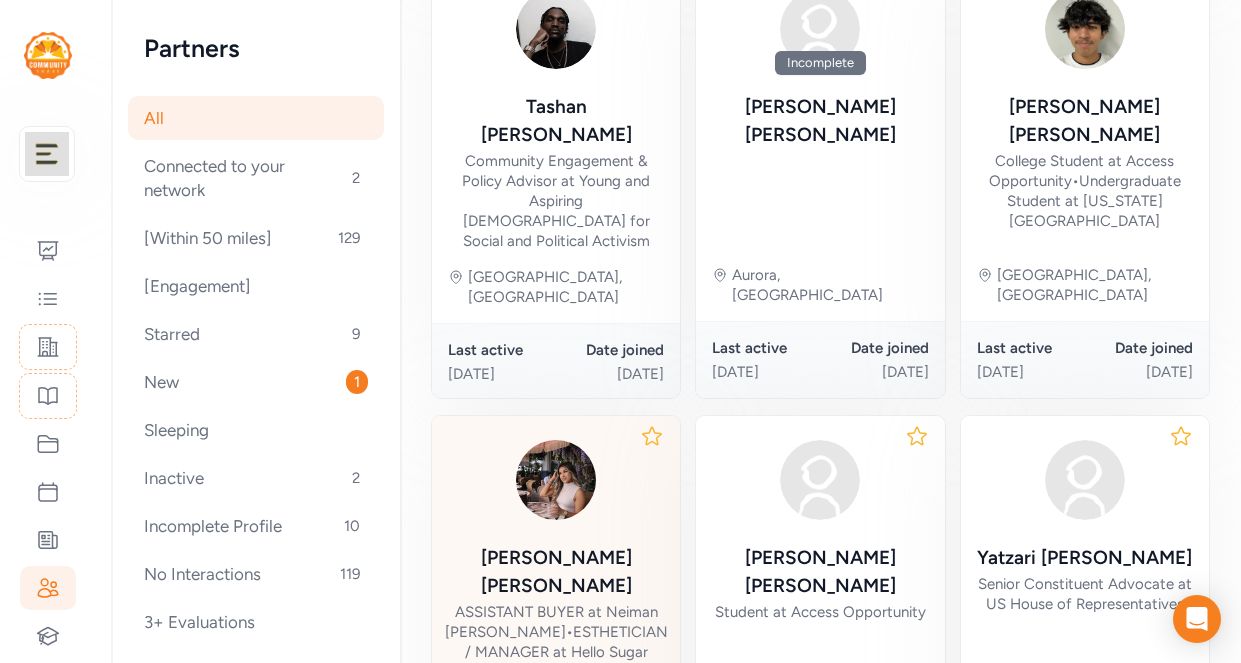 click on "ASSISTANT BUYER at Neiman [PERSON_NAME] / MANAGER at Hello Sugar" at bounding box center (556, 632) 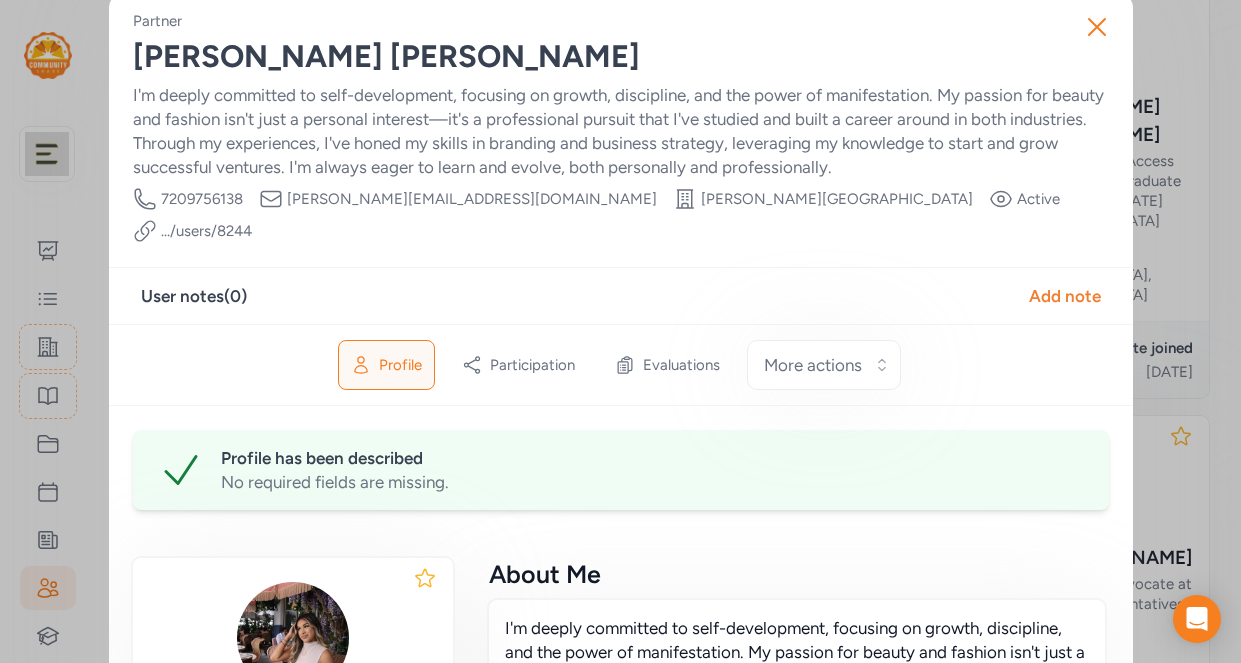 scroll, scrollTop: 0, scrollLeft: 0, axis: both 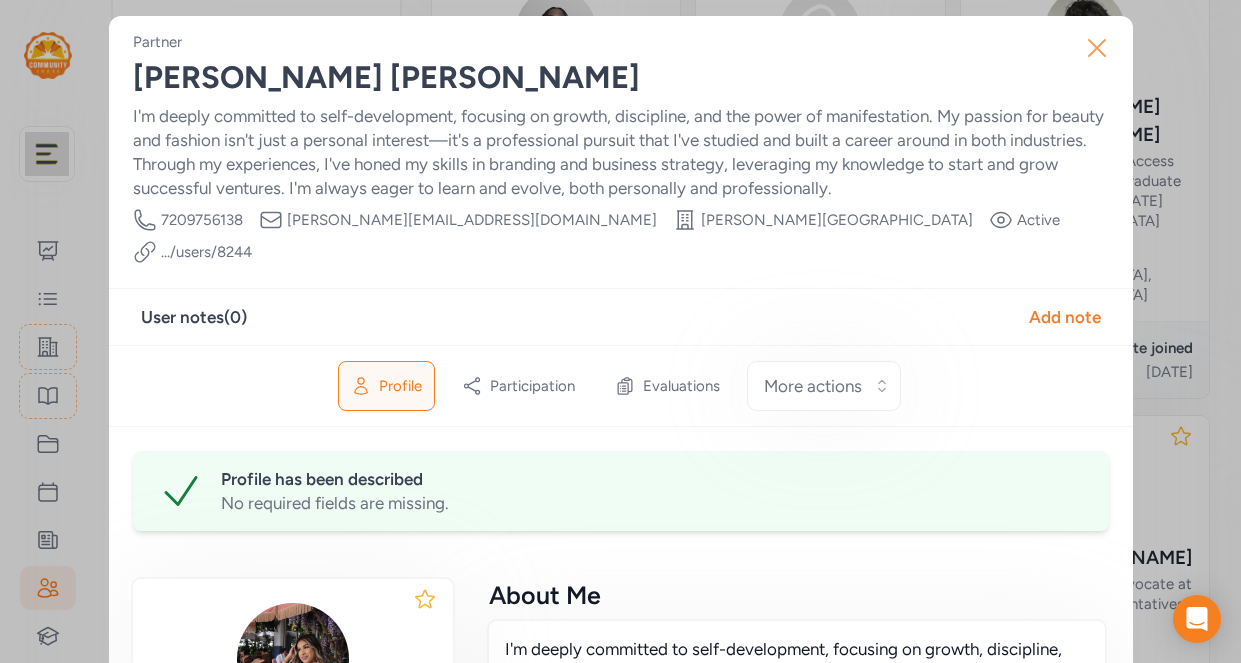click 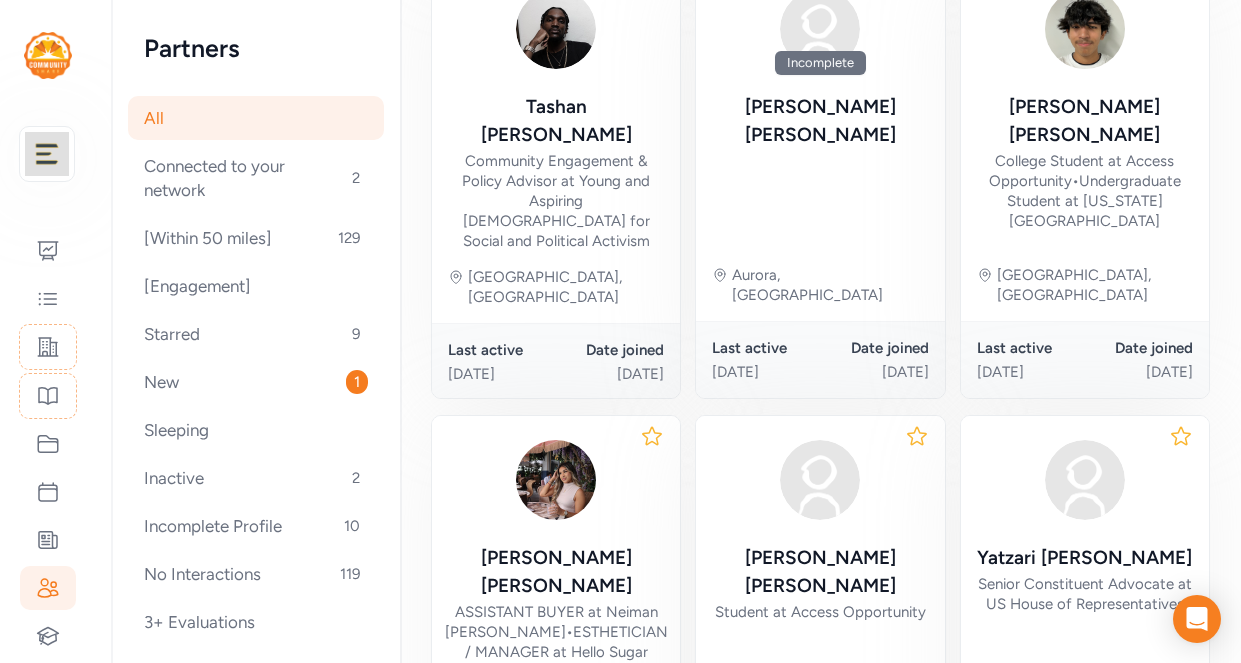 click 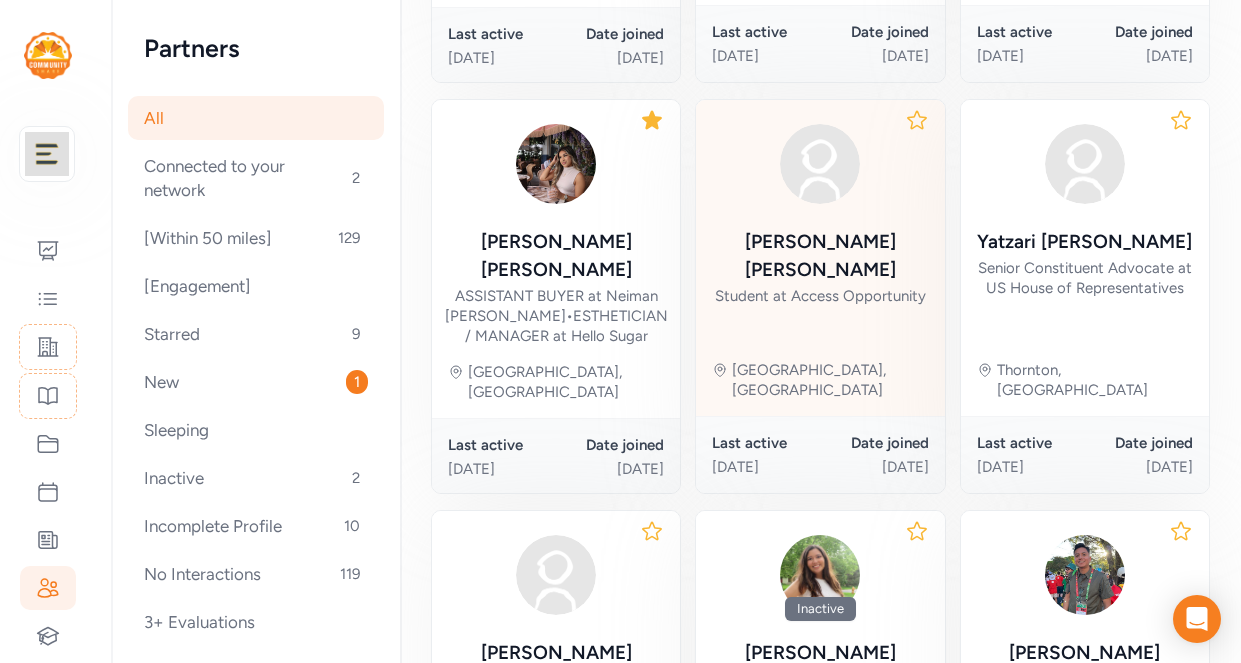 scroll, scrollTop: 1186, scrollLeft: 0, axis: vertical 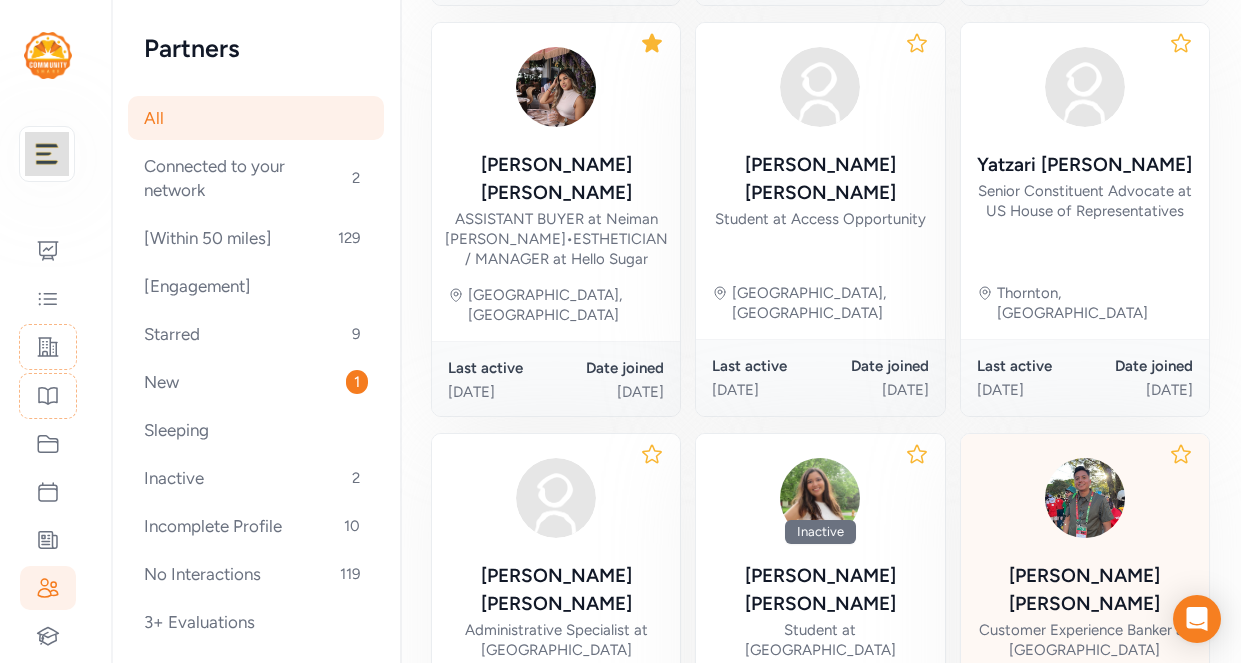click on "Customer Experience Banker at [GEOGRAPHIC_DATA]" at bounding box center (1085, 640) 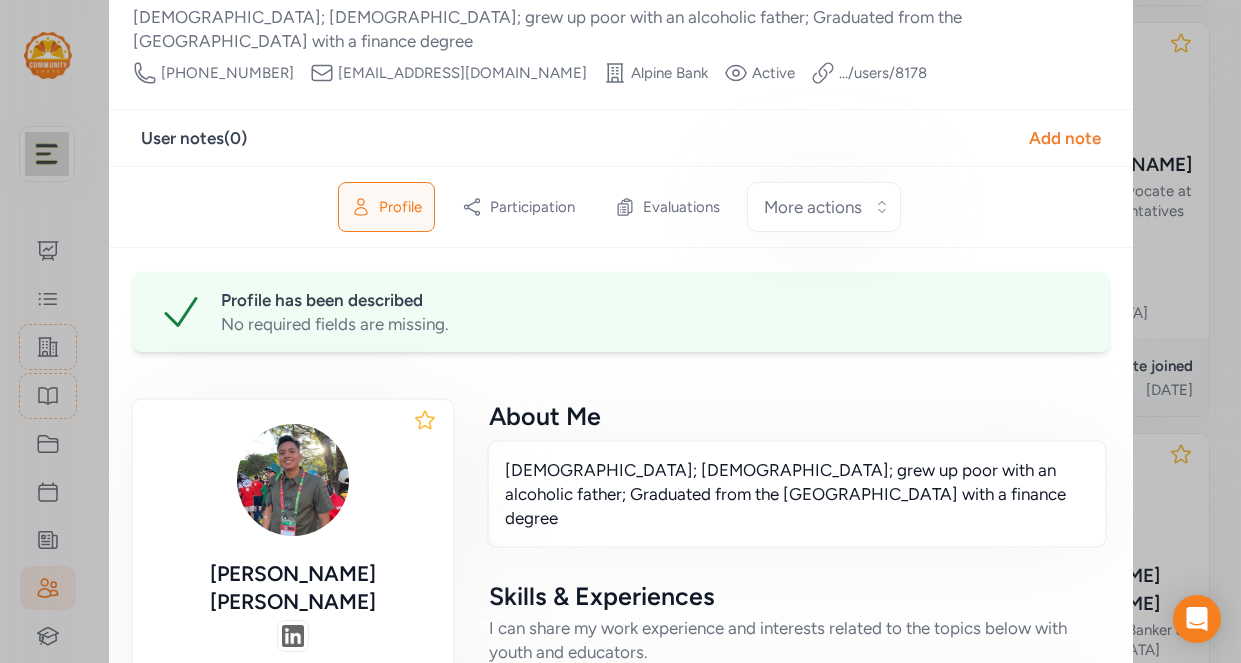 scroll, scrollTop: 0, scrollLeft: 0, axis: both 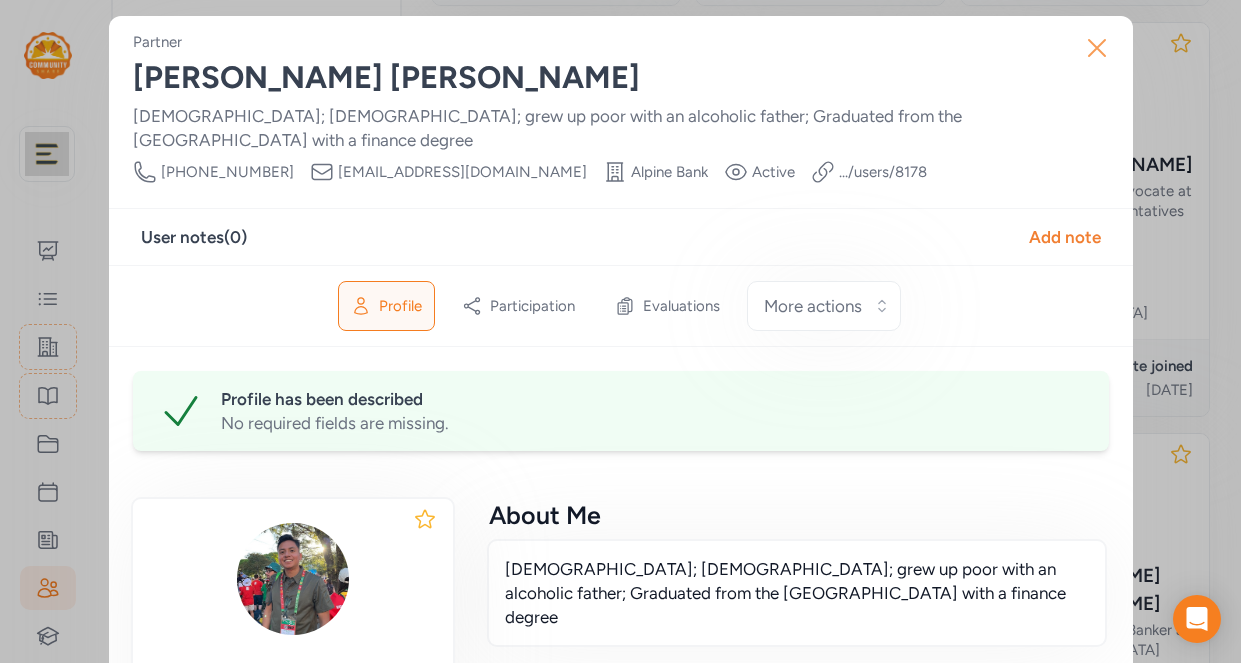 click 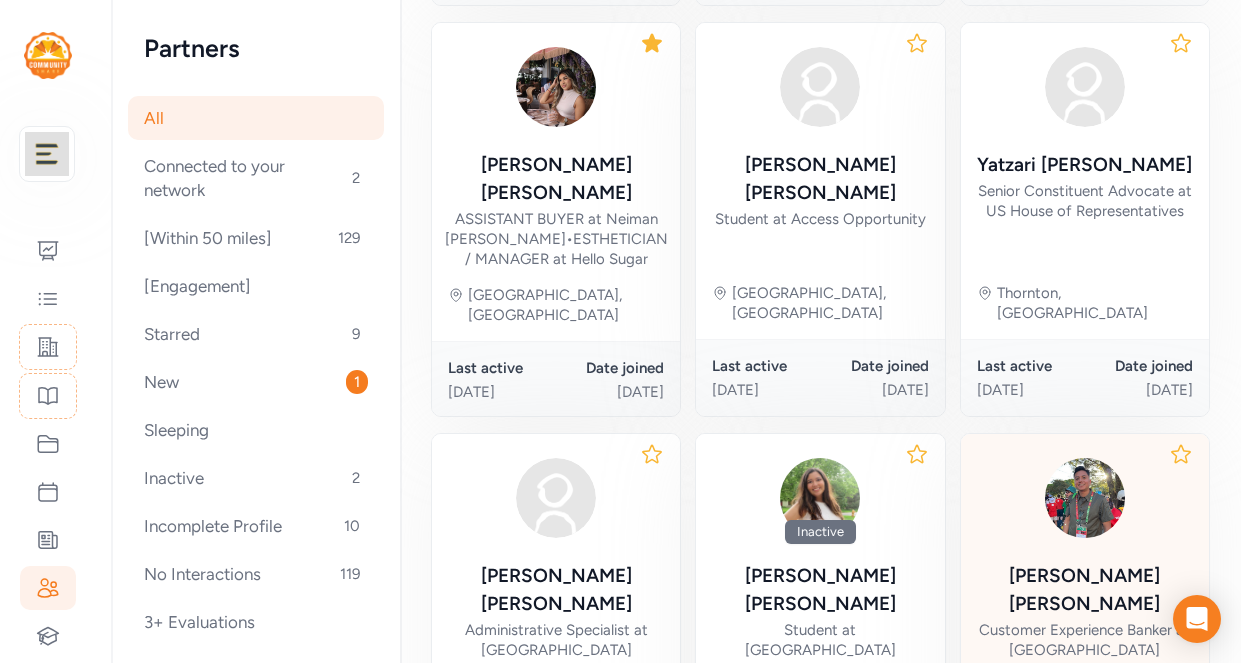 scroll, scrollTop: 1250, scrollLeft: 0, axis: vertical 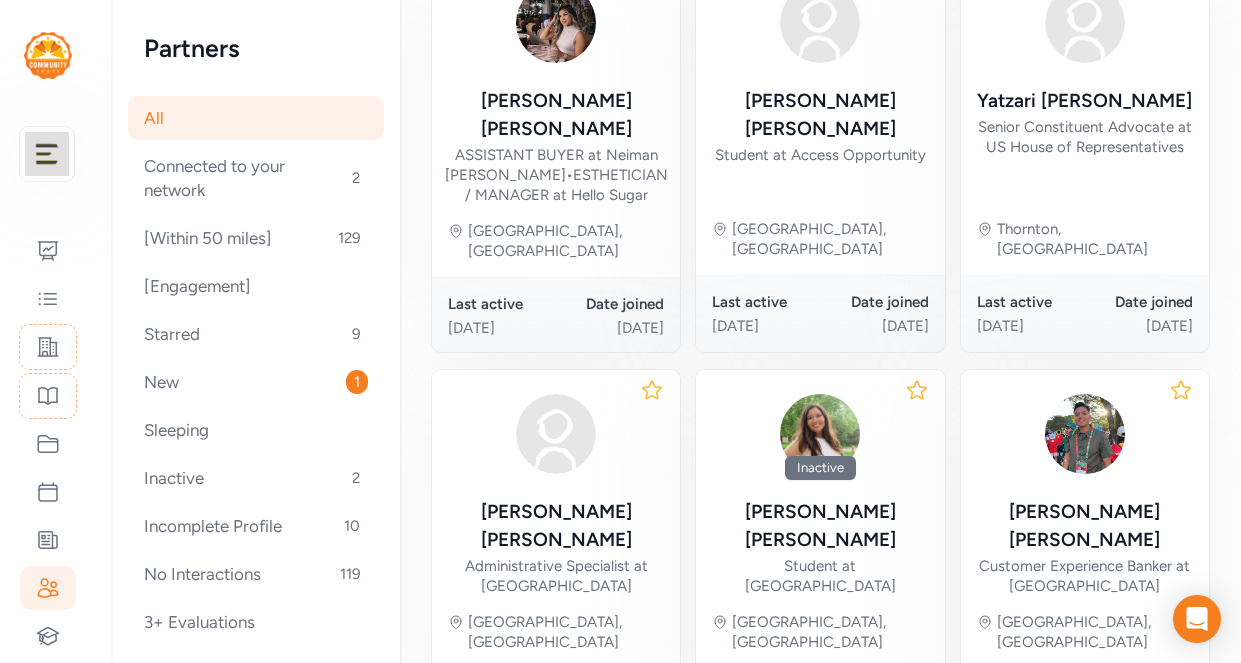 click 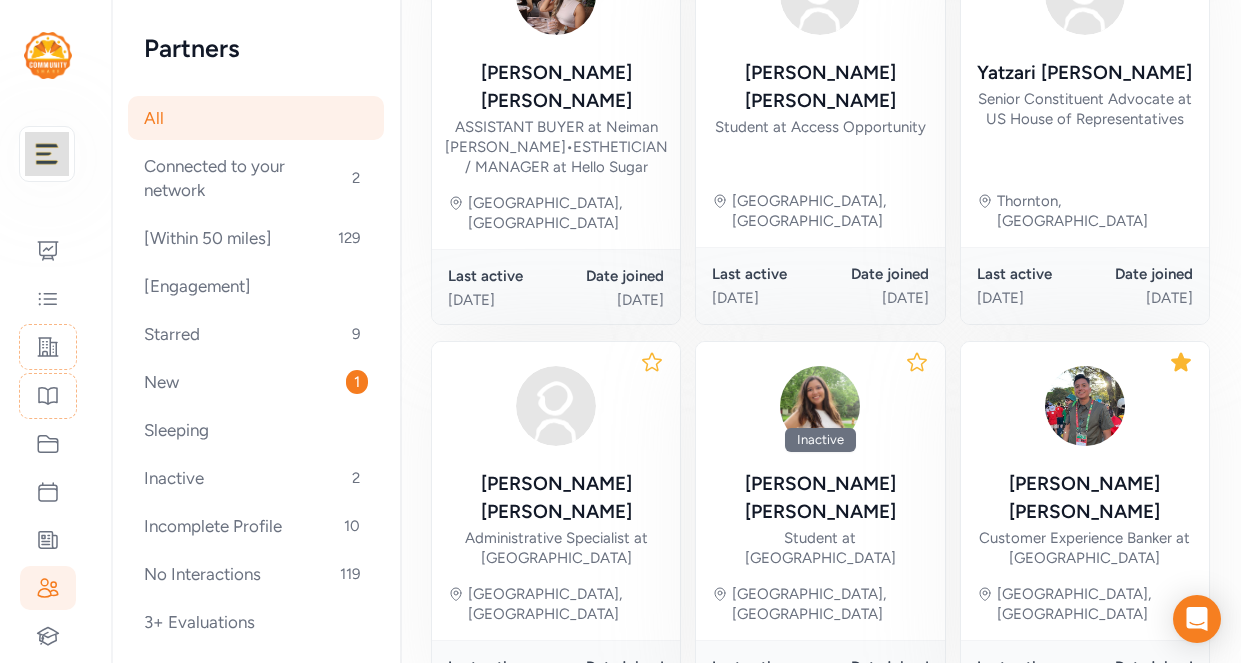 click on "9" at bounding box center [1074, 768] 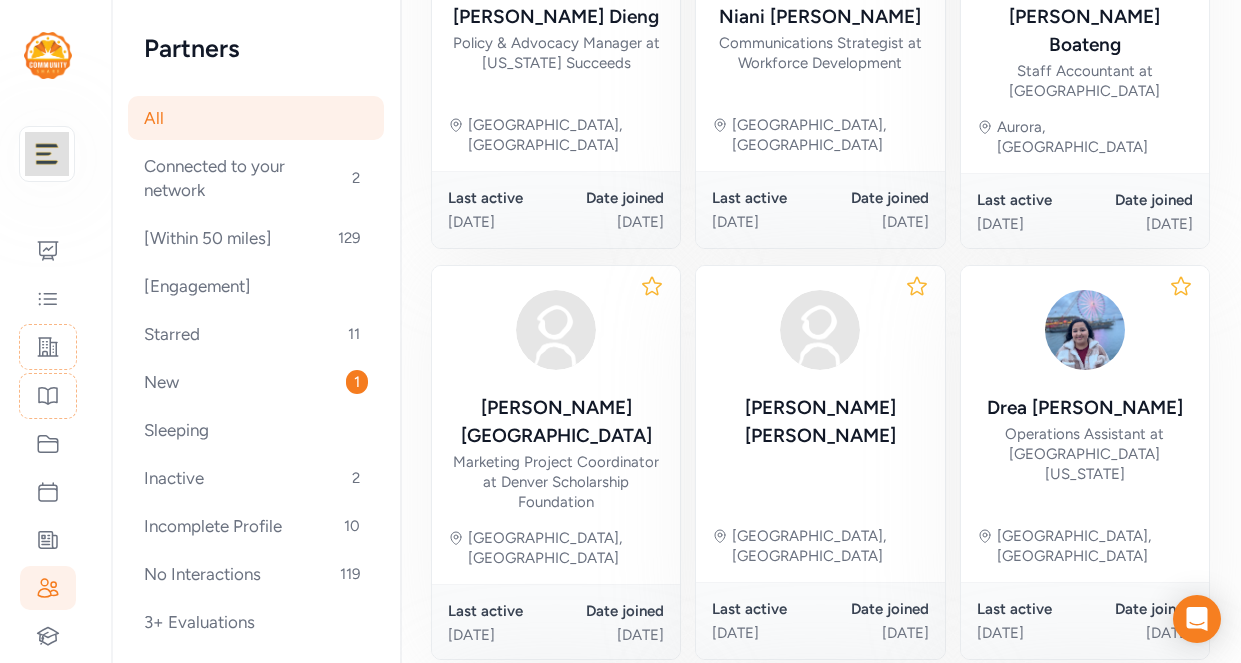 scroll, scrollTop: 880, scrollLeft: 0, axis: vertical 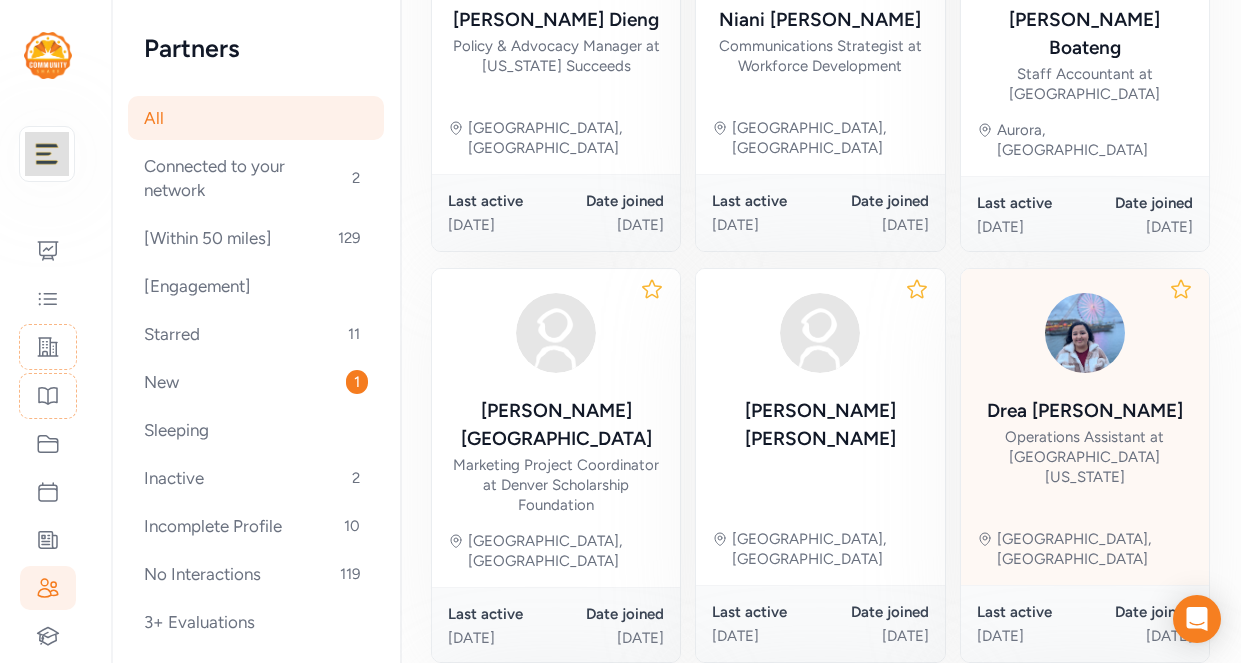 click on "Operations Assistant at [GEOGRAPHIC_DATA] [US_STATE]" at bounding box center (1085, 457) 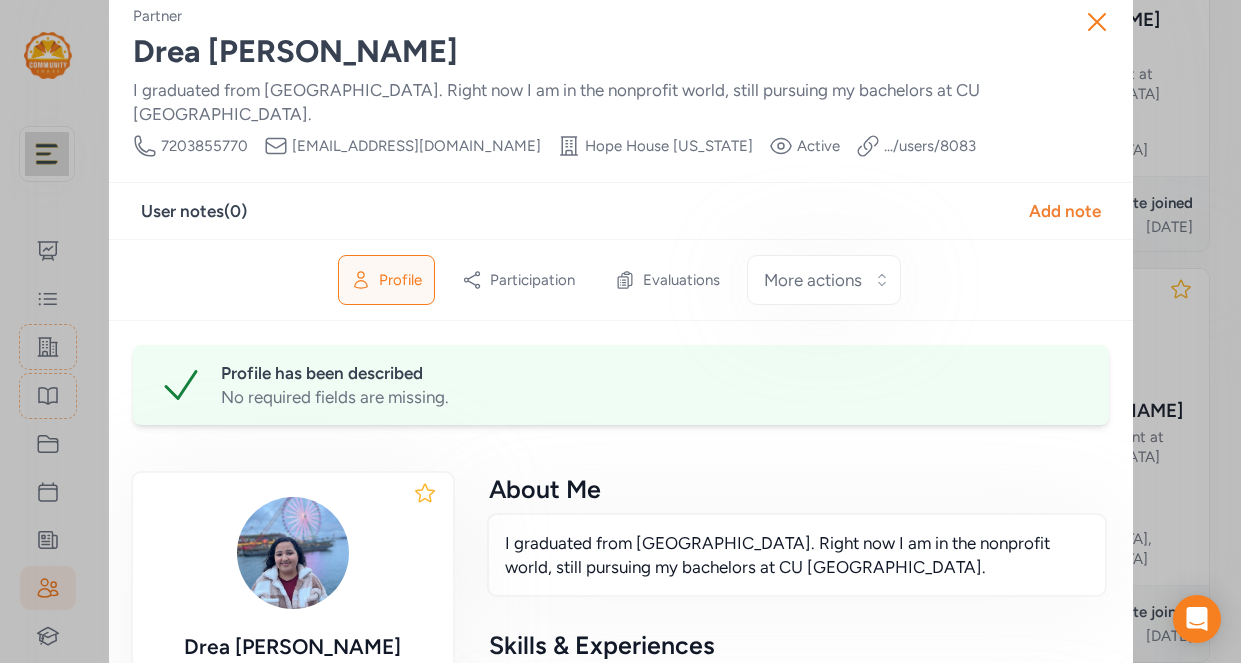 scroll, scrollTop: 0, scrollLeft: 0, axis: both 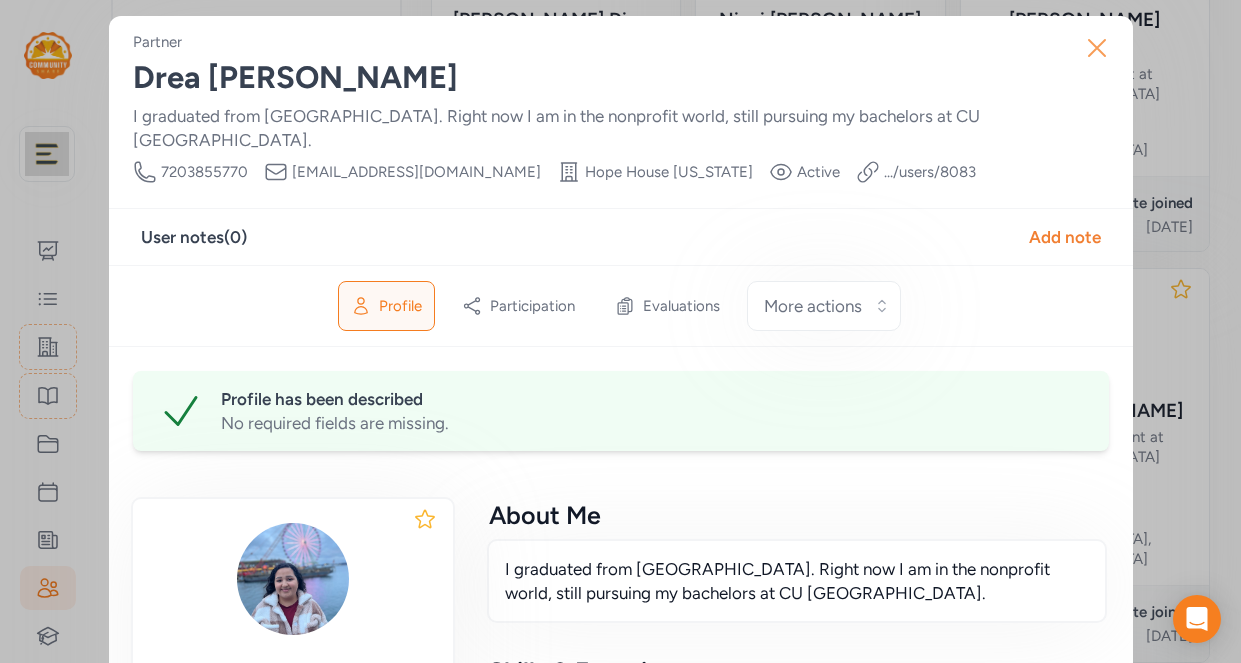 click 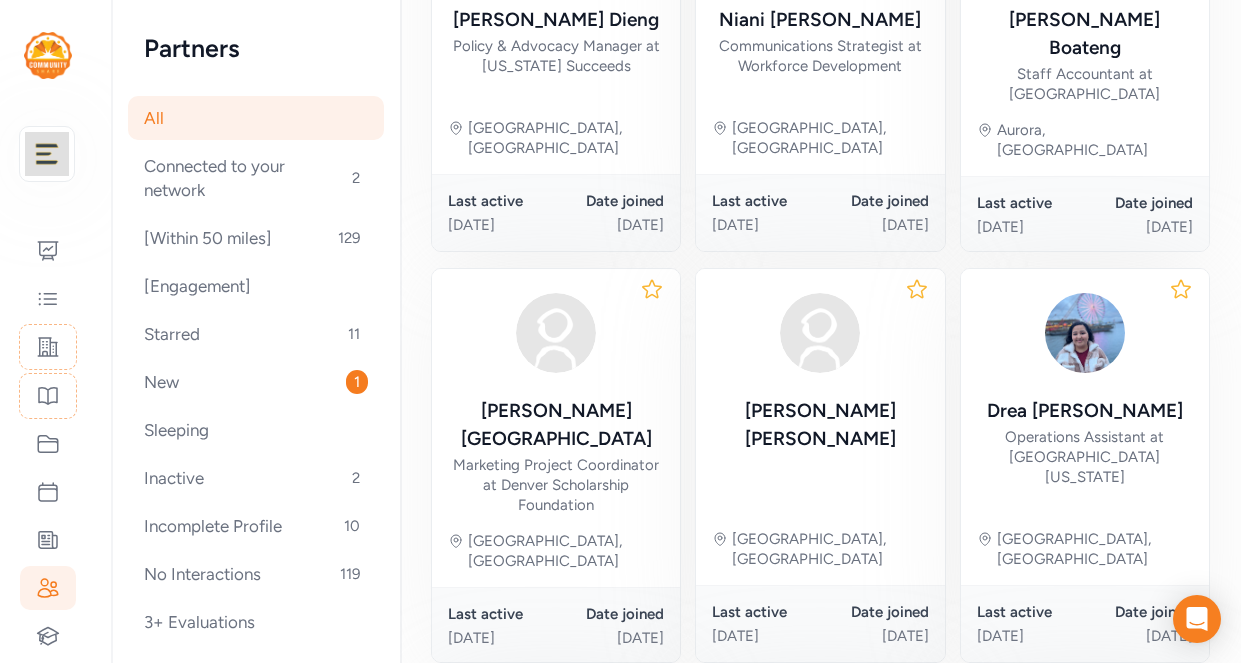 scroll, scrollTop: 1278, scrollLeft: 0, axis: vertical 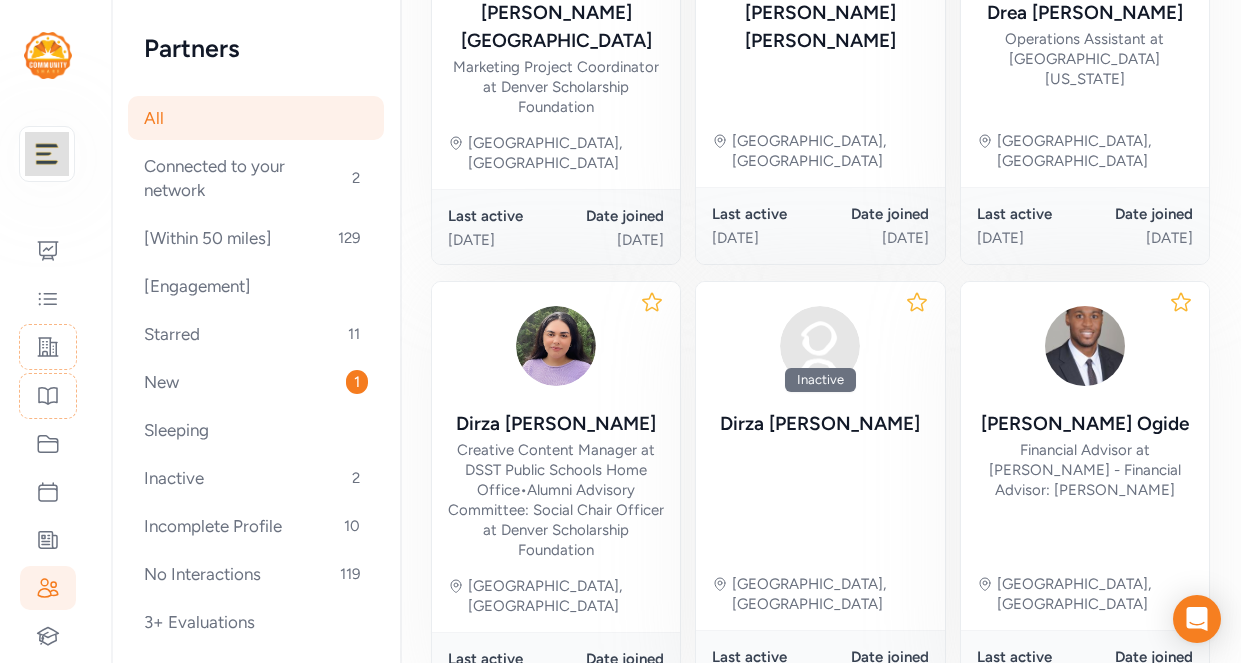 click on "10" at bounding box center [1052, 760] 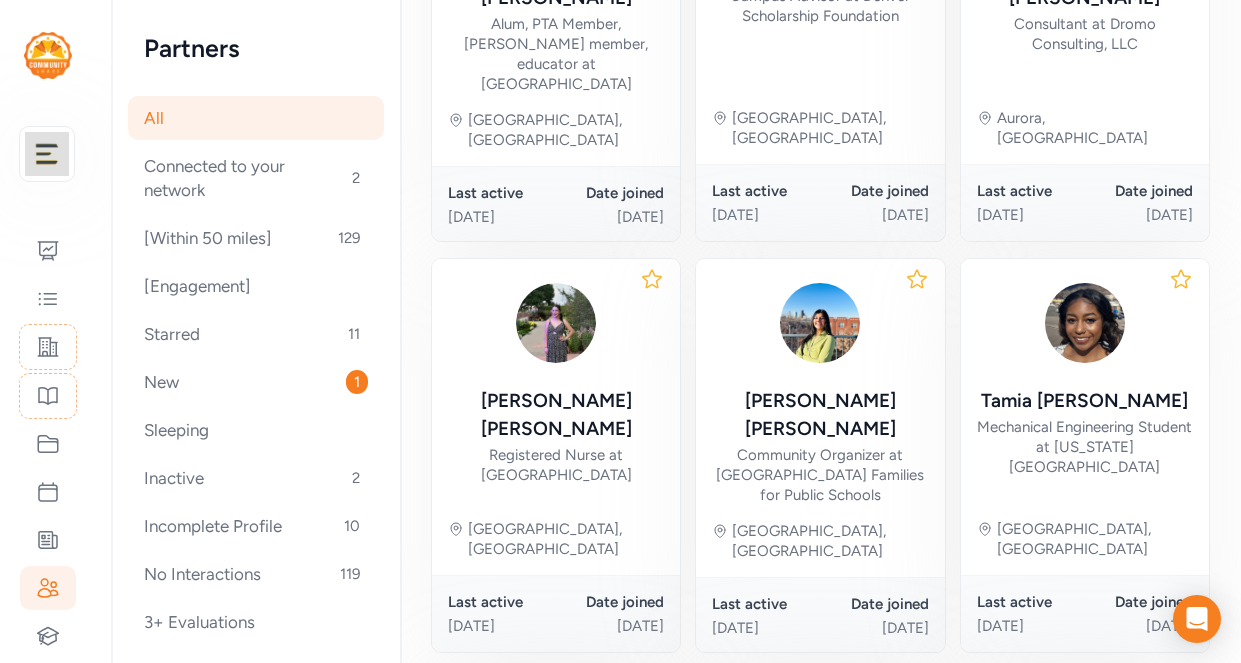 scroll, scrollTop: 524, scrollLeft: 0, axis: vertical 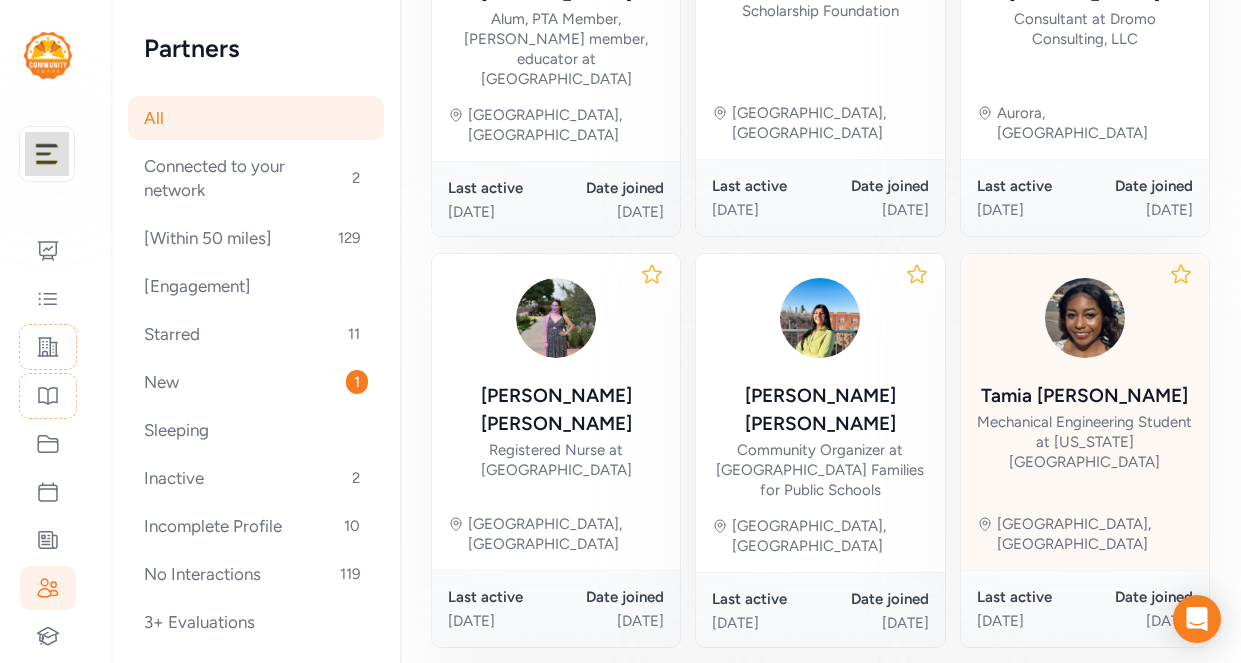 click on "[PERSON_NAME] Mechanical Engineering Student  at [US_STATE][GEOGRAPHIC_DATA], [GEOGRAPHIC_DATA]" at bounding box center [1085, 412] 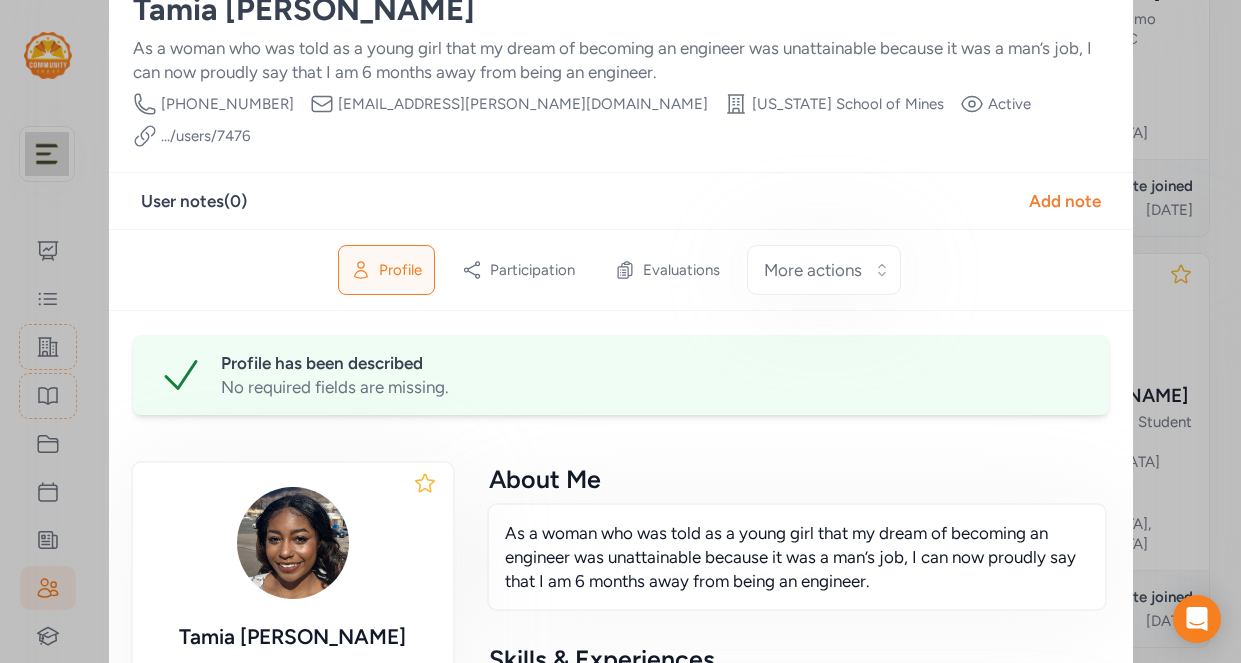 scroll, scrollTop: 0, scrollLeft: 0, axis: both 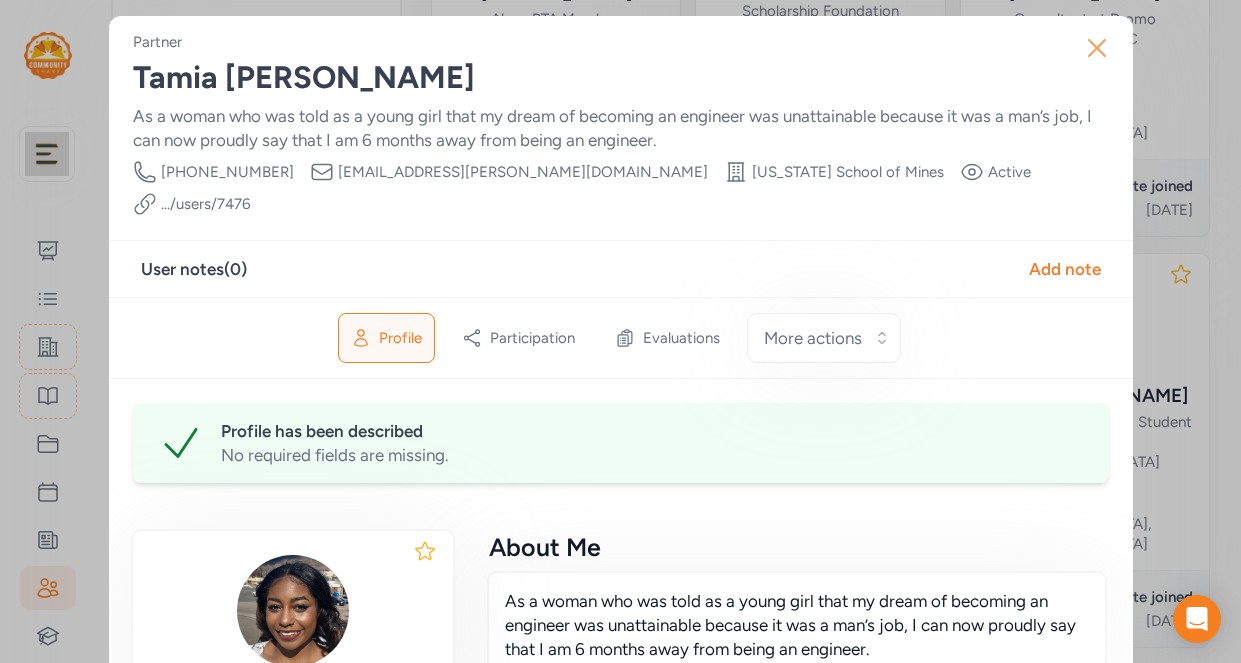 click 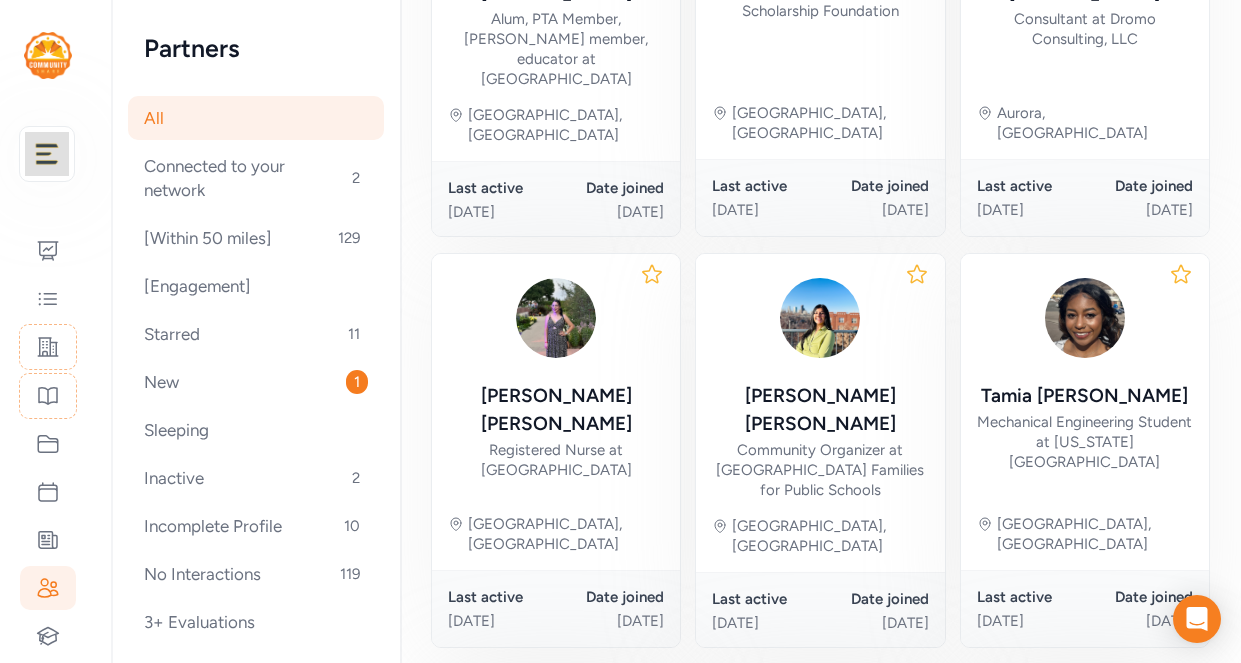 click 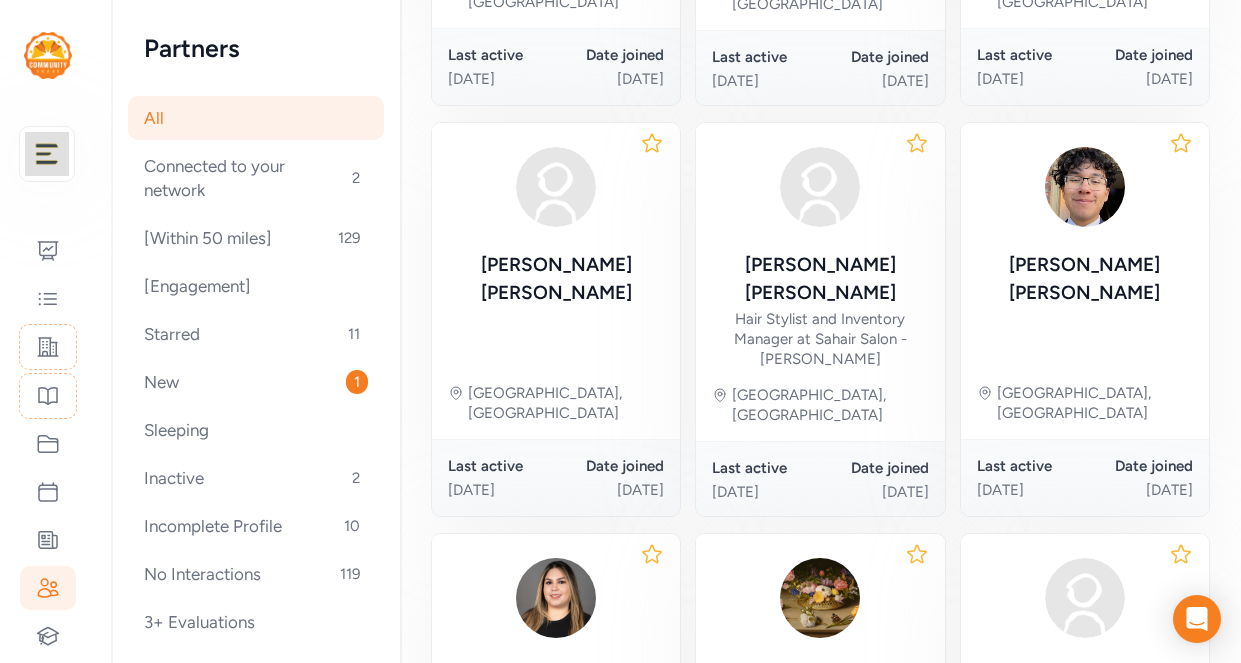 scroll, scrollTop: 1065, scrollLeft: 0, axis: vertical 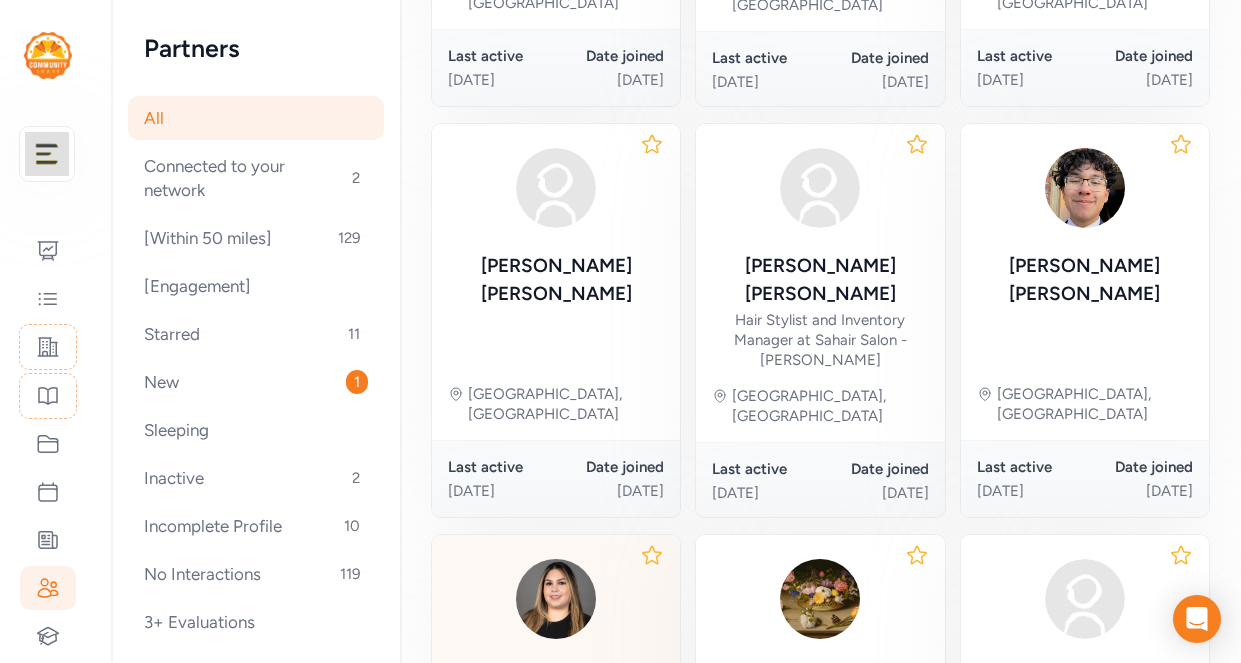 click on "Membership Support Specialist at South Metro Denver REALTOR Association" at bounding box center (556, 723) 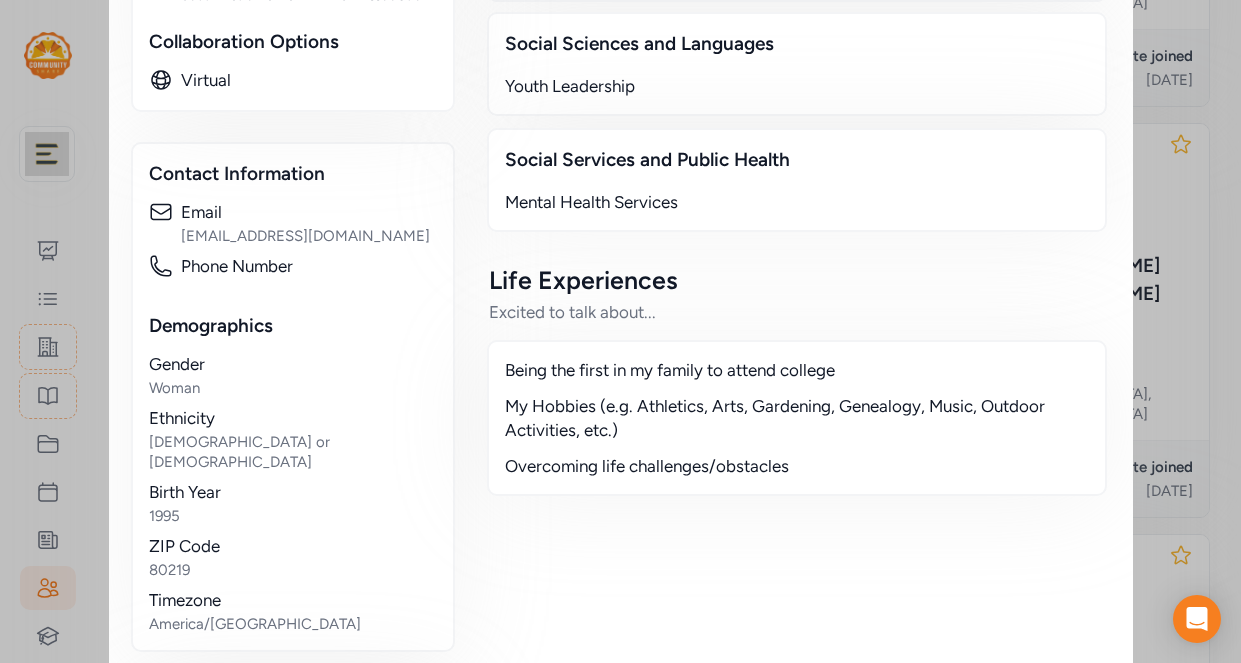 scroll, scrollTop: 0, scrollLeft: 0, axis: both 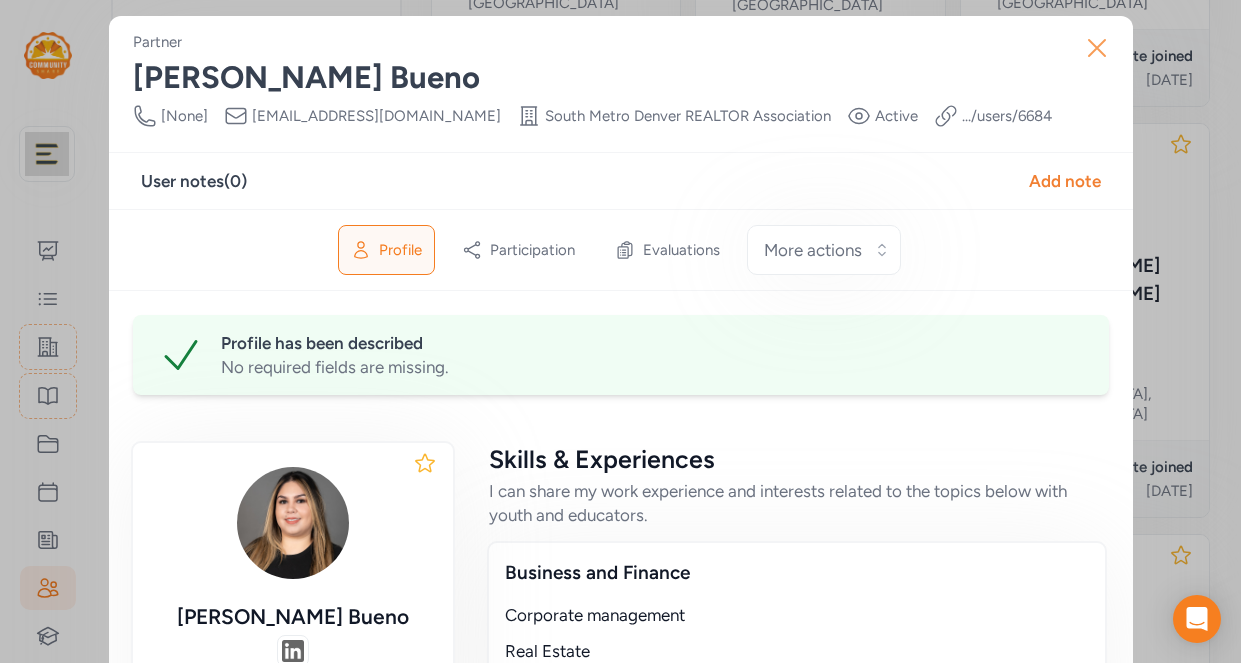 click 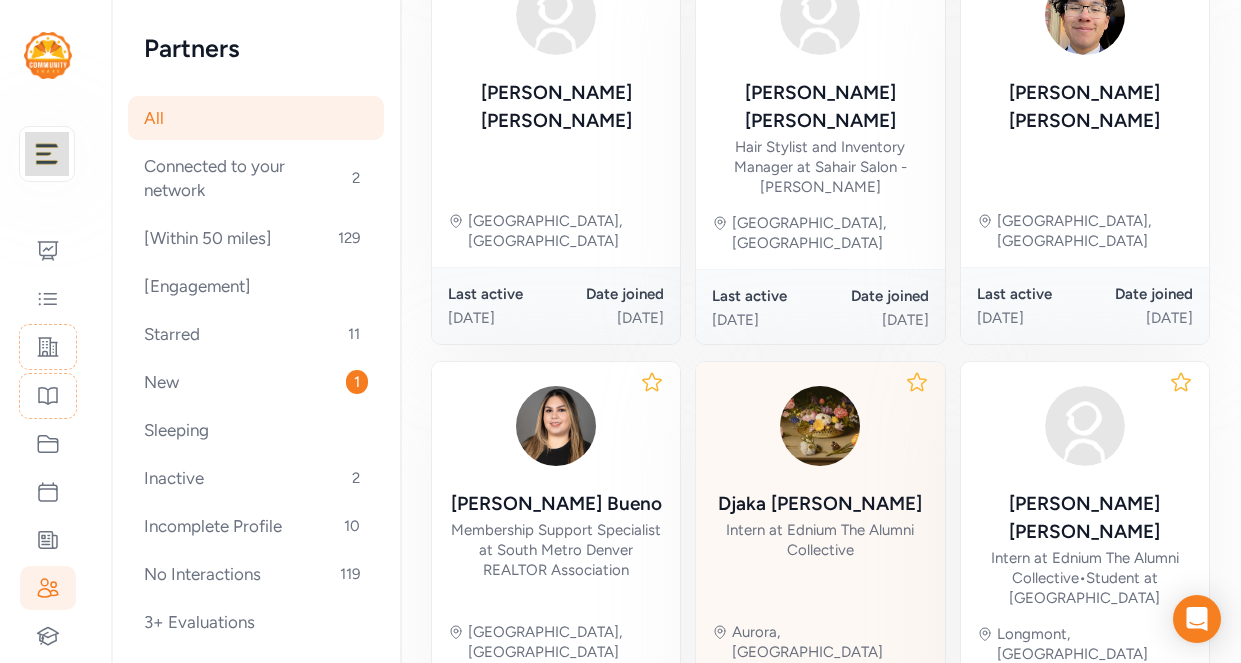 scroll, scrollTop: 1233, scrollLeft: 0, axis: vertical 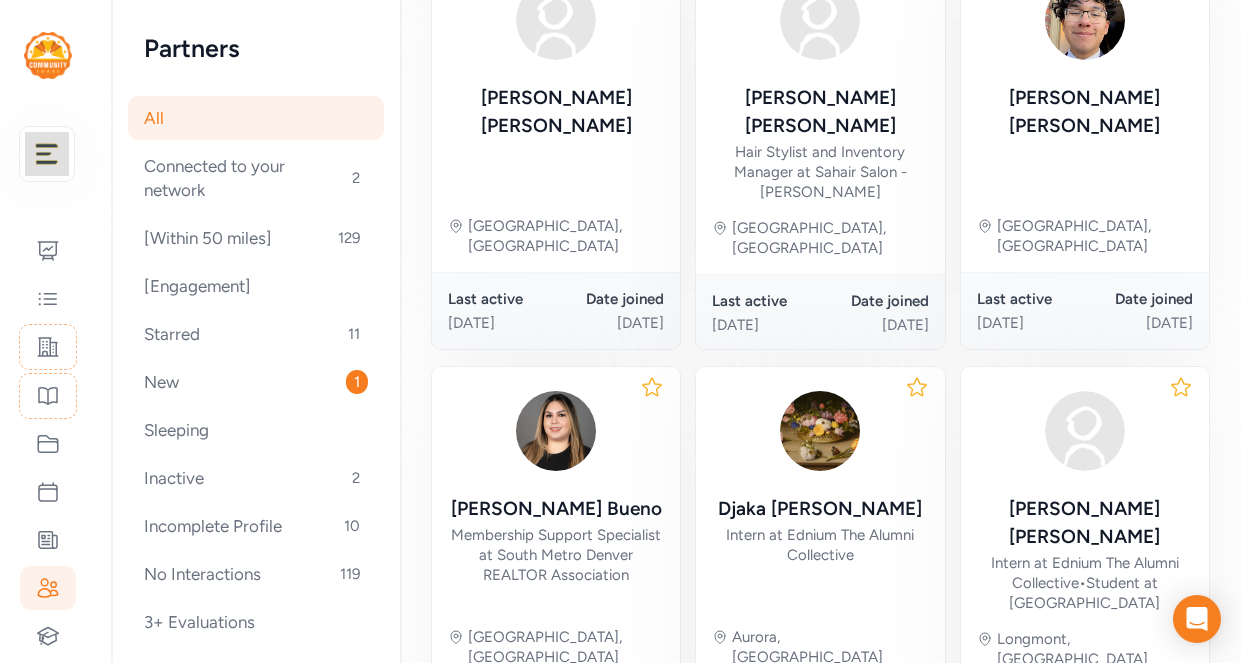 click on "11" at bounding box center [1098, 813] 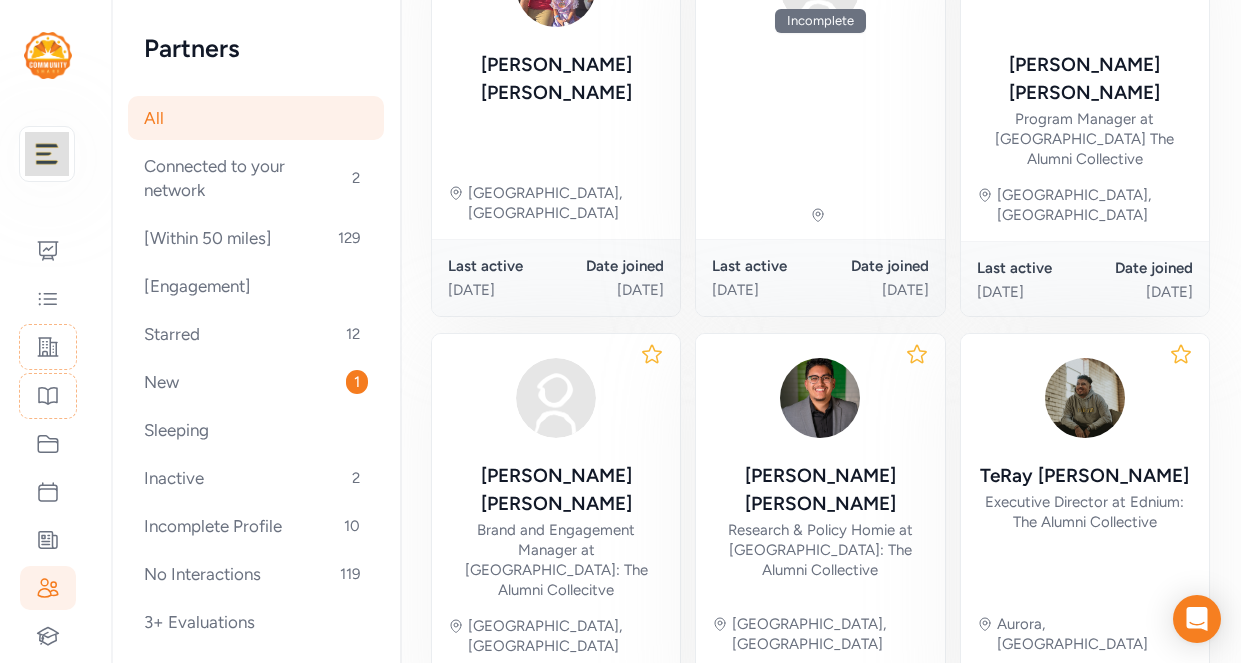 scroll, scrollTop: 1196, scrollLeft: 0, axis: vertical 